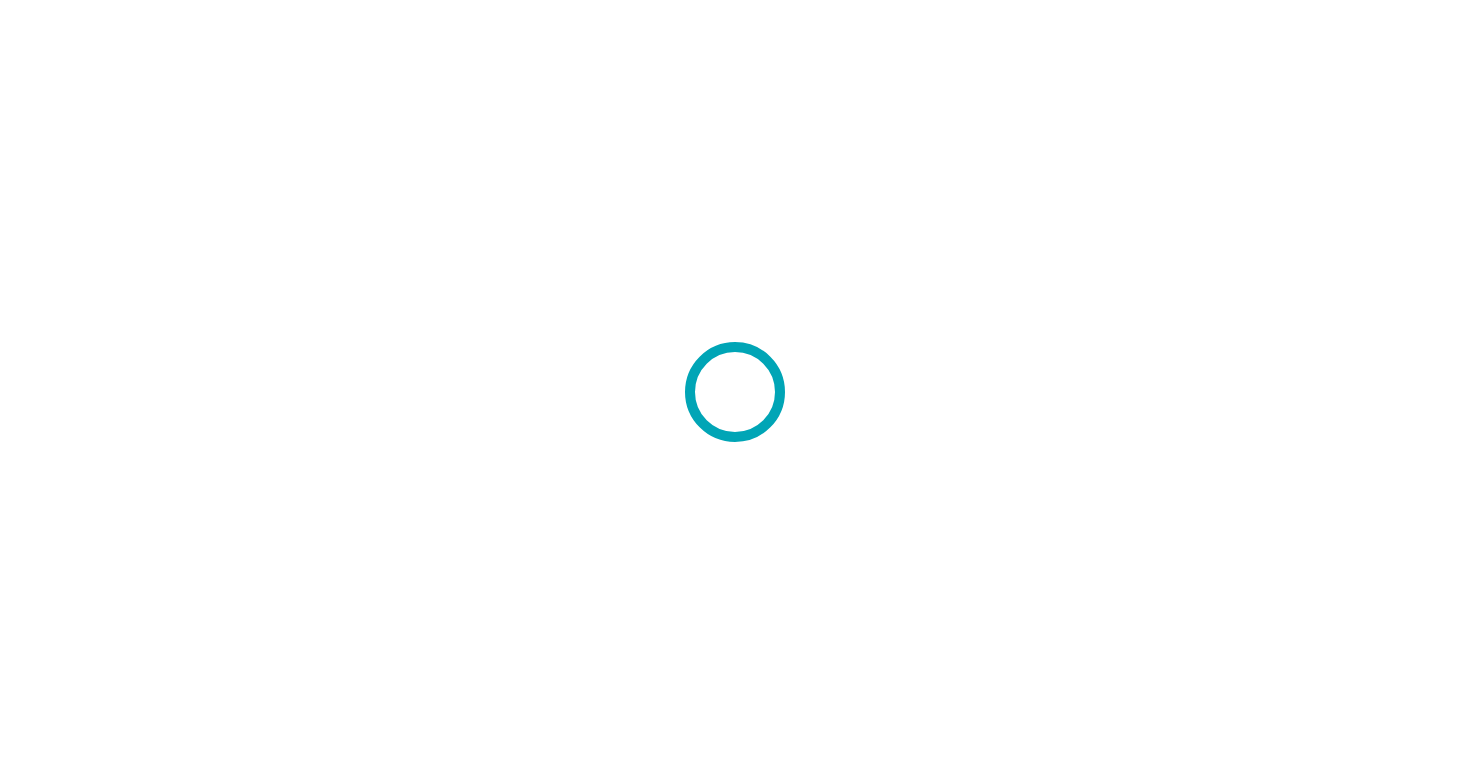 scroll, scrollTop: 0, scrollLeft: 0, axis: both 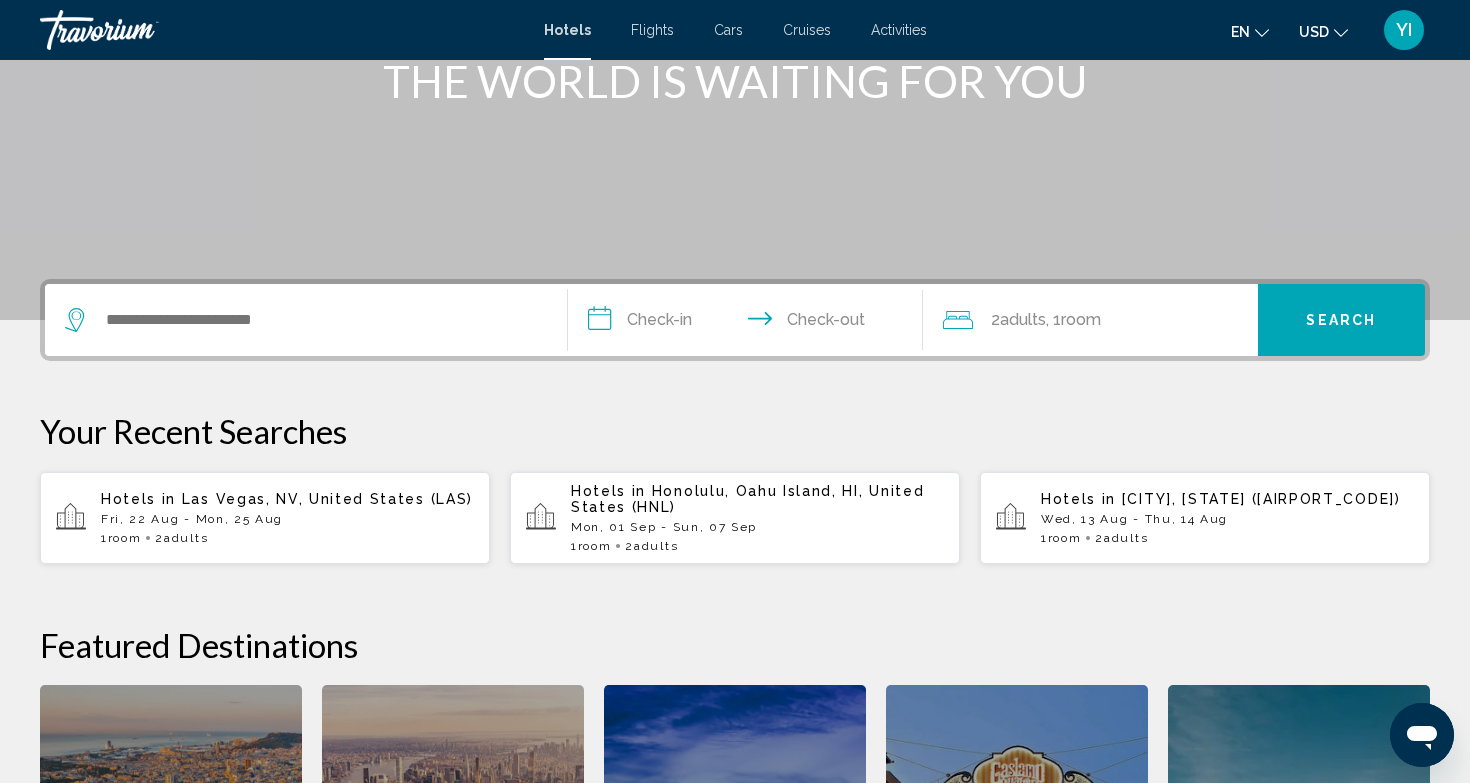 click on "Hotels in    [CITY], Oahu Island, HI, United States (HNL)  Mon, 01 Sep - Sun, 07 Sep  1  Room rooms 2  Adult Adults" at bounding box center [757, 518] 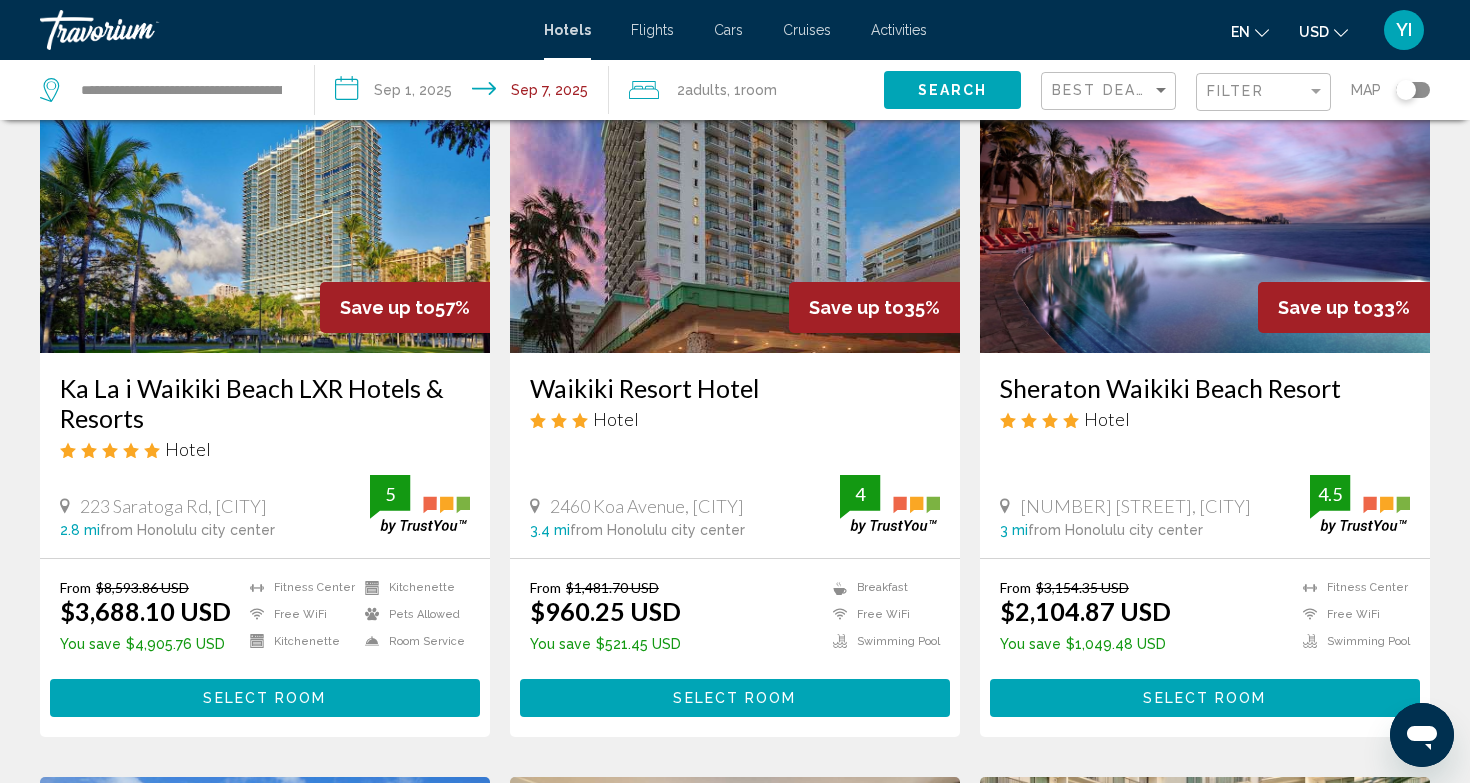 scroll, scrollTop: 159, scrollLeft: 0, axis: vertical 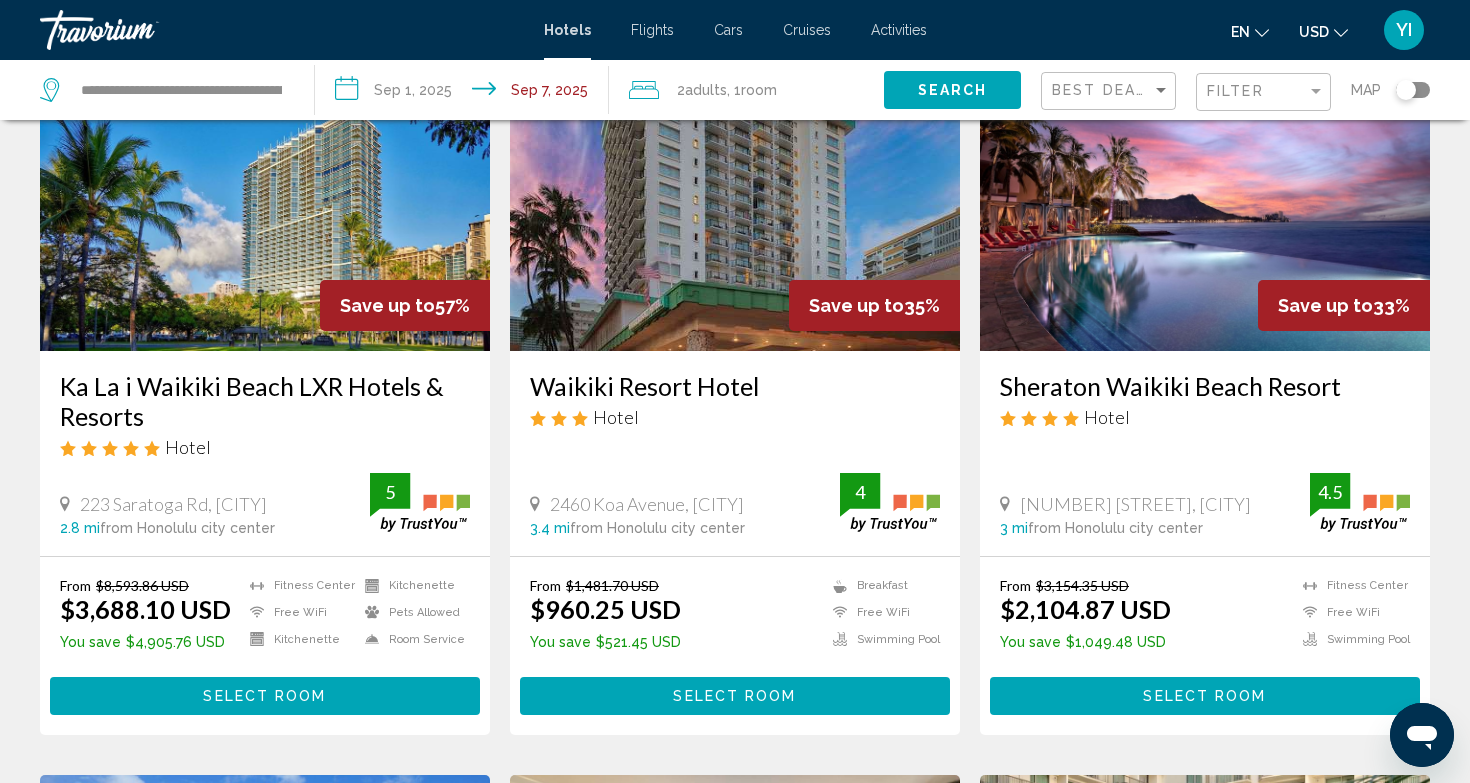 click at bounding box center [265, 191] 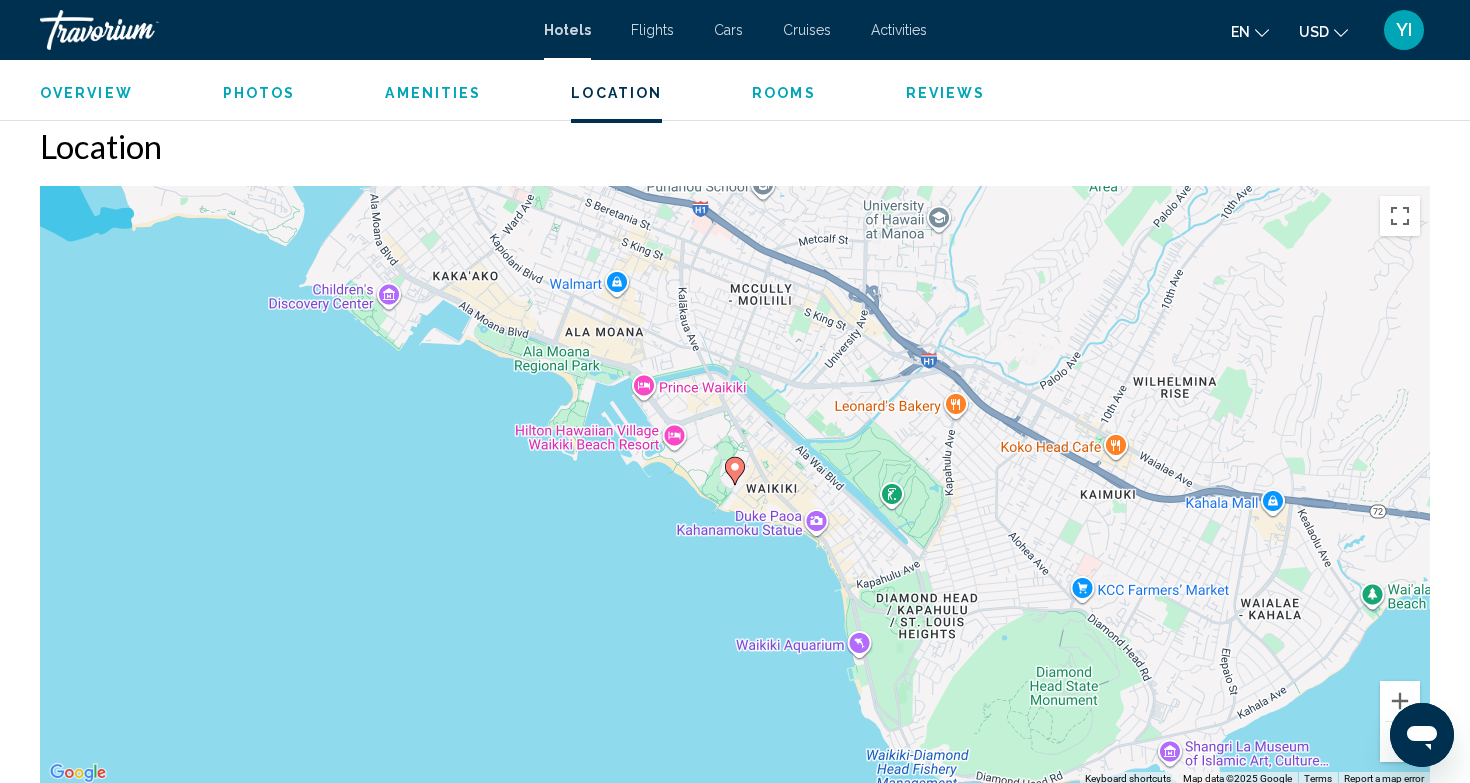 scroll, scrollTop: 1682, scrollLeft: 0, axis: vertical 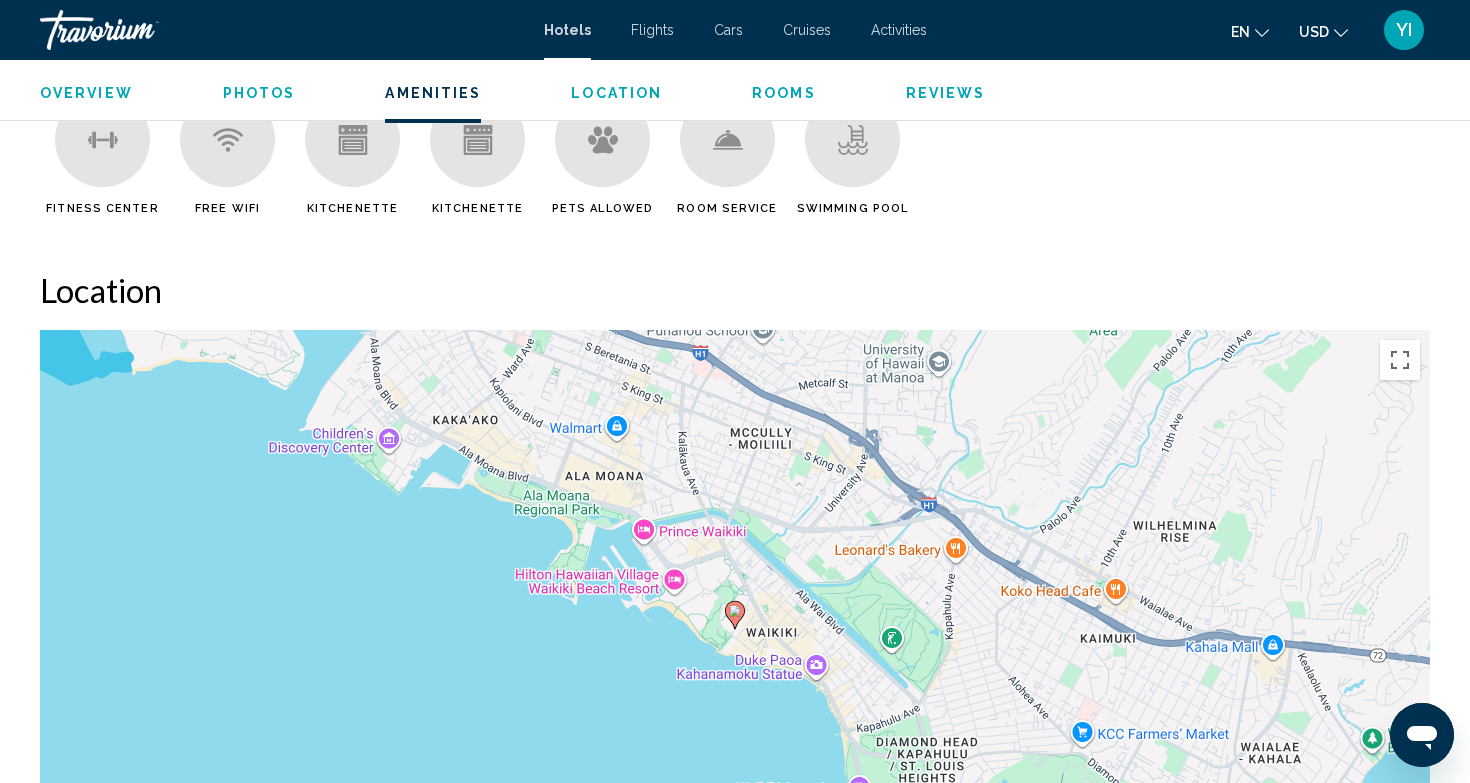 click on "Rooms" at bounding box center (784, 93) 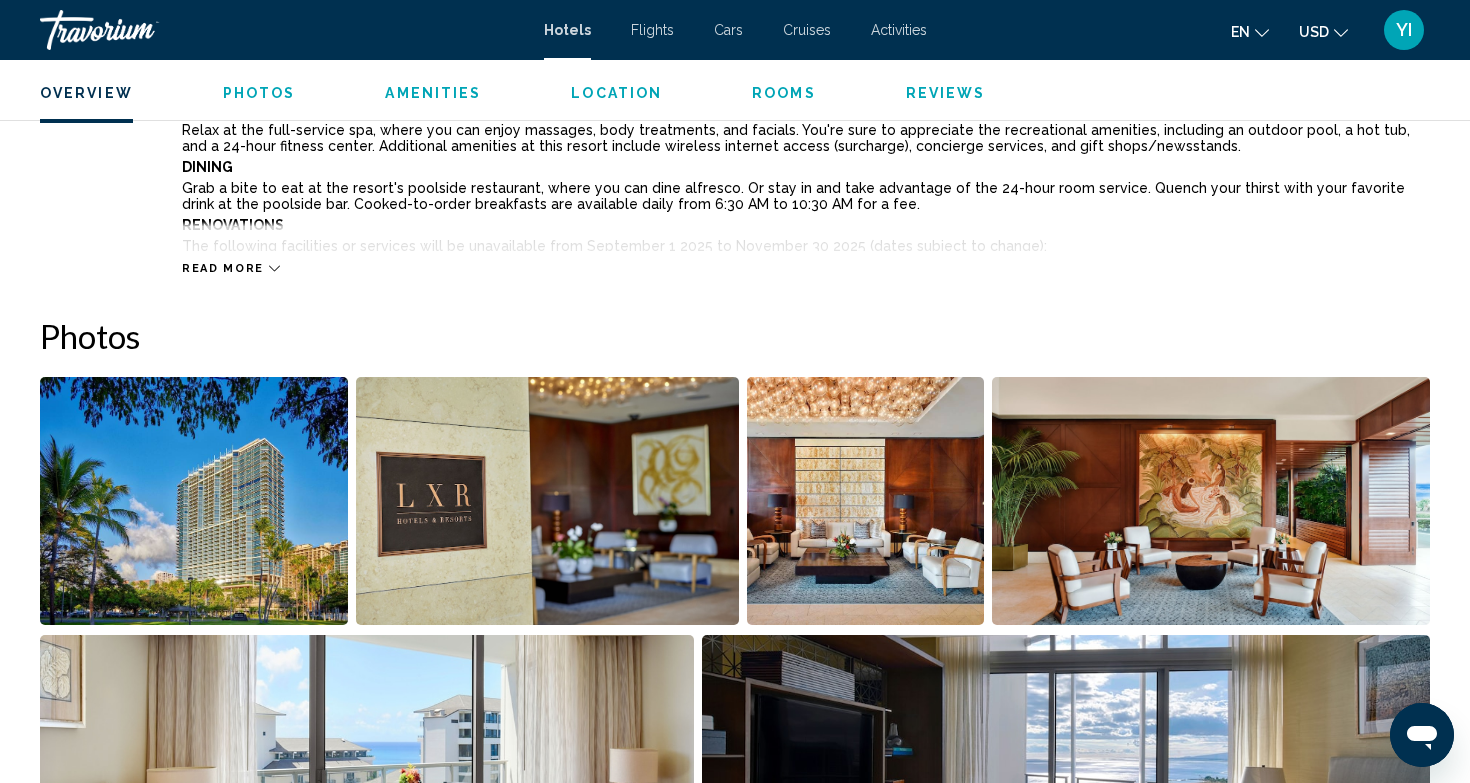 scroll, scrollTop: 842, scrollLeft: 0, axis: vertical 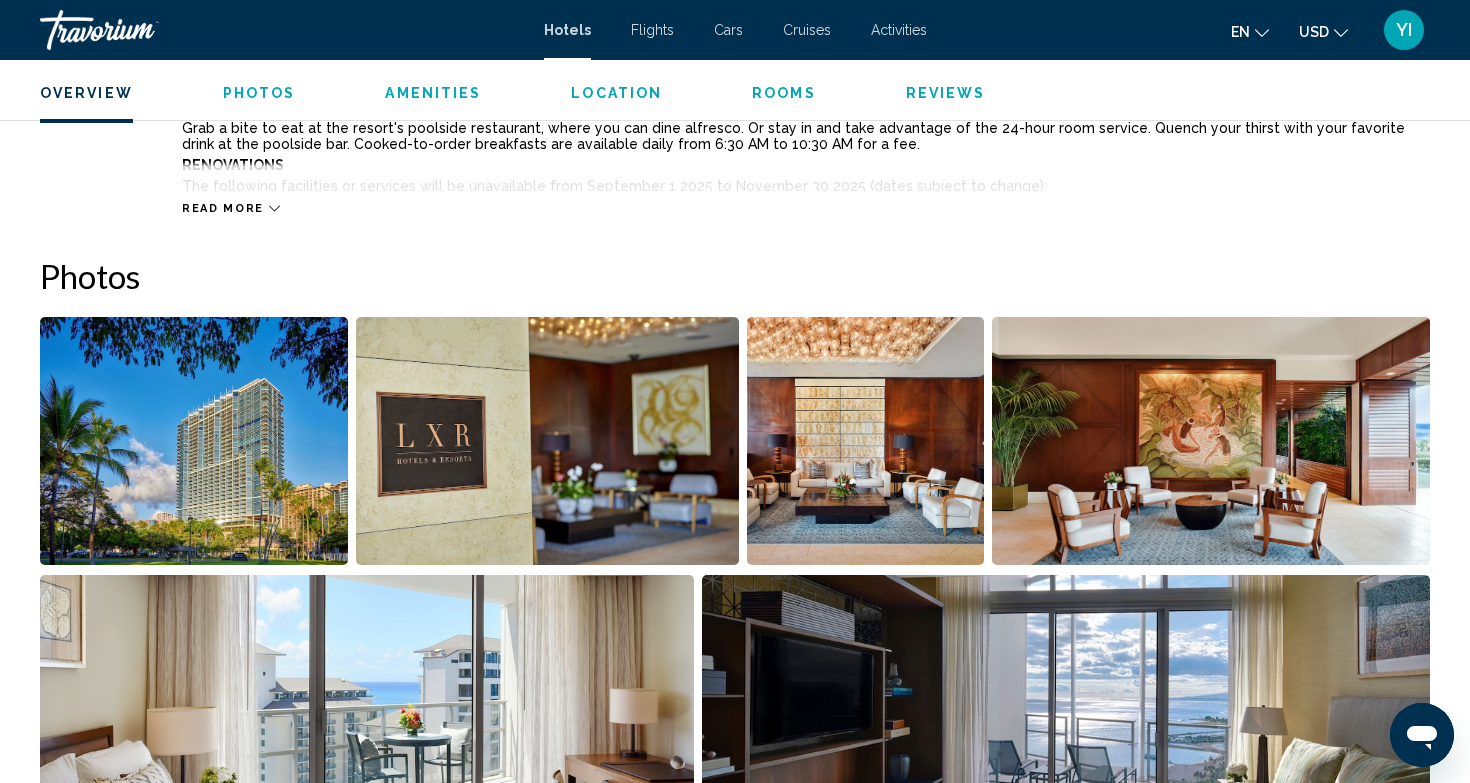 click at bounding box center (194, 441) 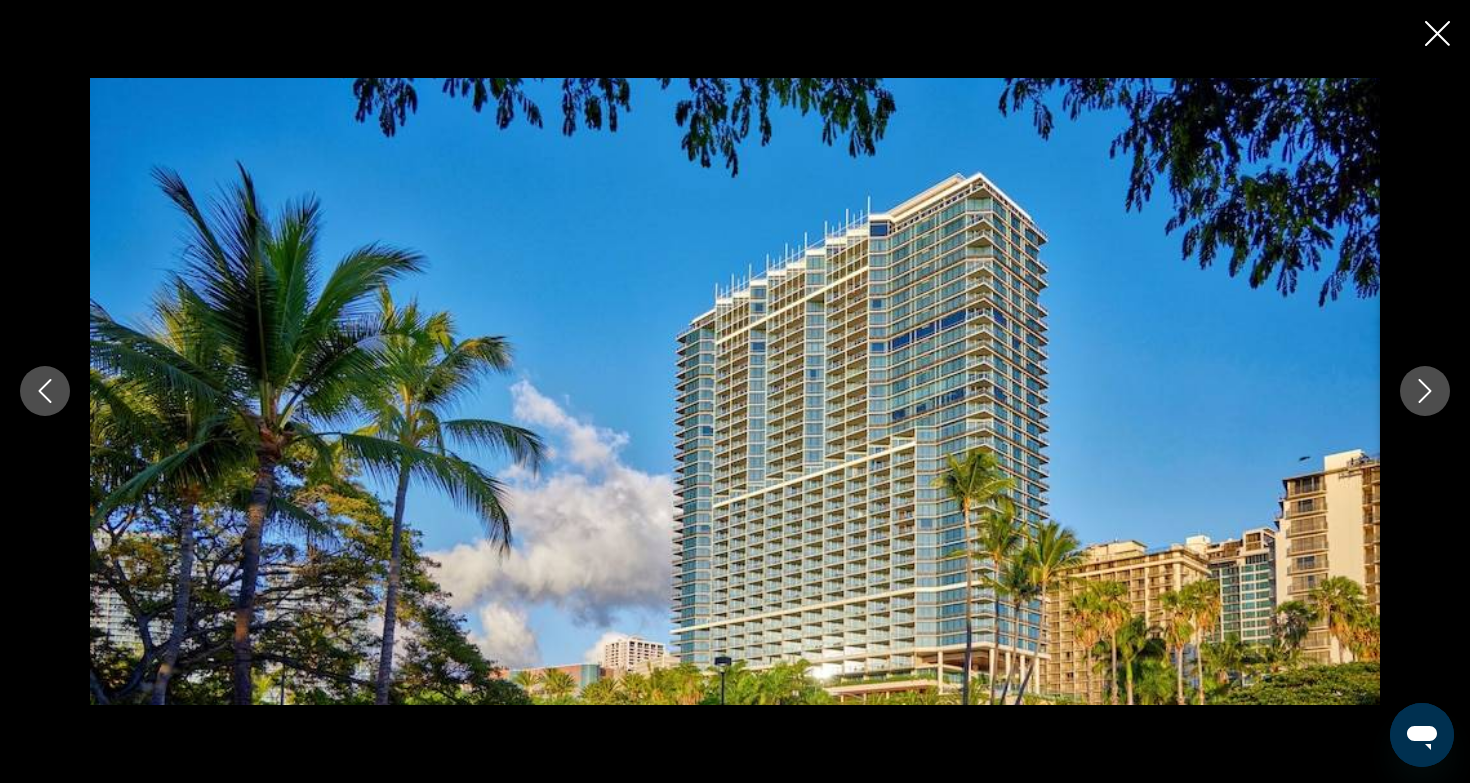 click 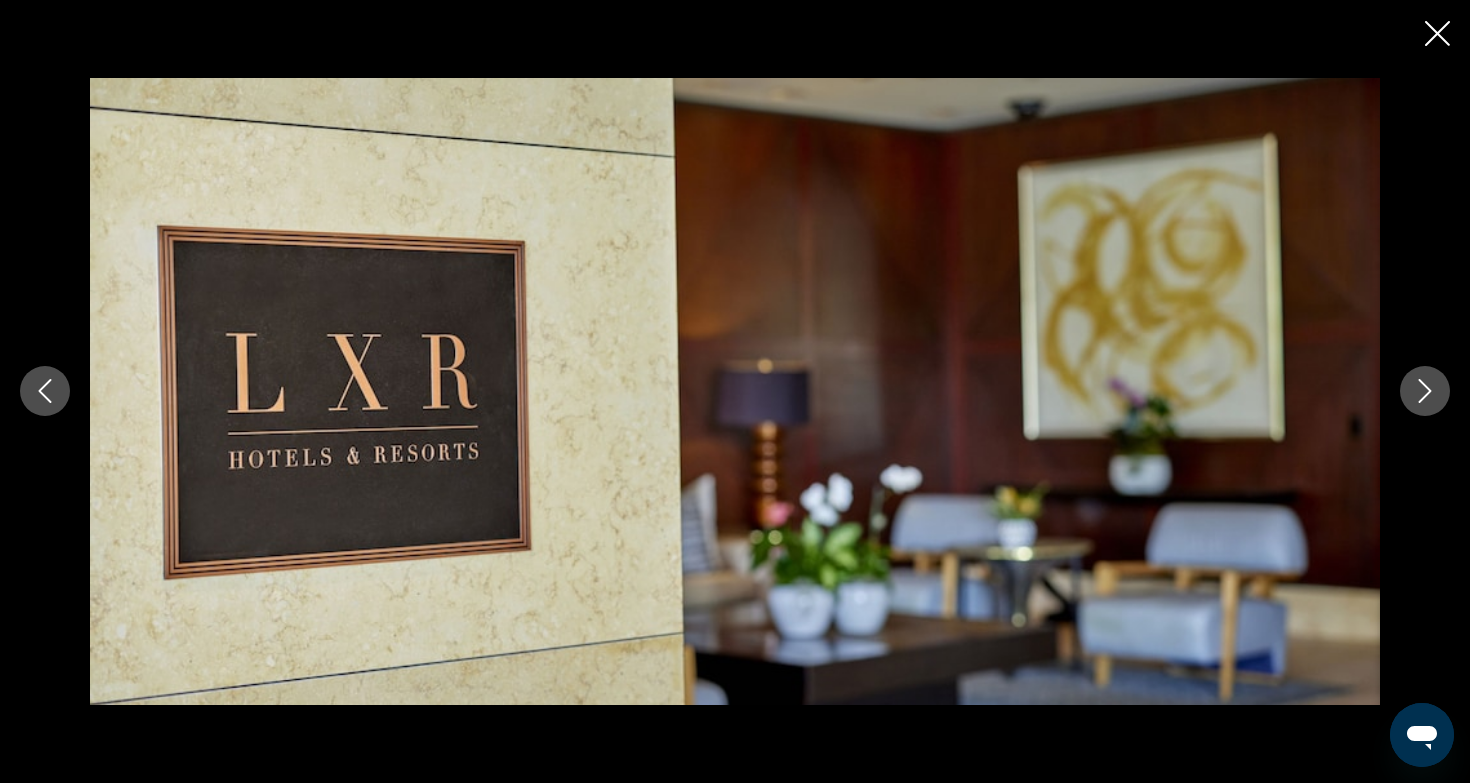 click 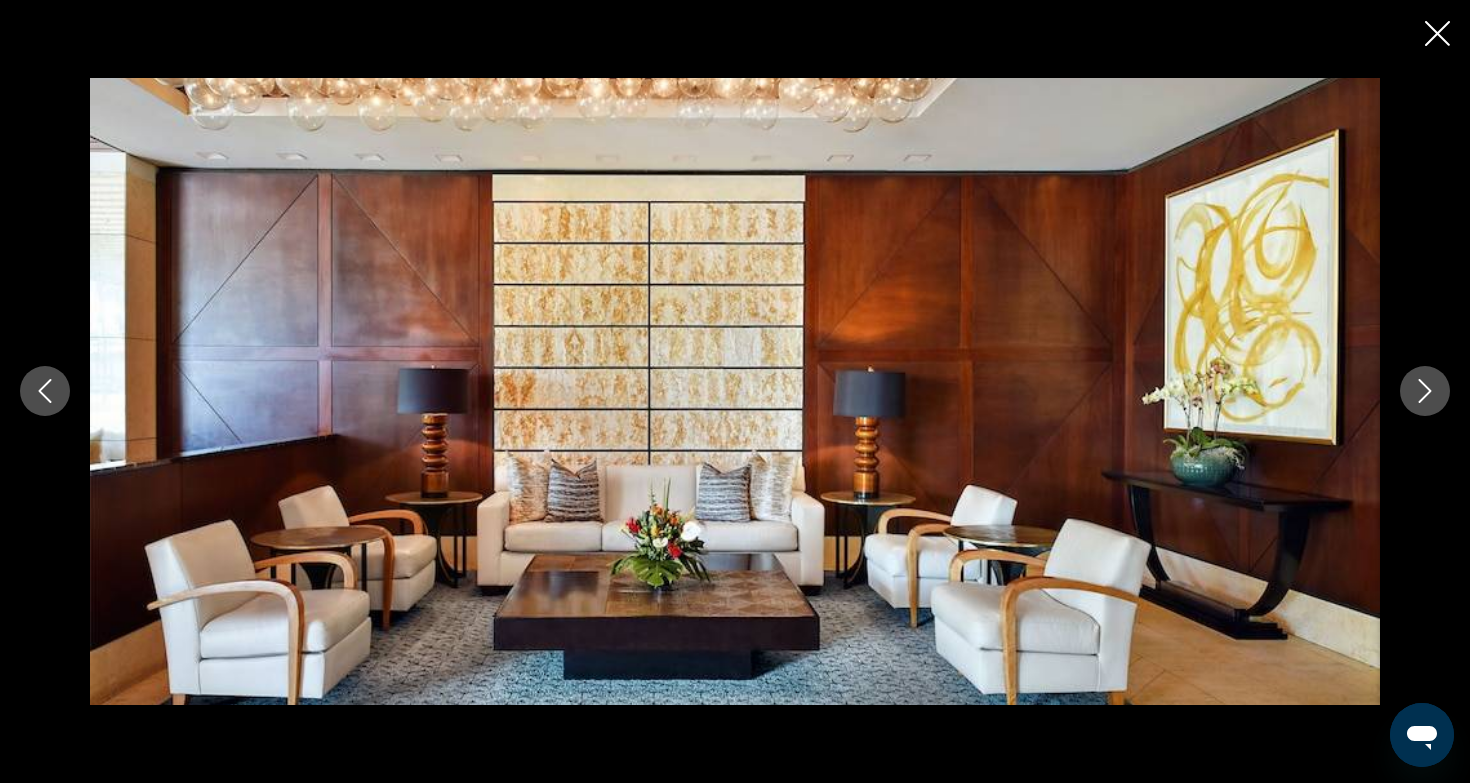 click 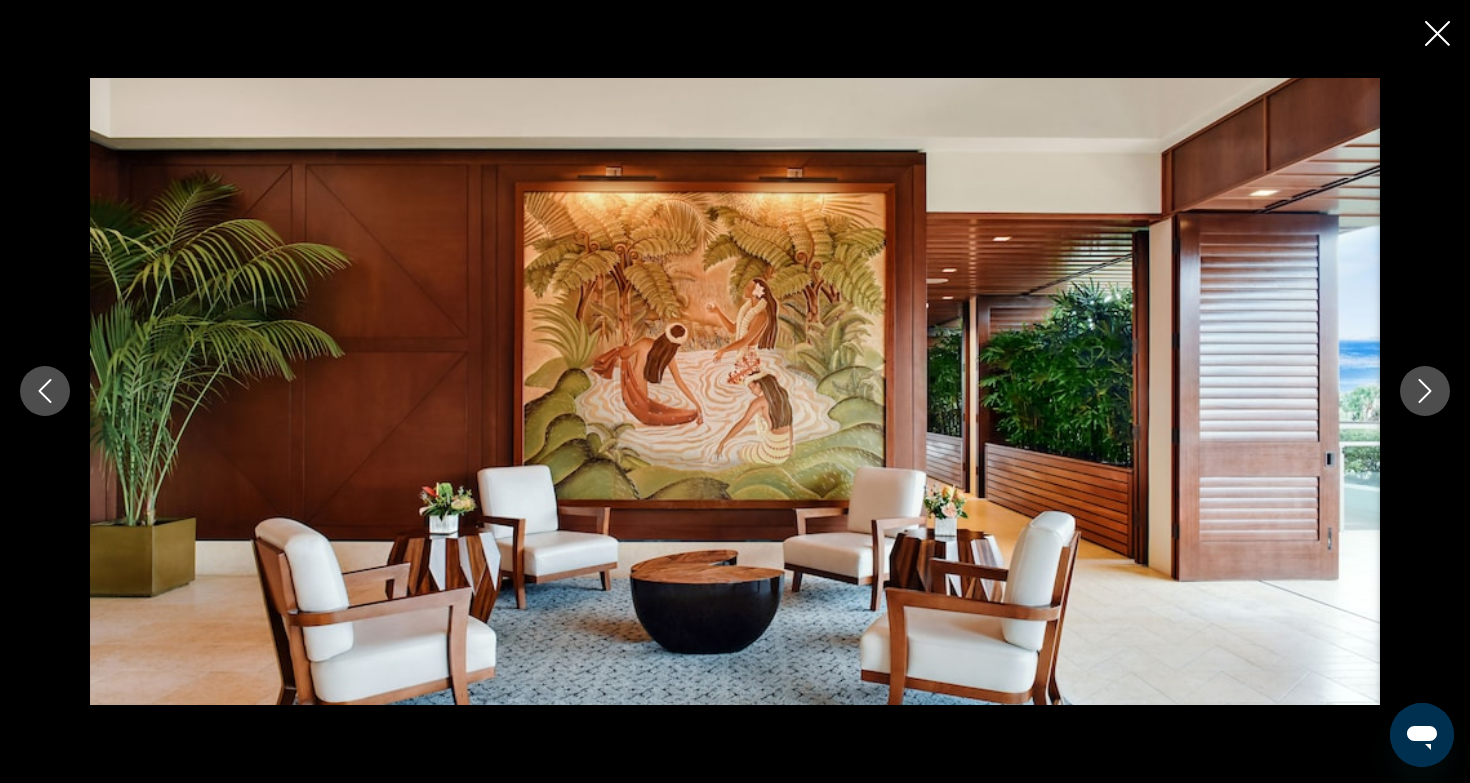 click 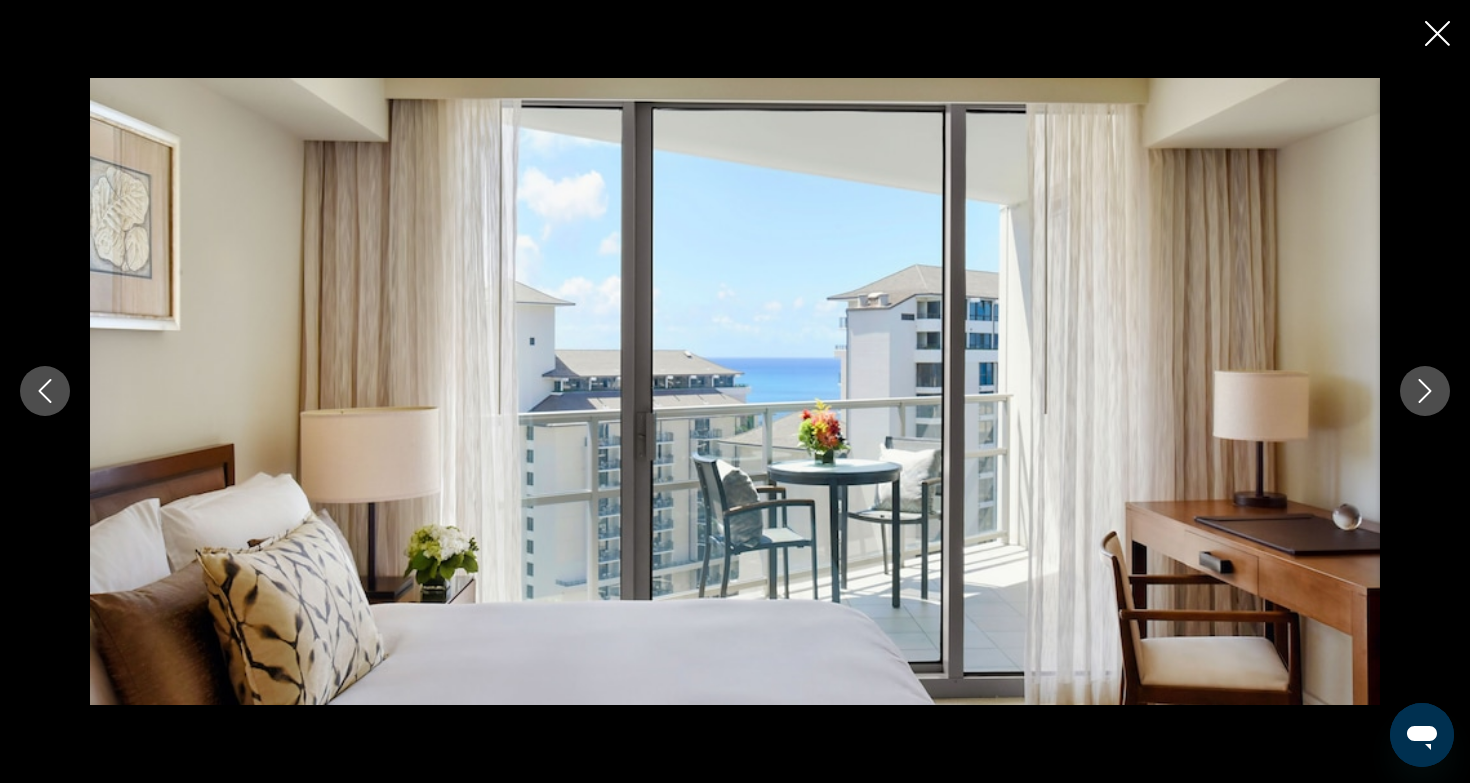 click 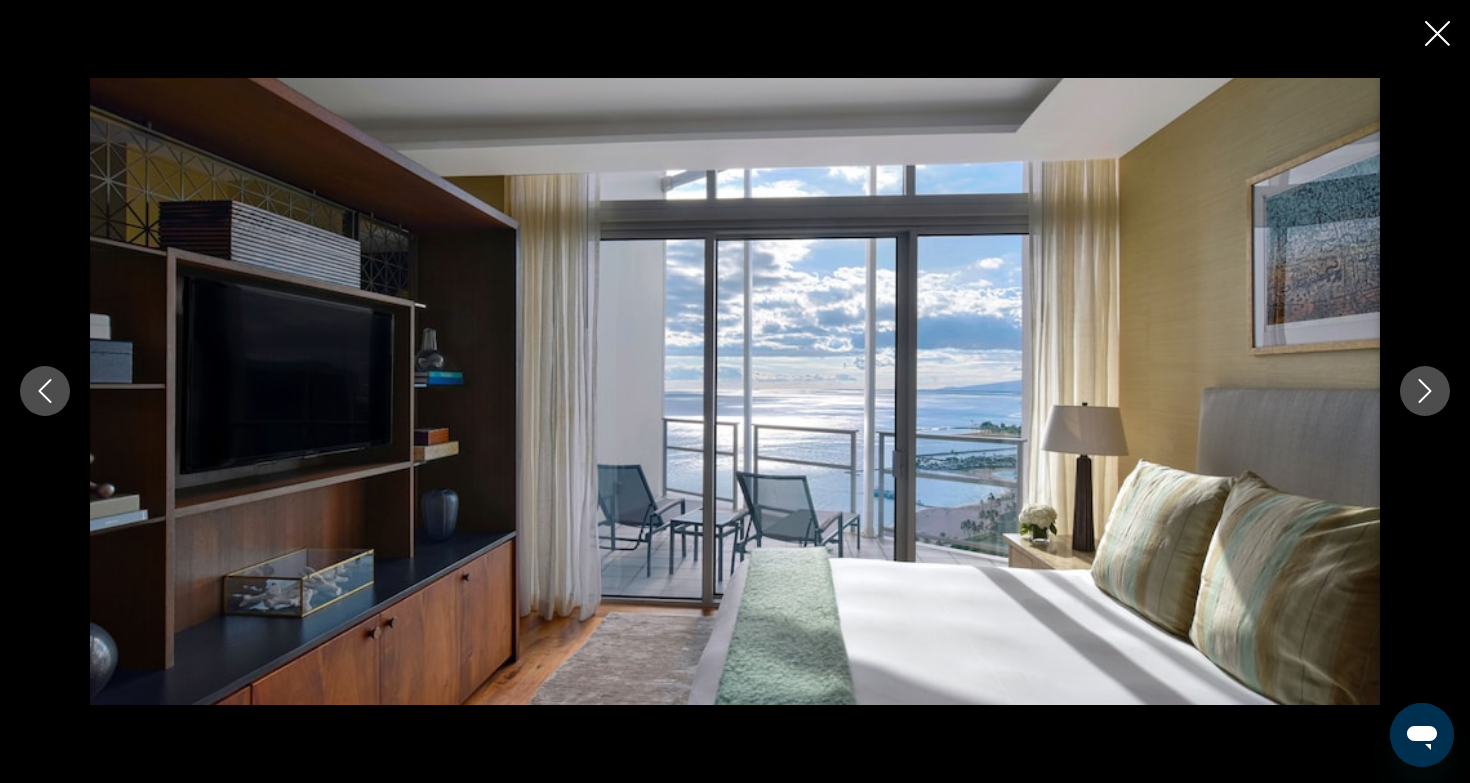 click 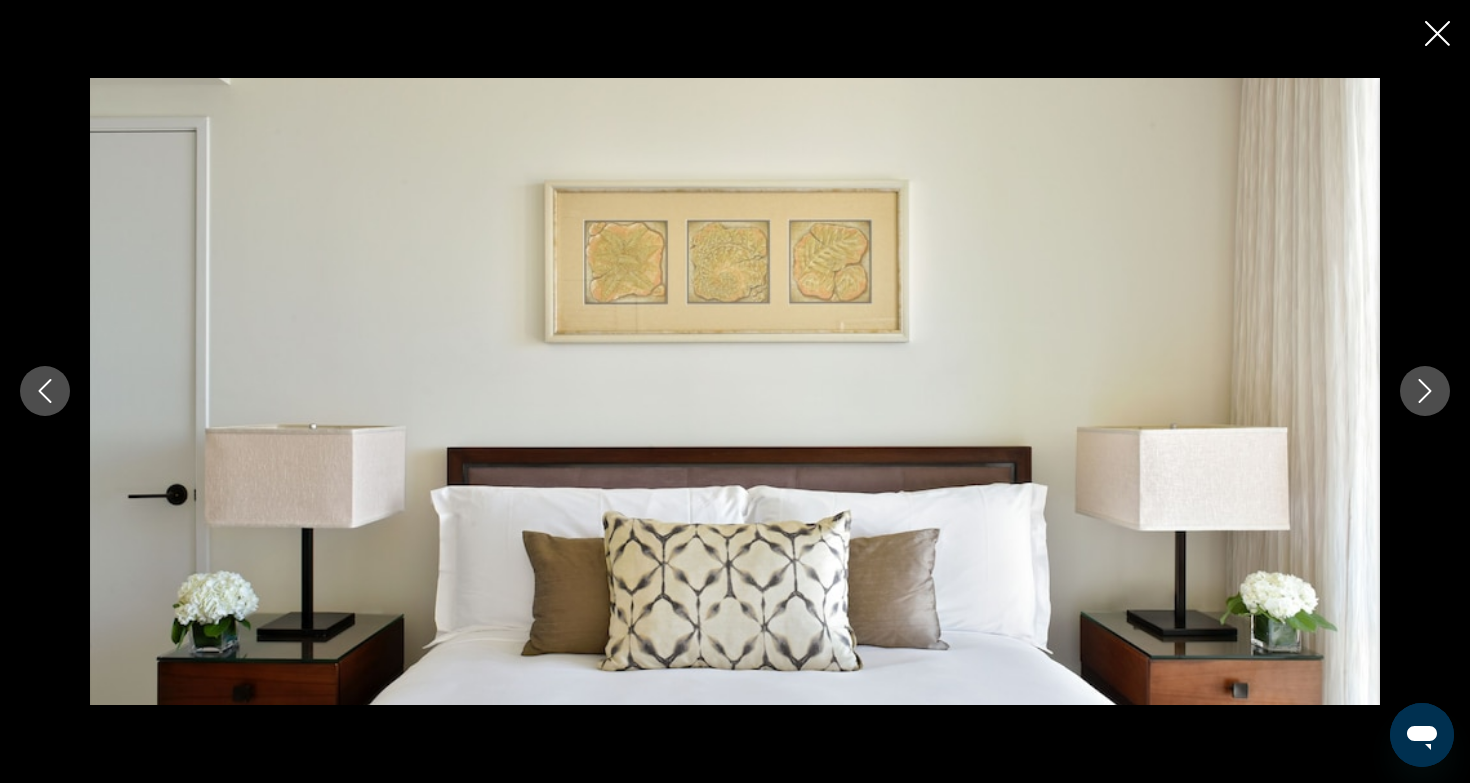 click 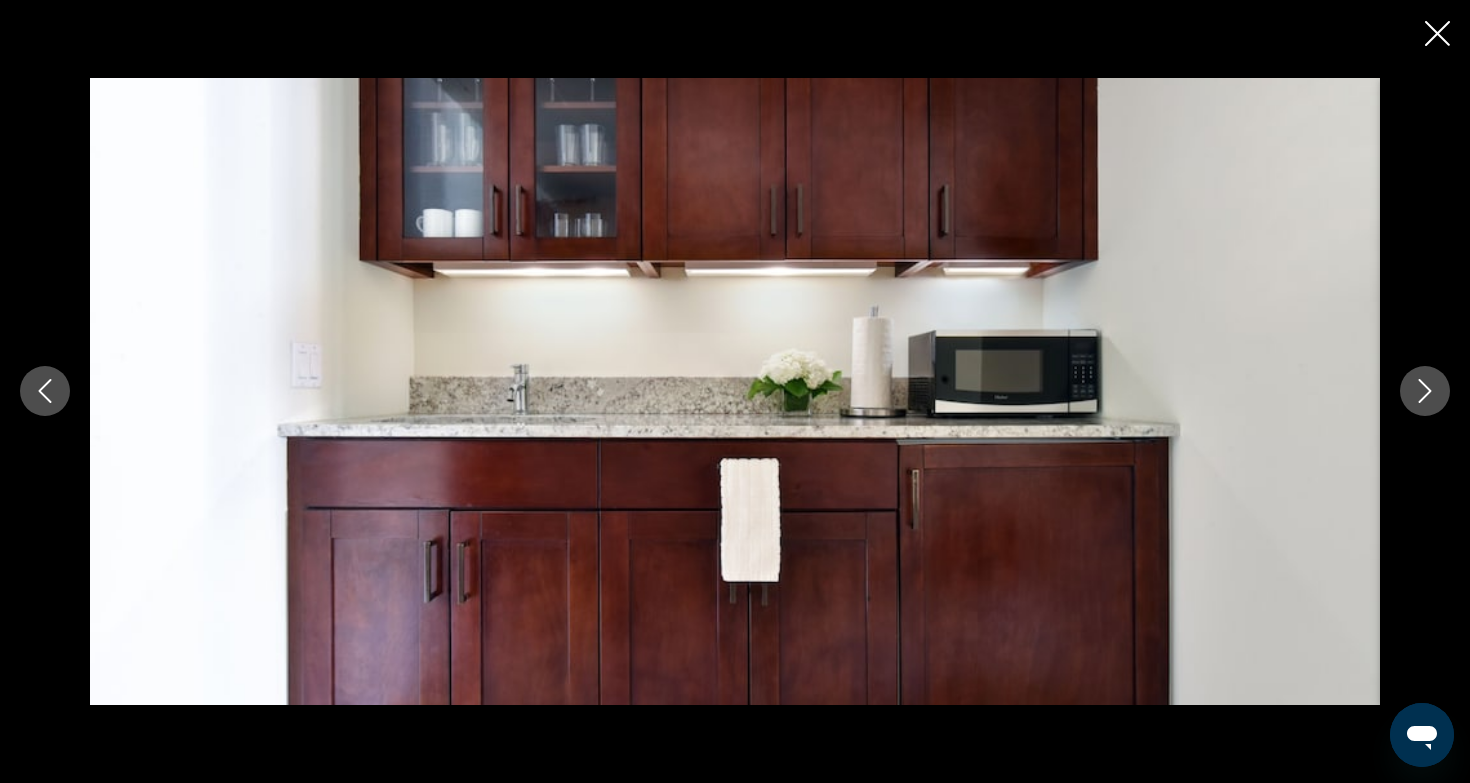 click 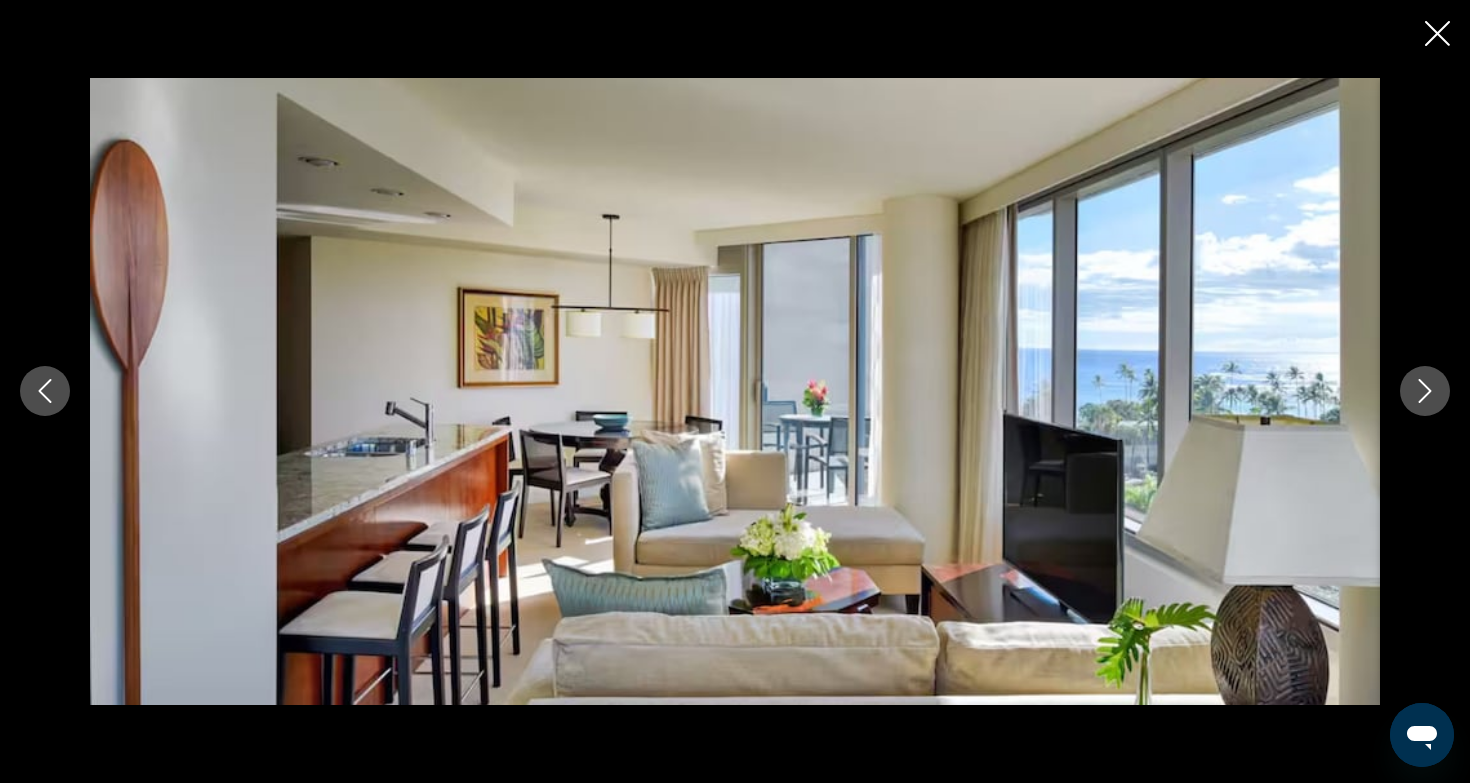 click 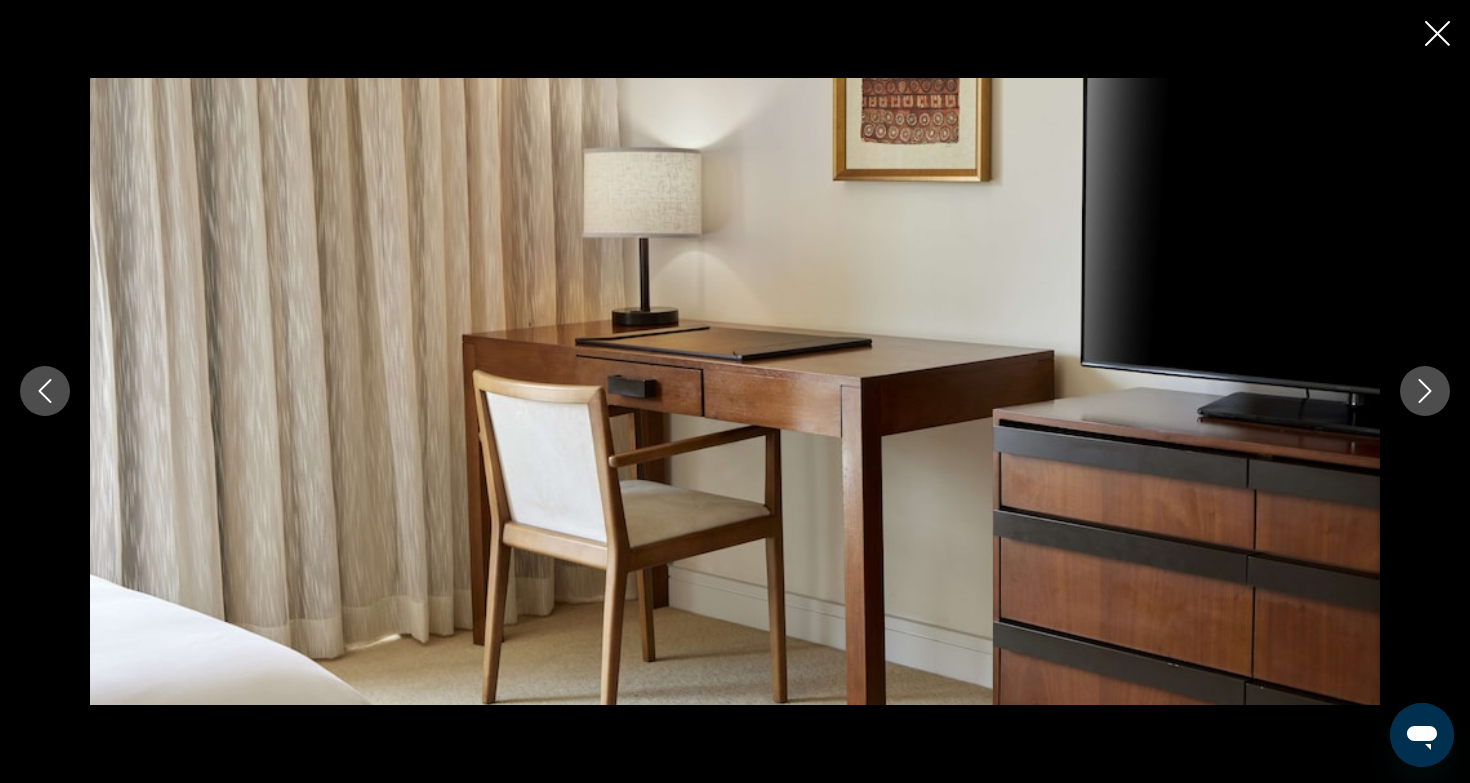 click 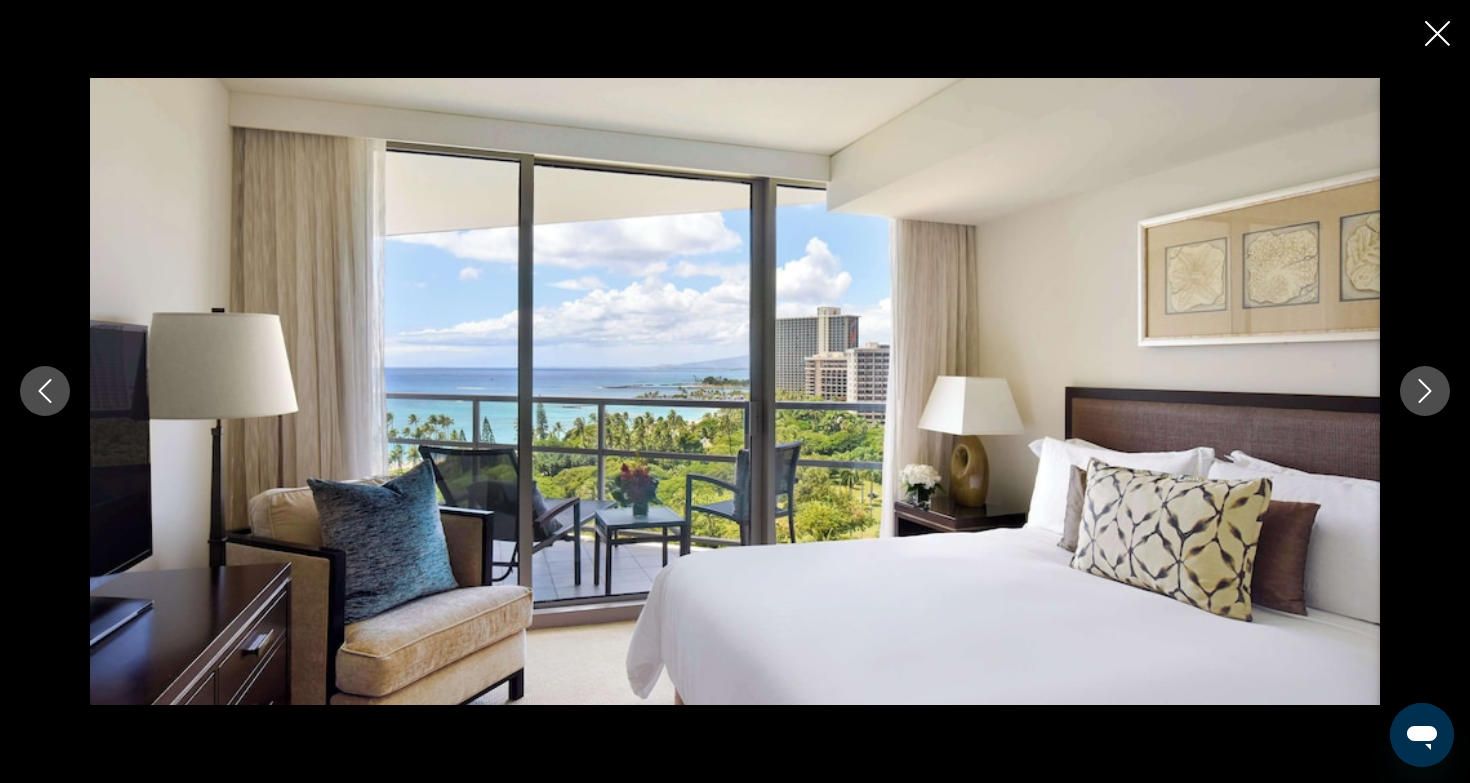 click 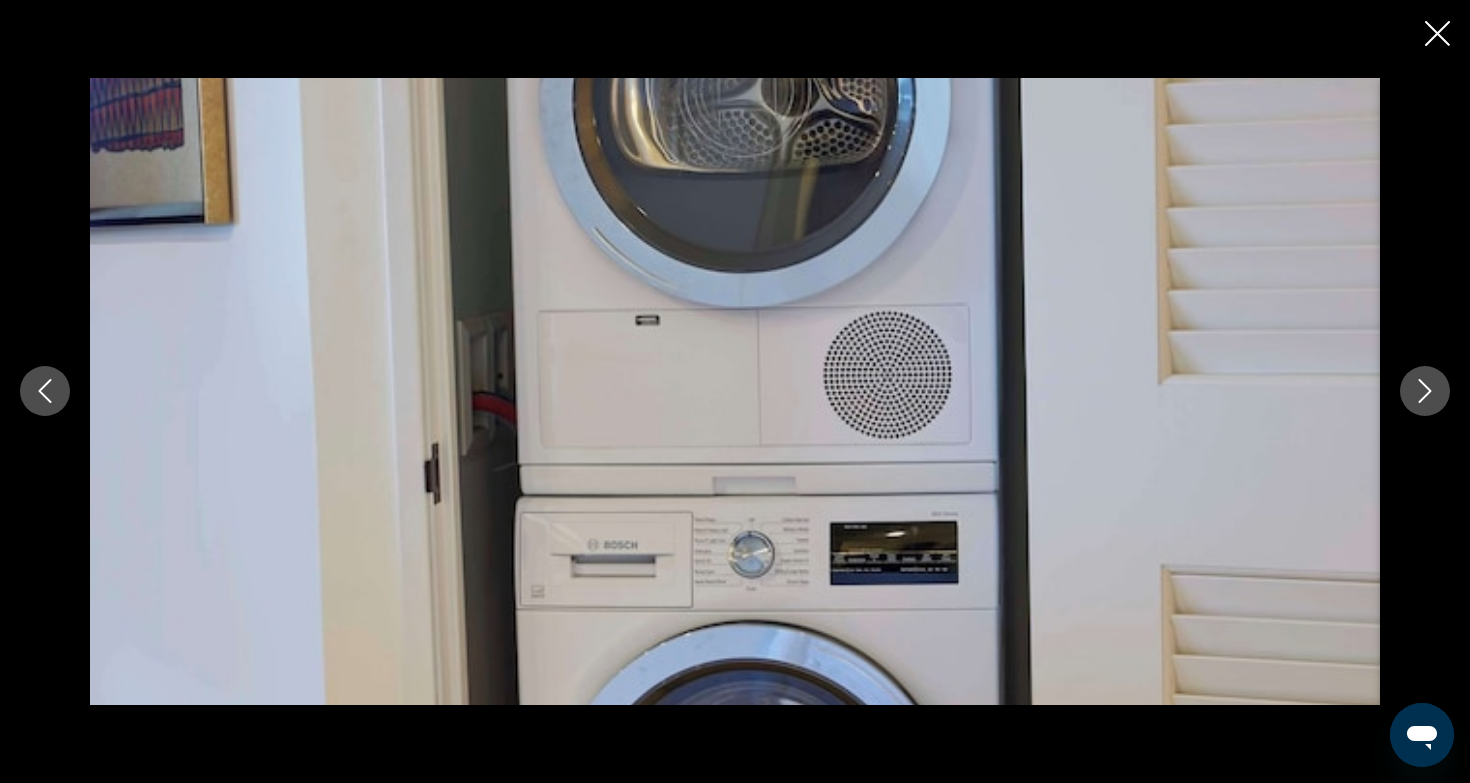 click 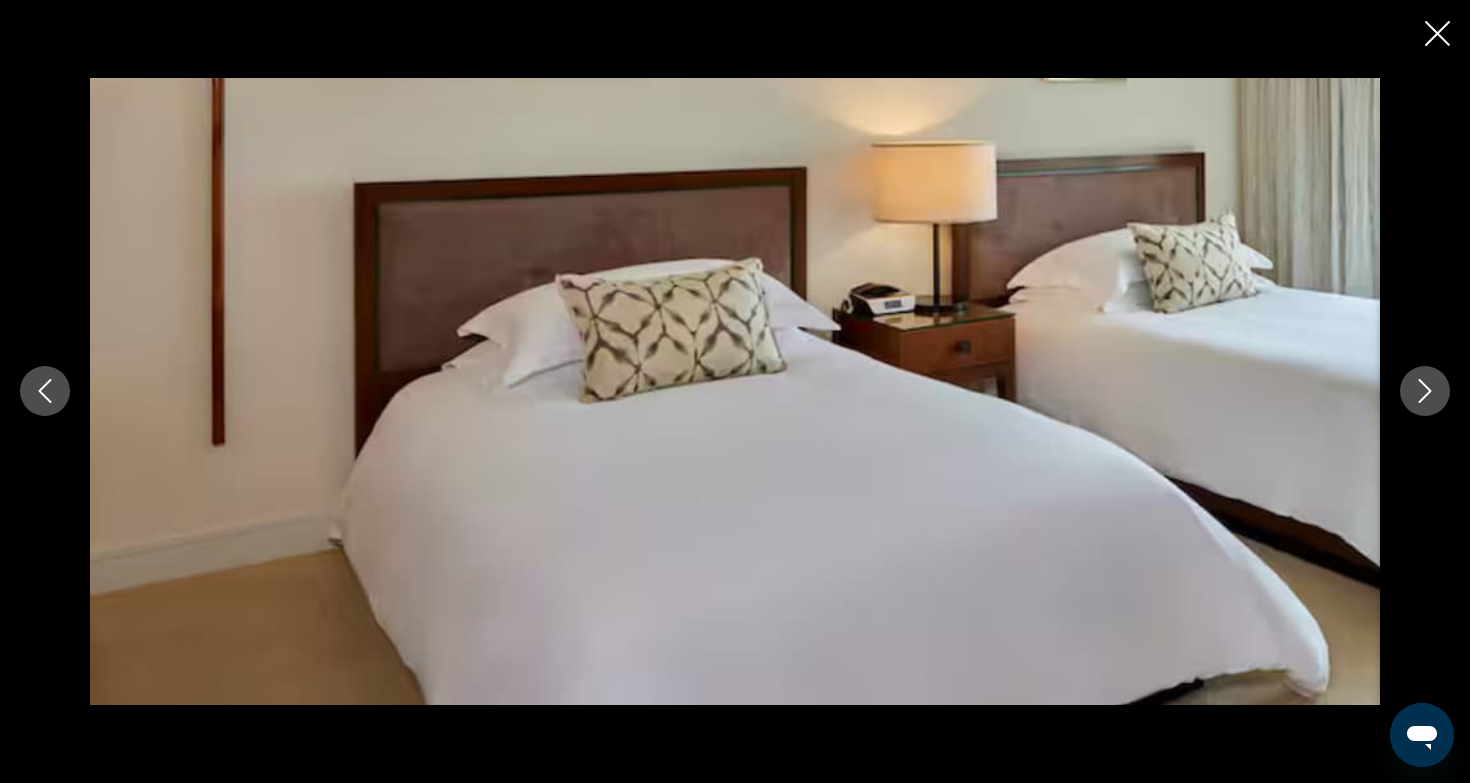 click 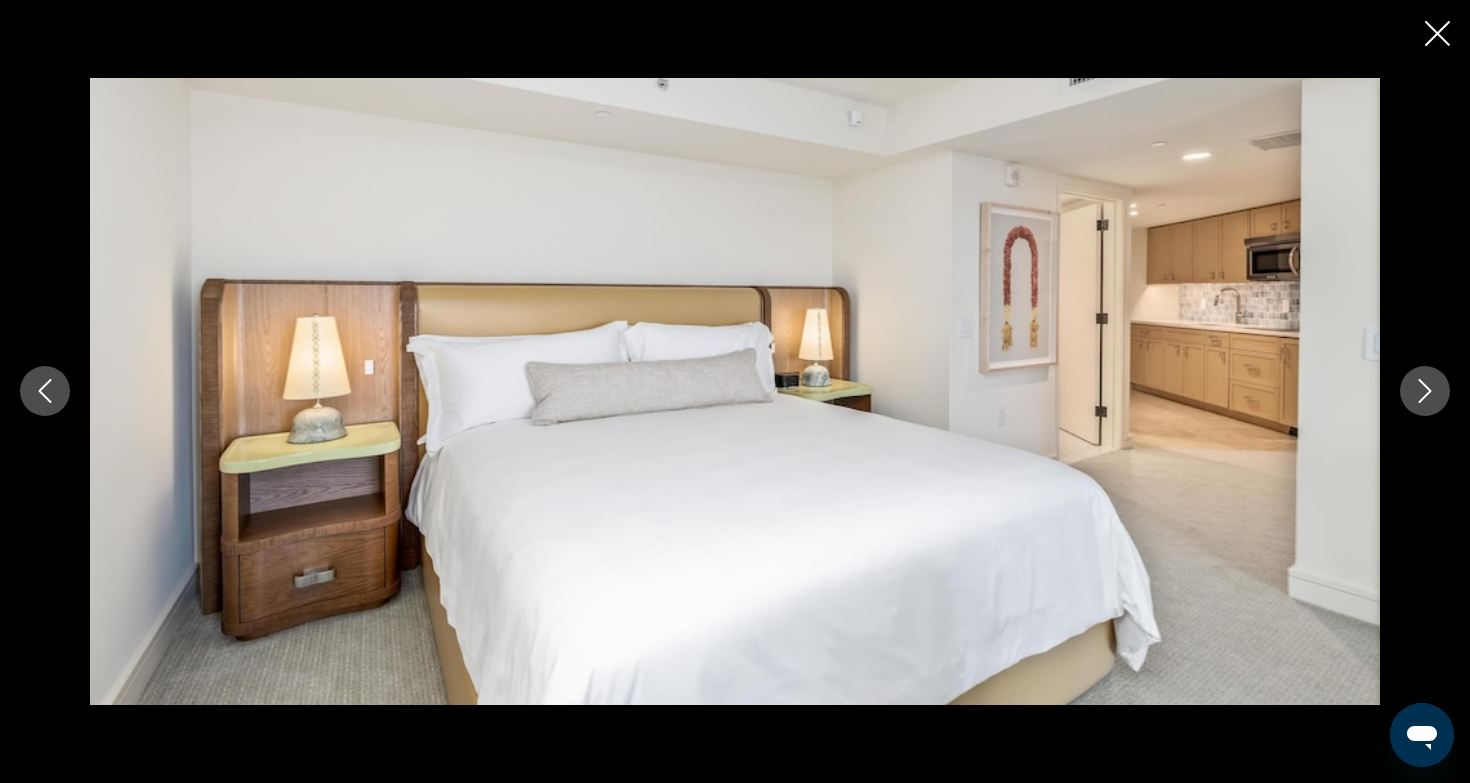 click 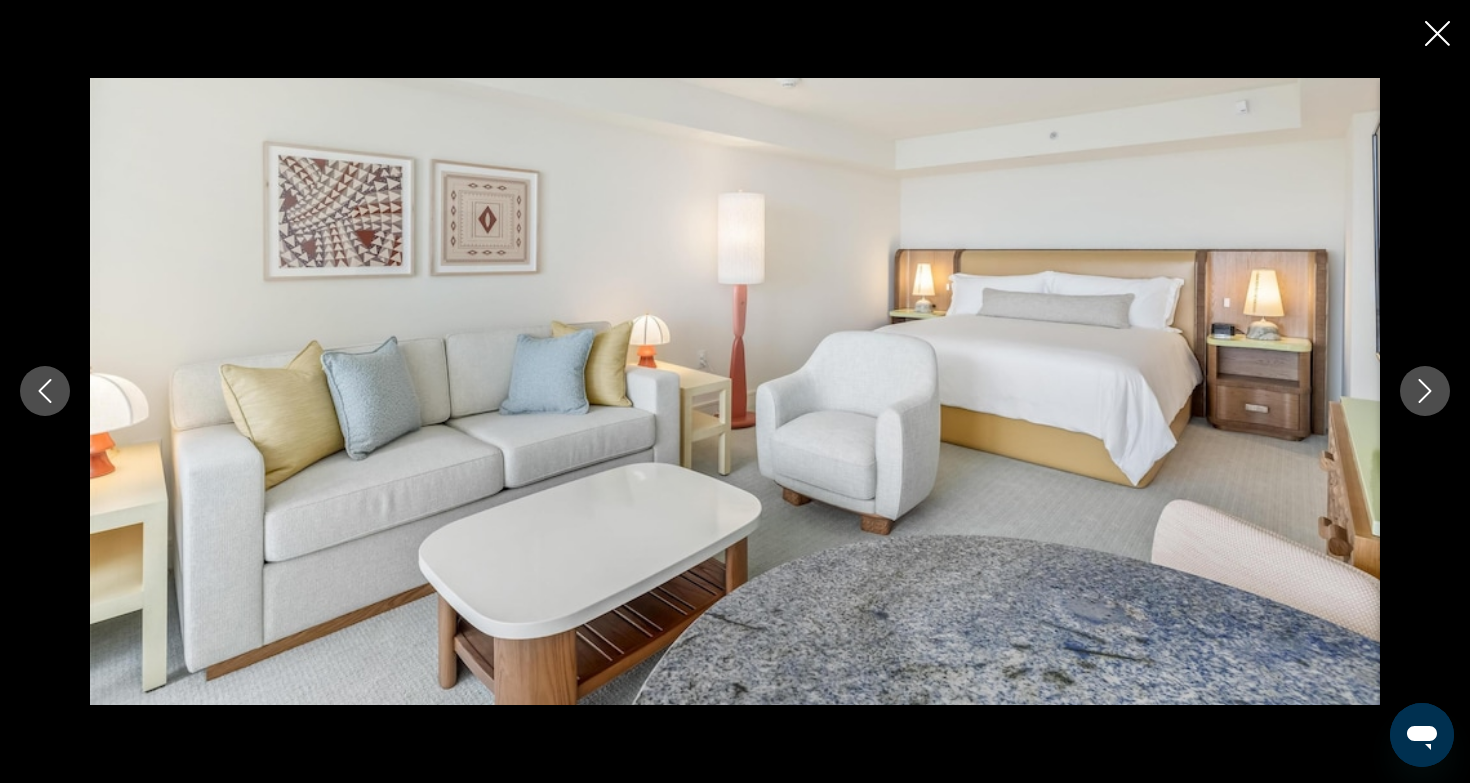 click 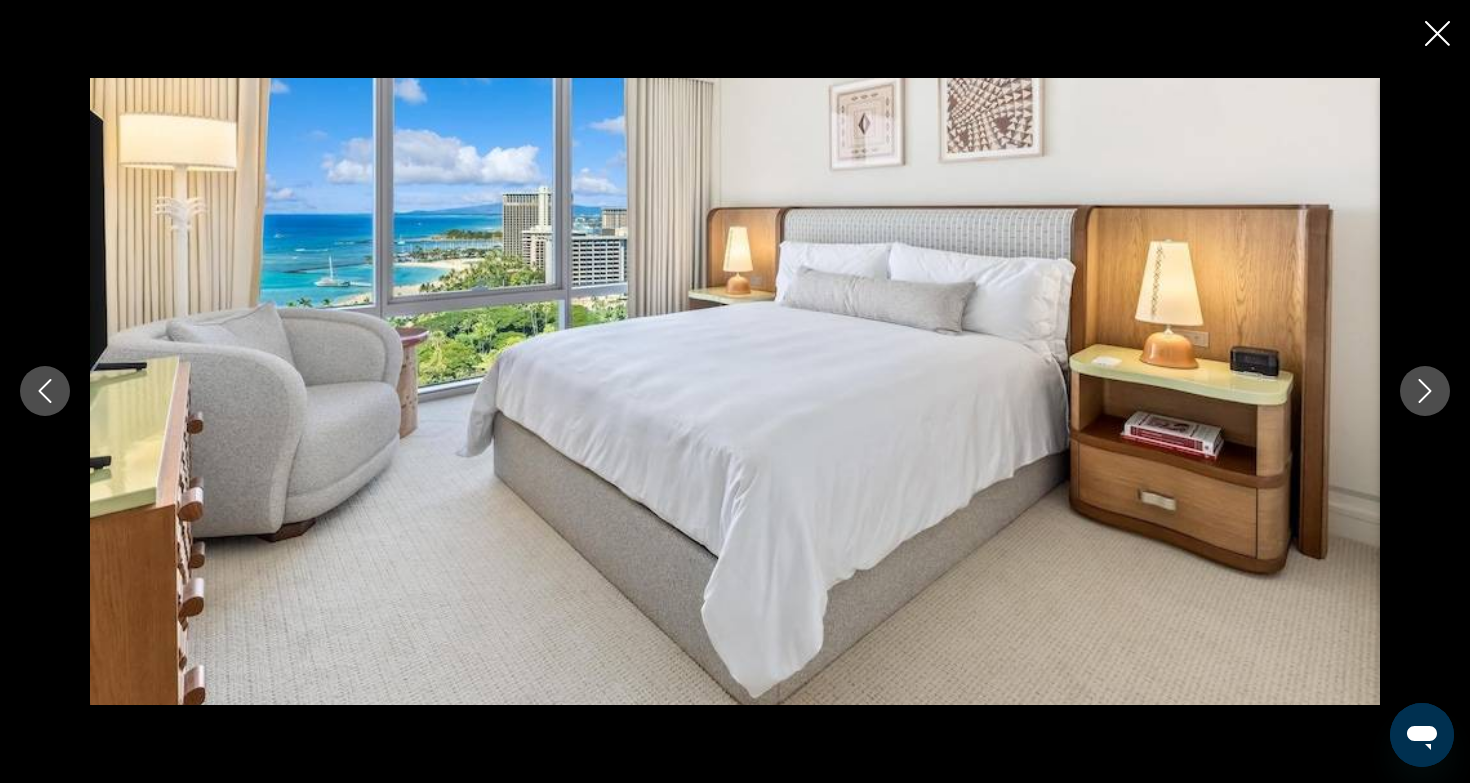 click 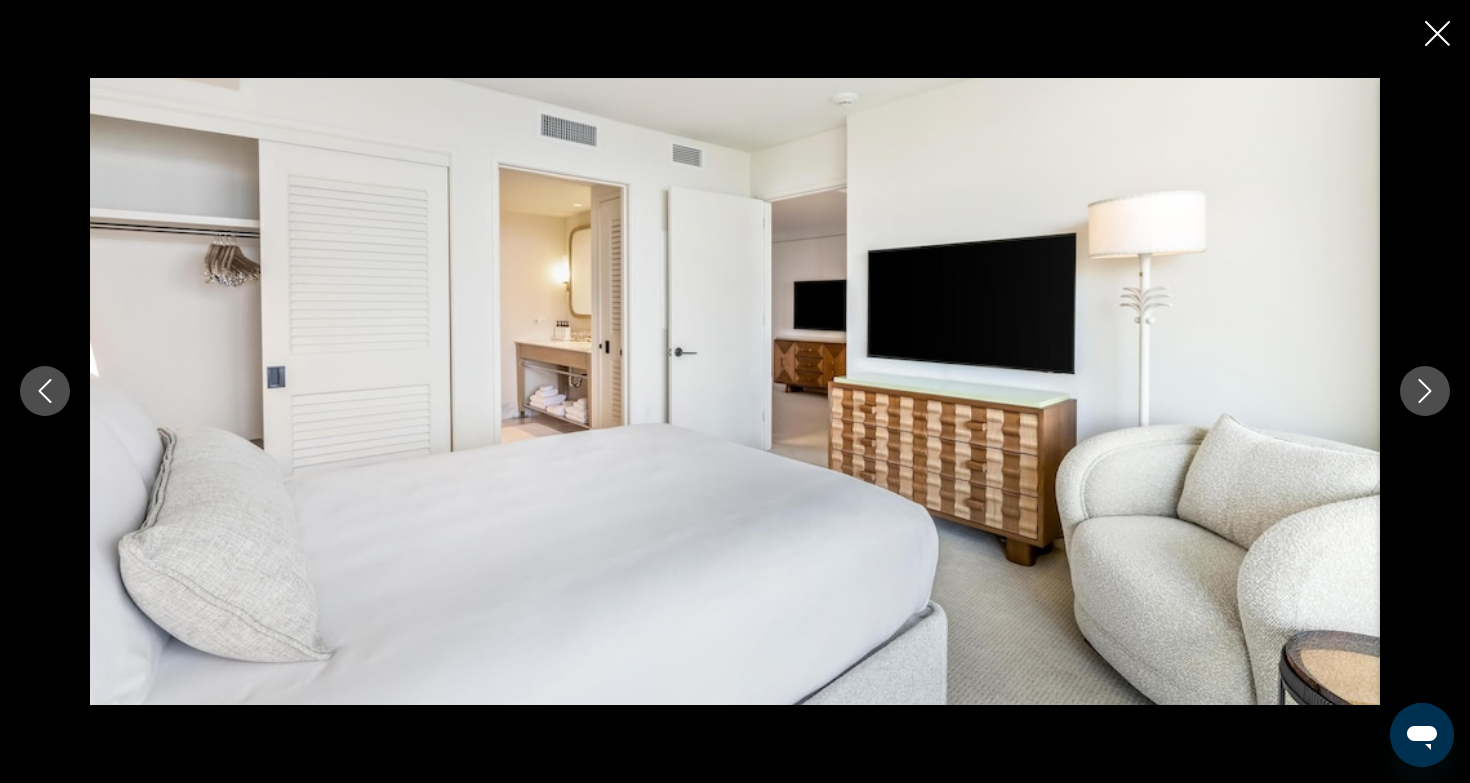 click 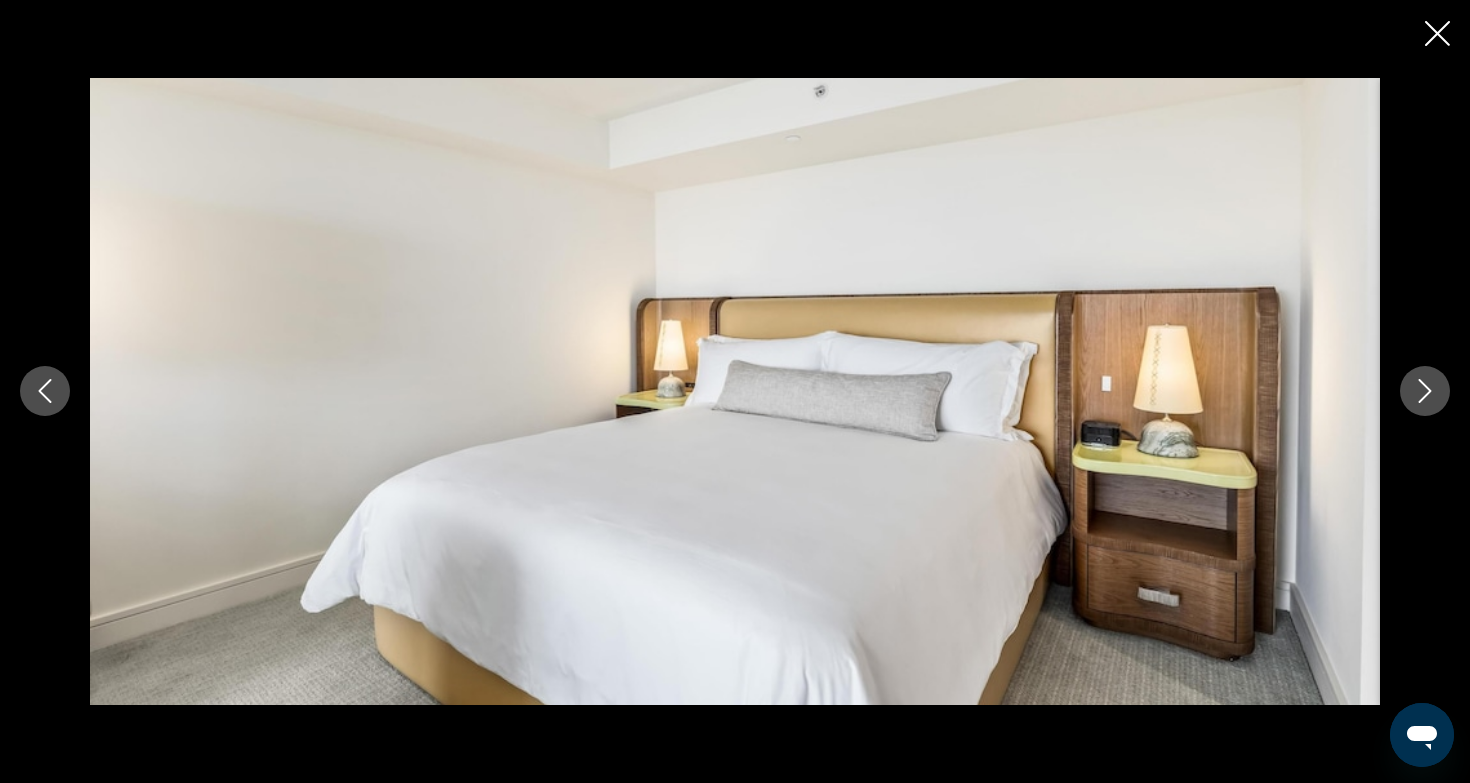 click 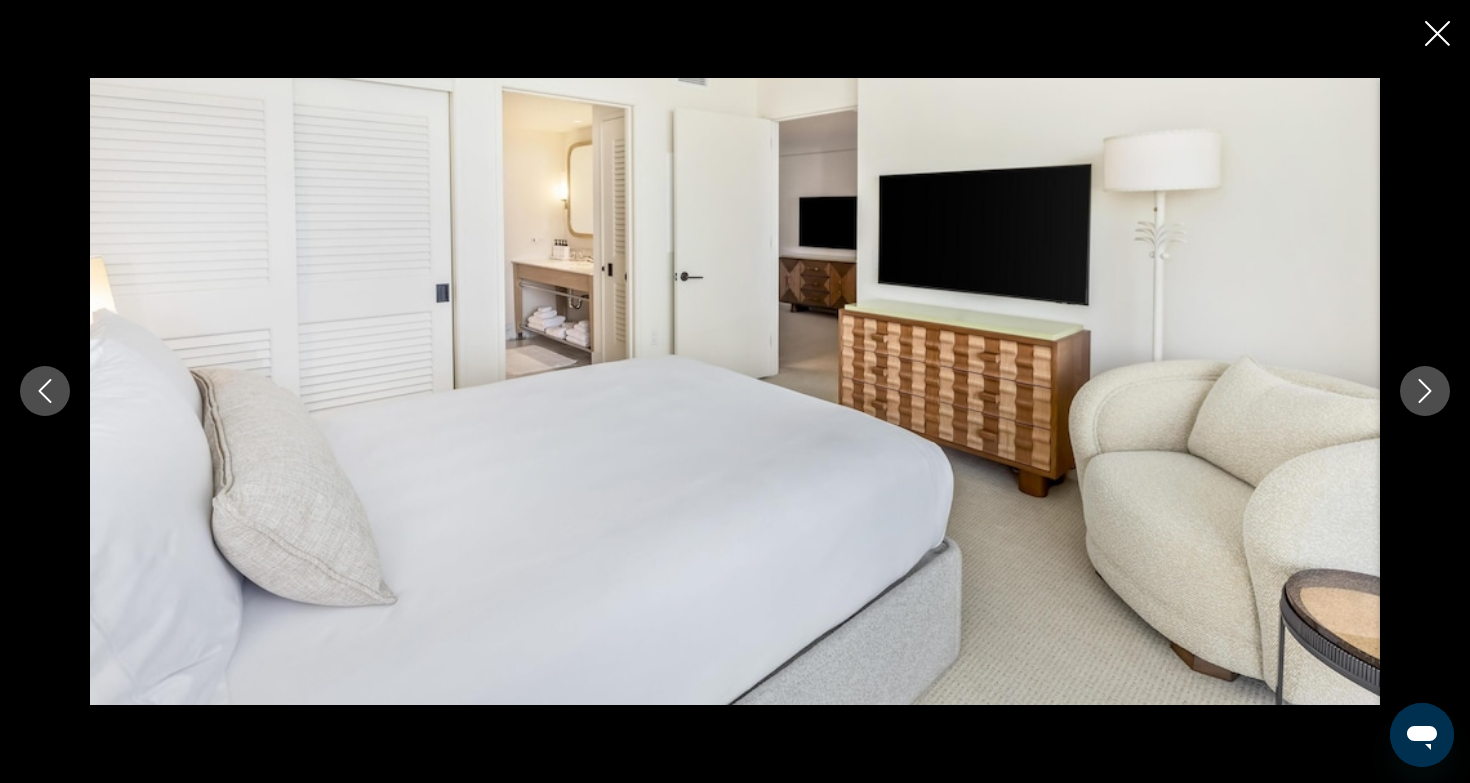 click 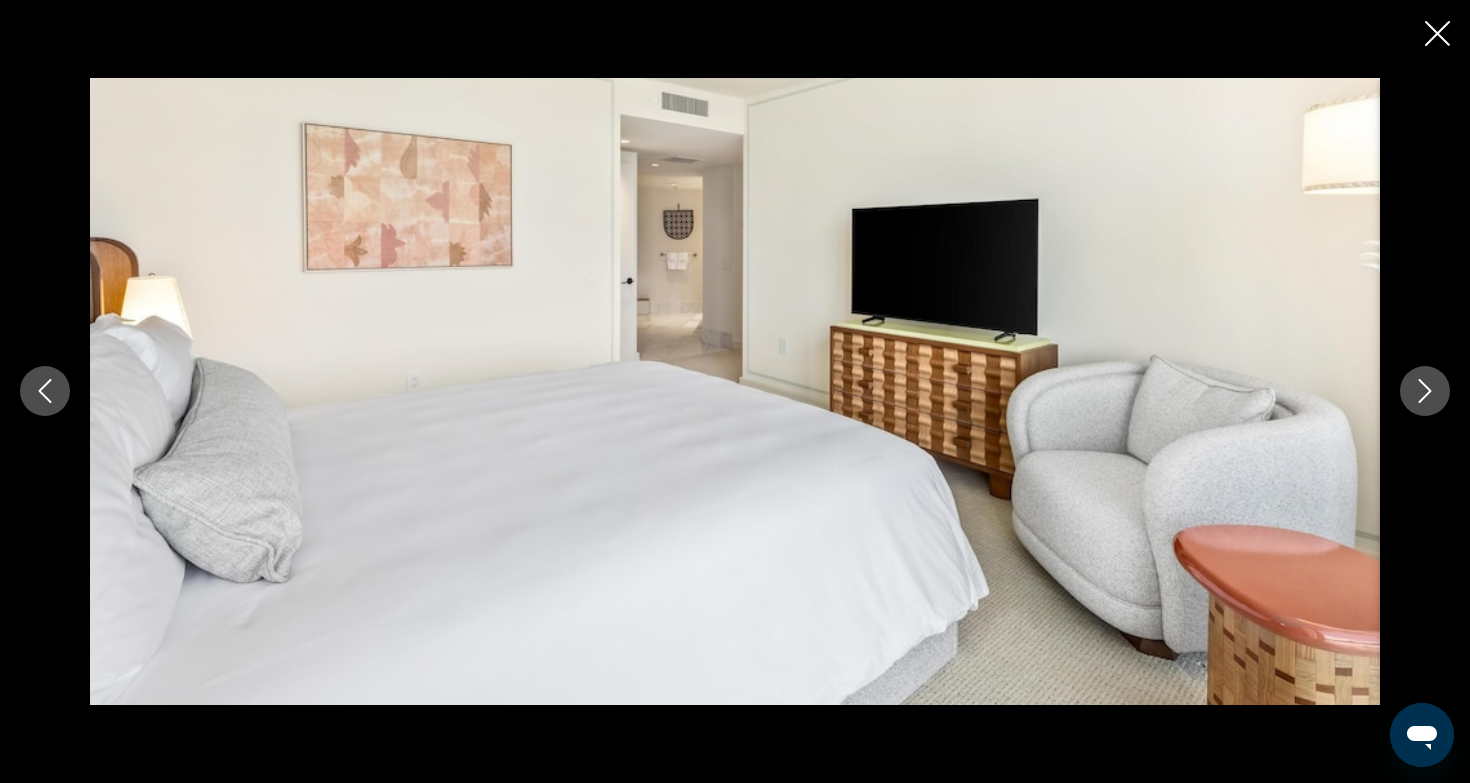 click 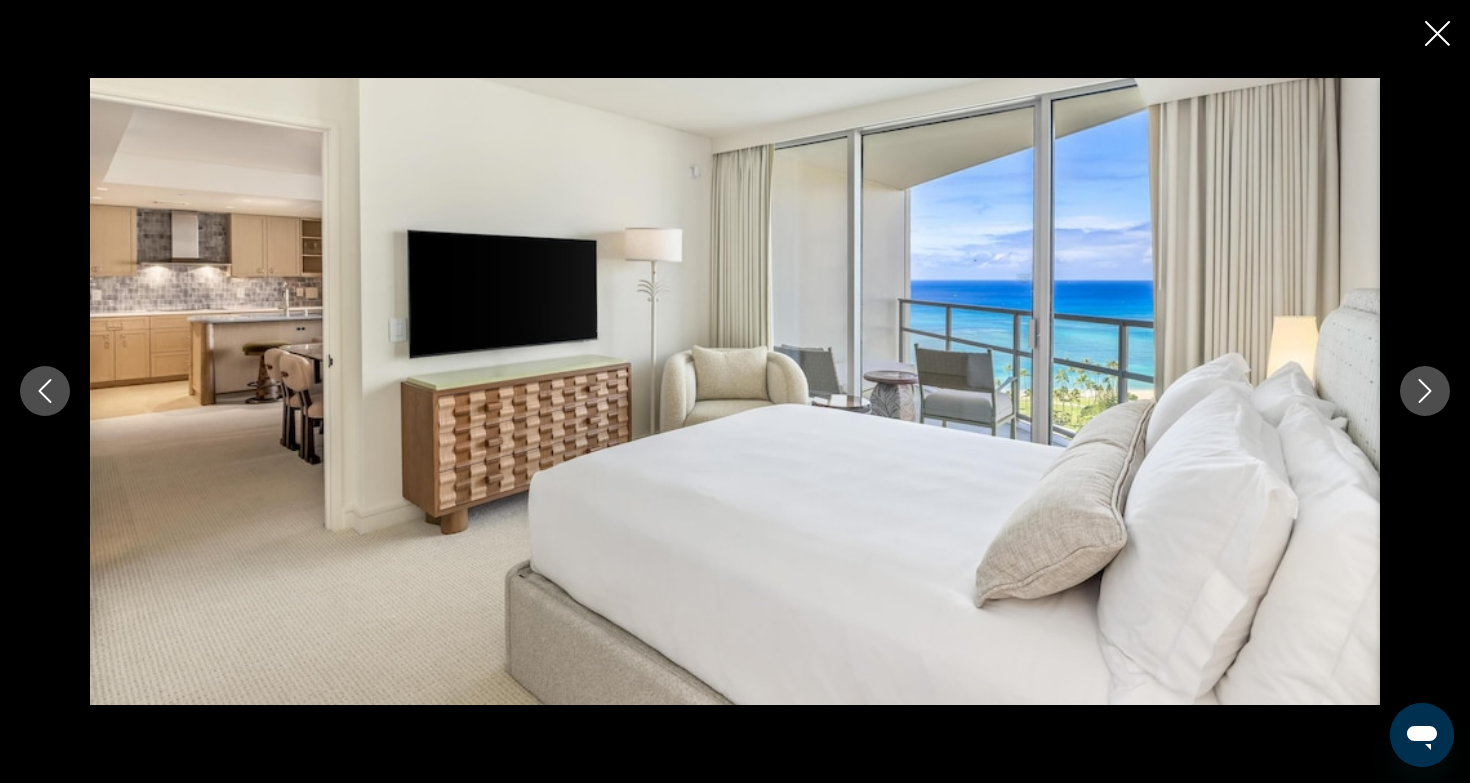 click 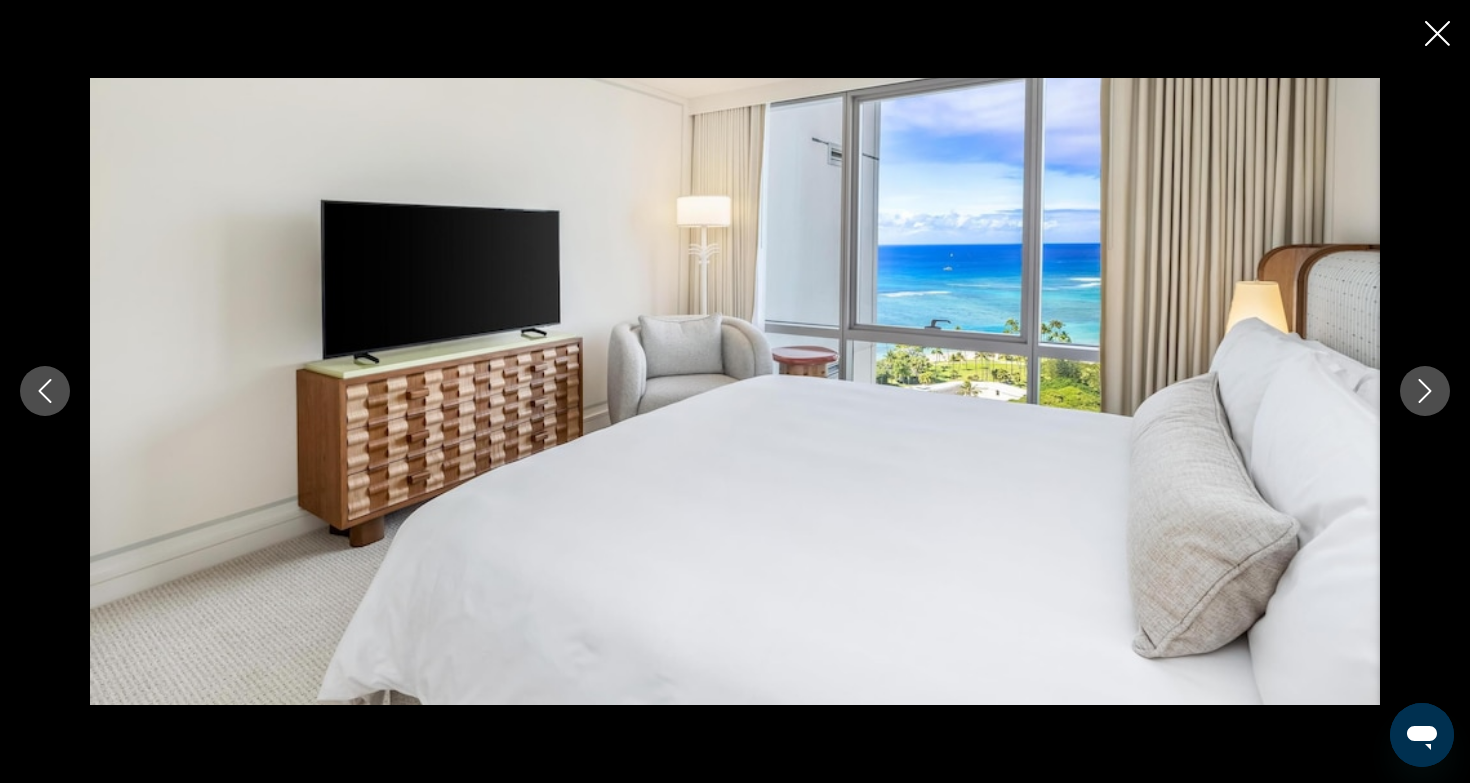 click 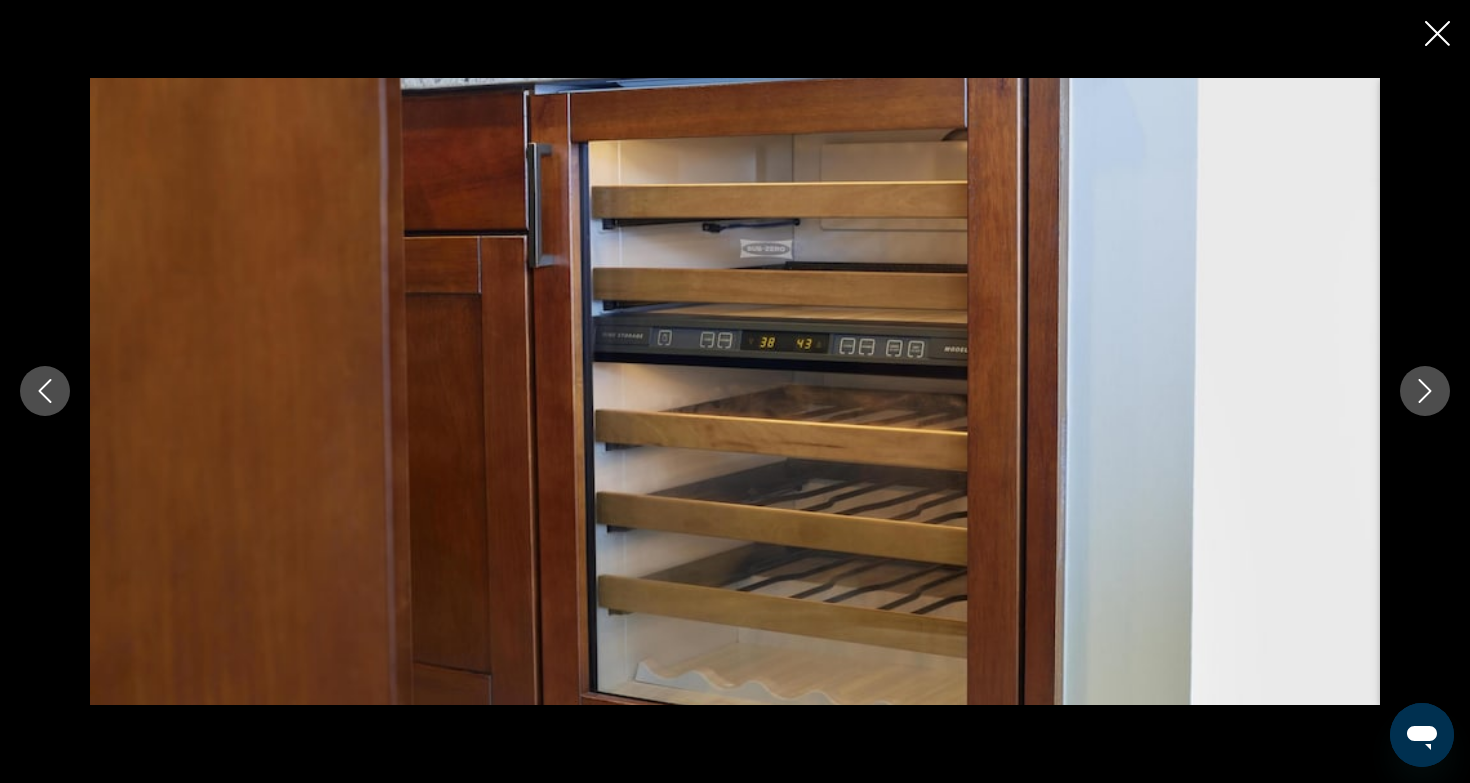 click 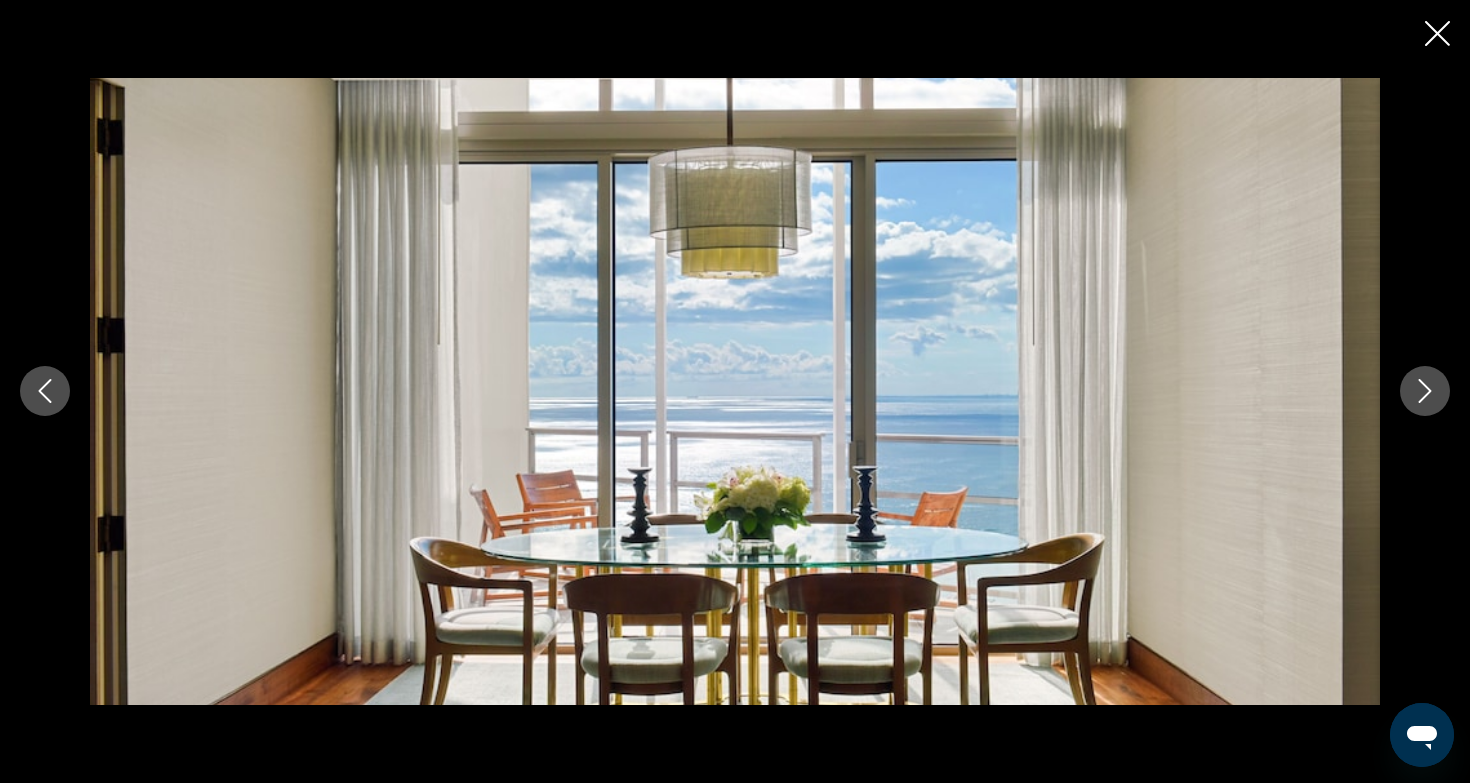 click 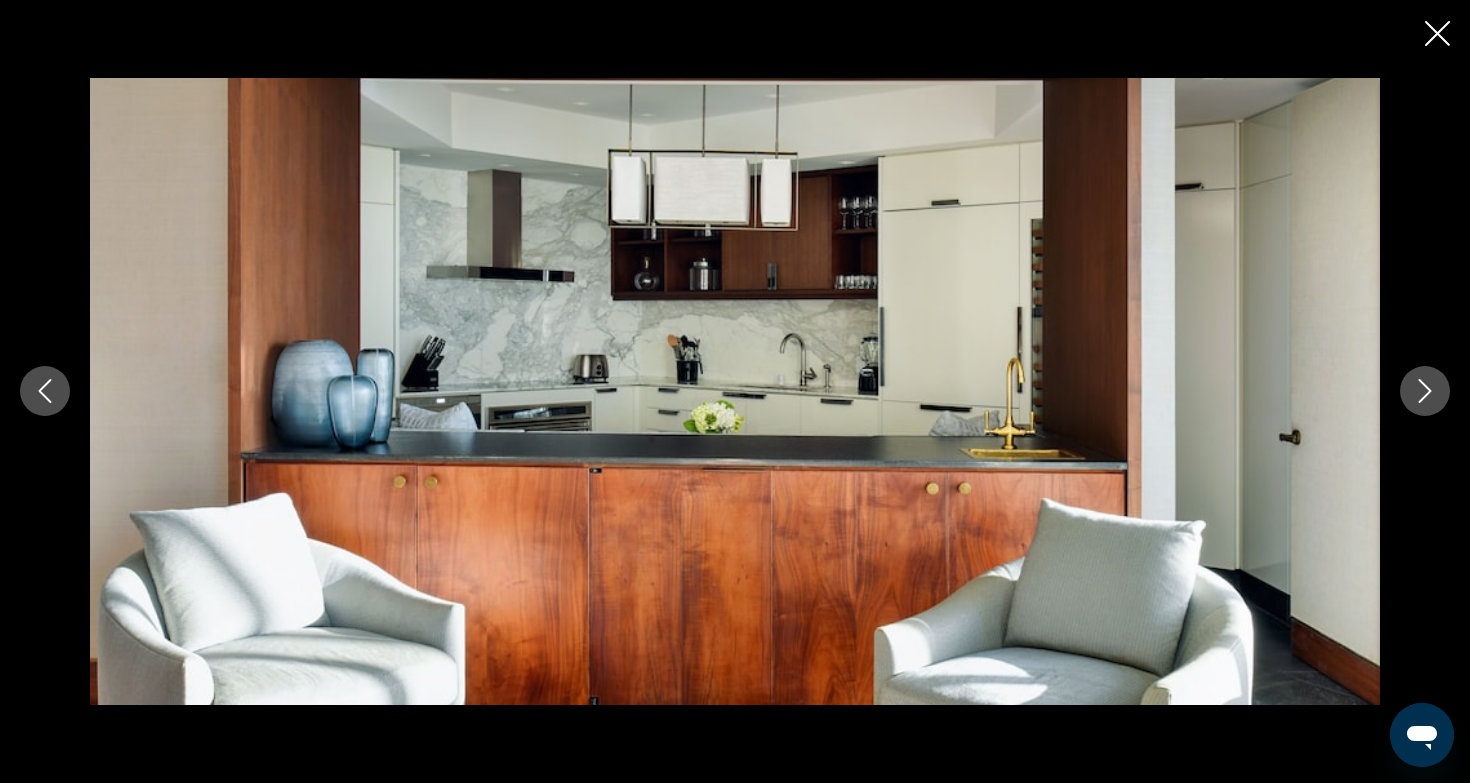click 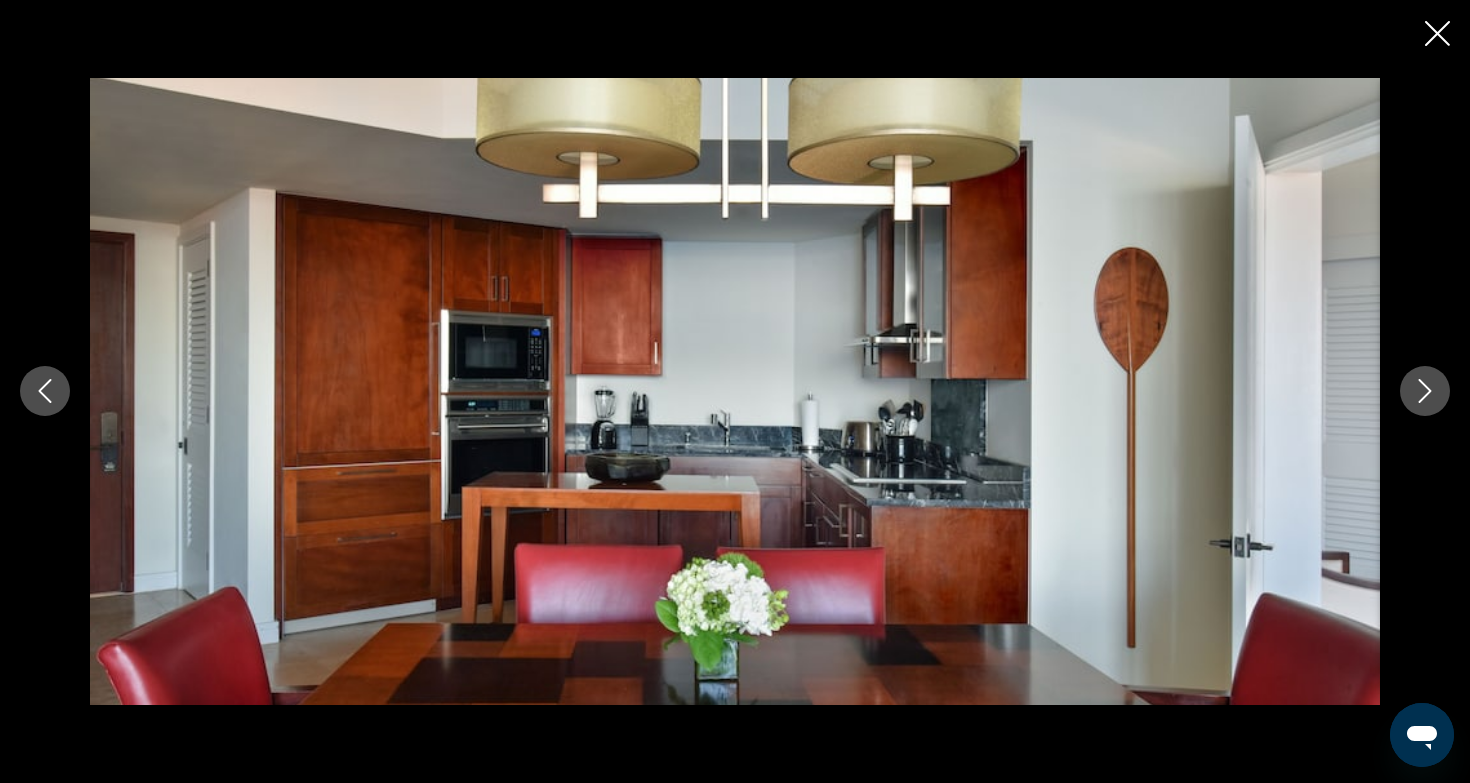 click 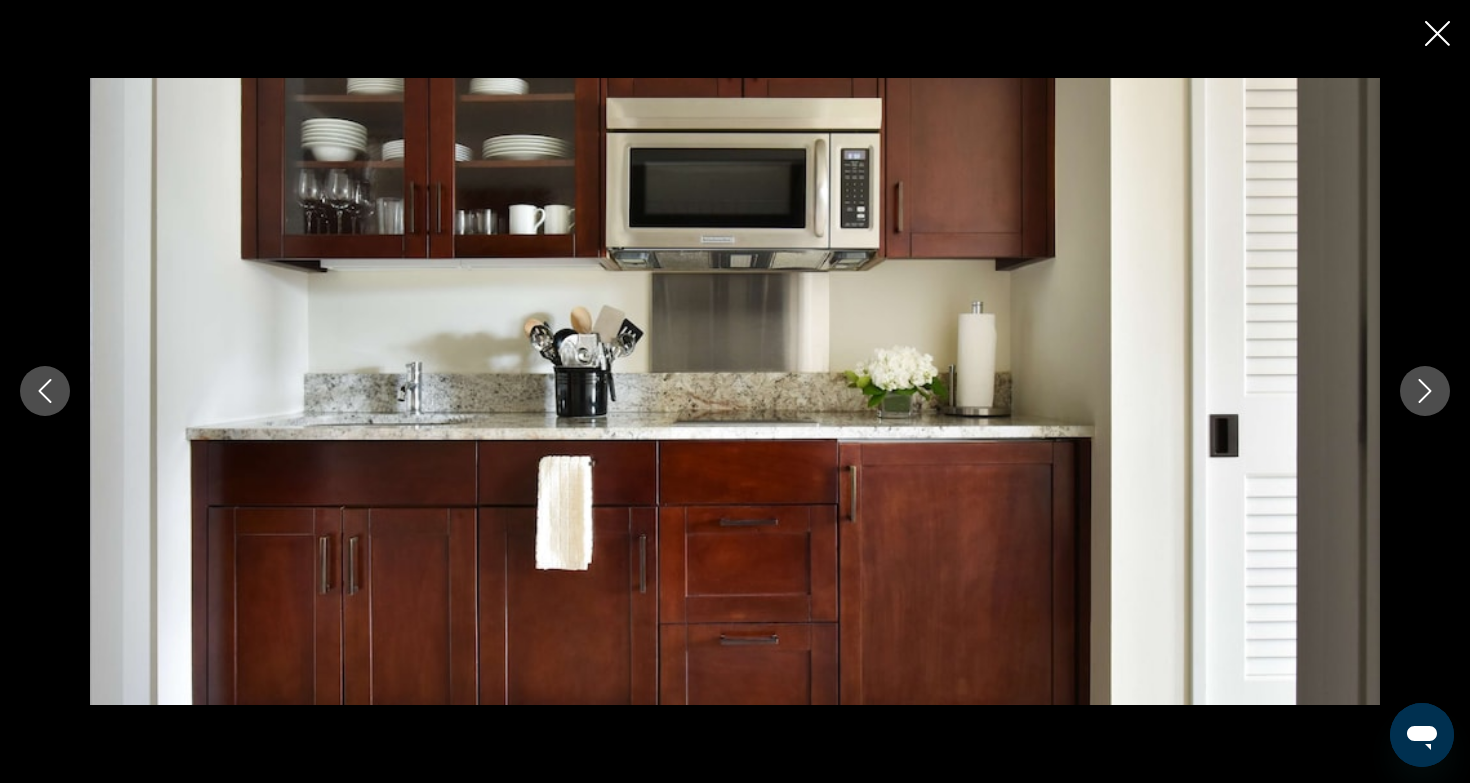 click 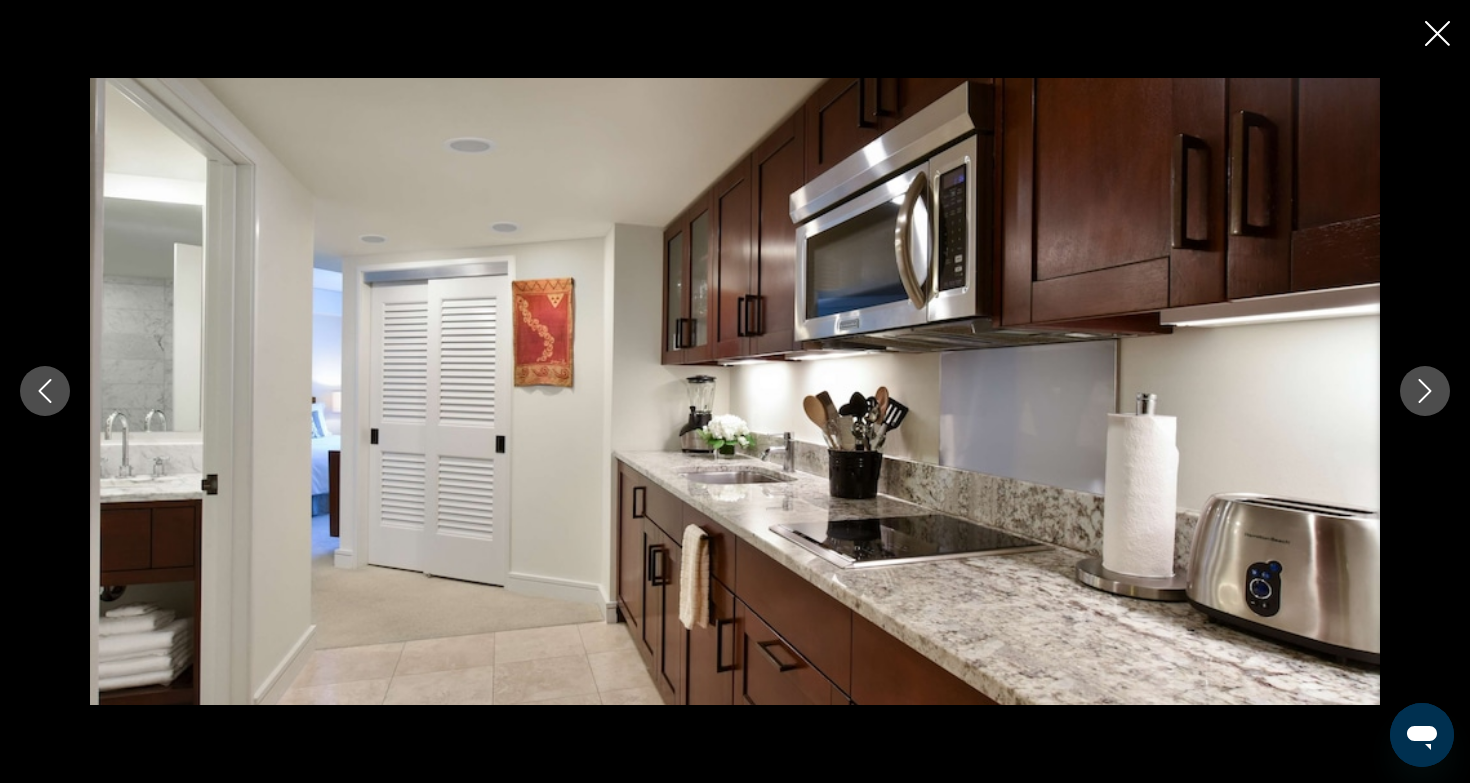 click 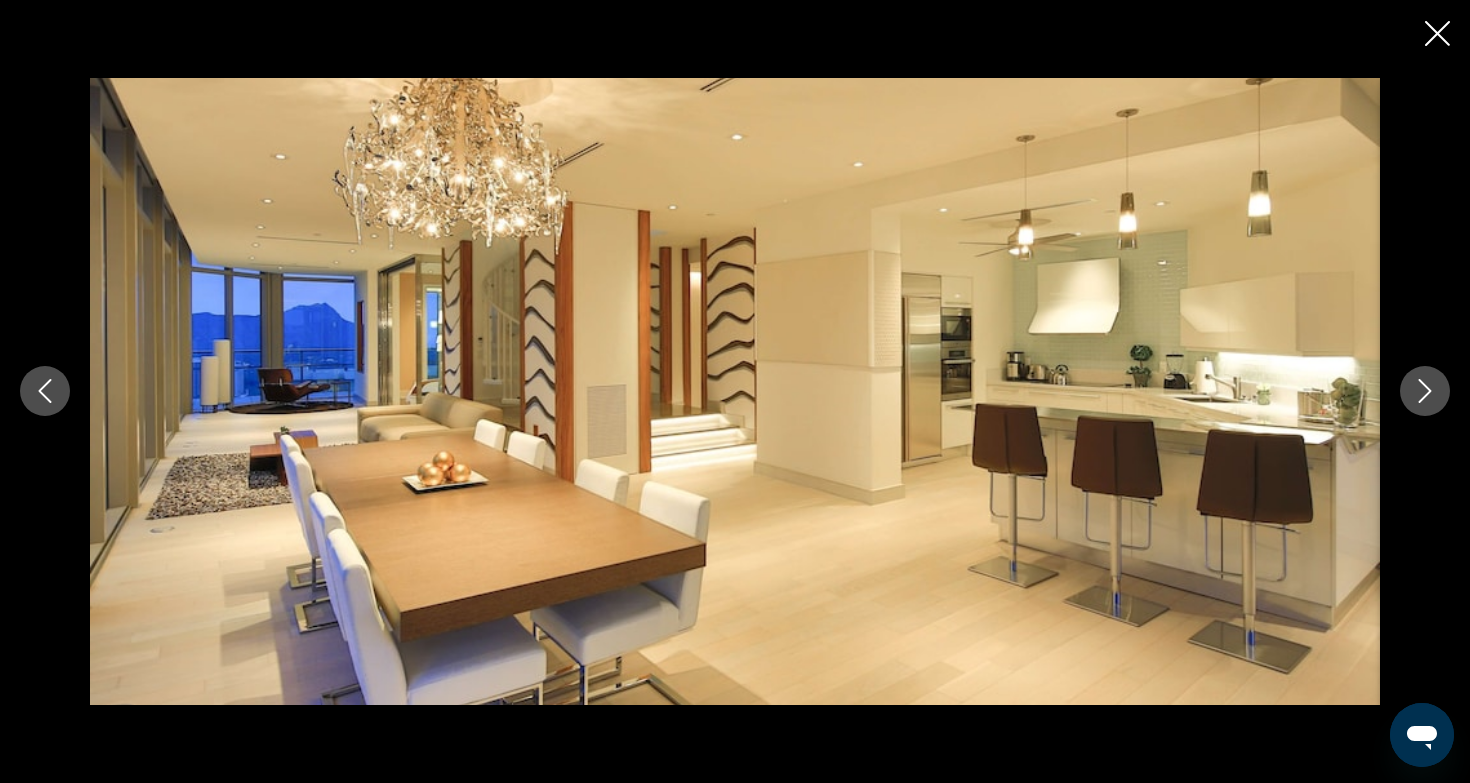 click 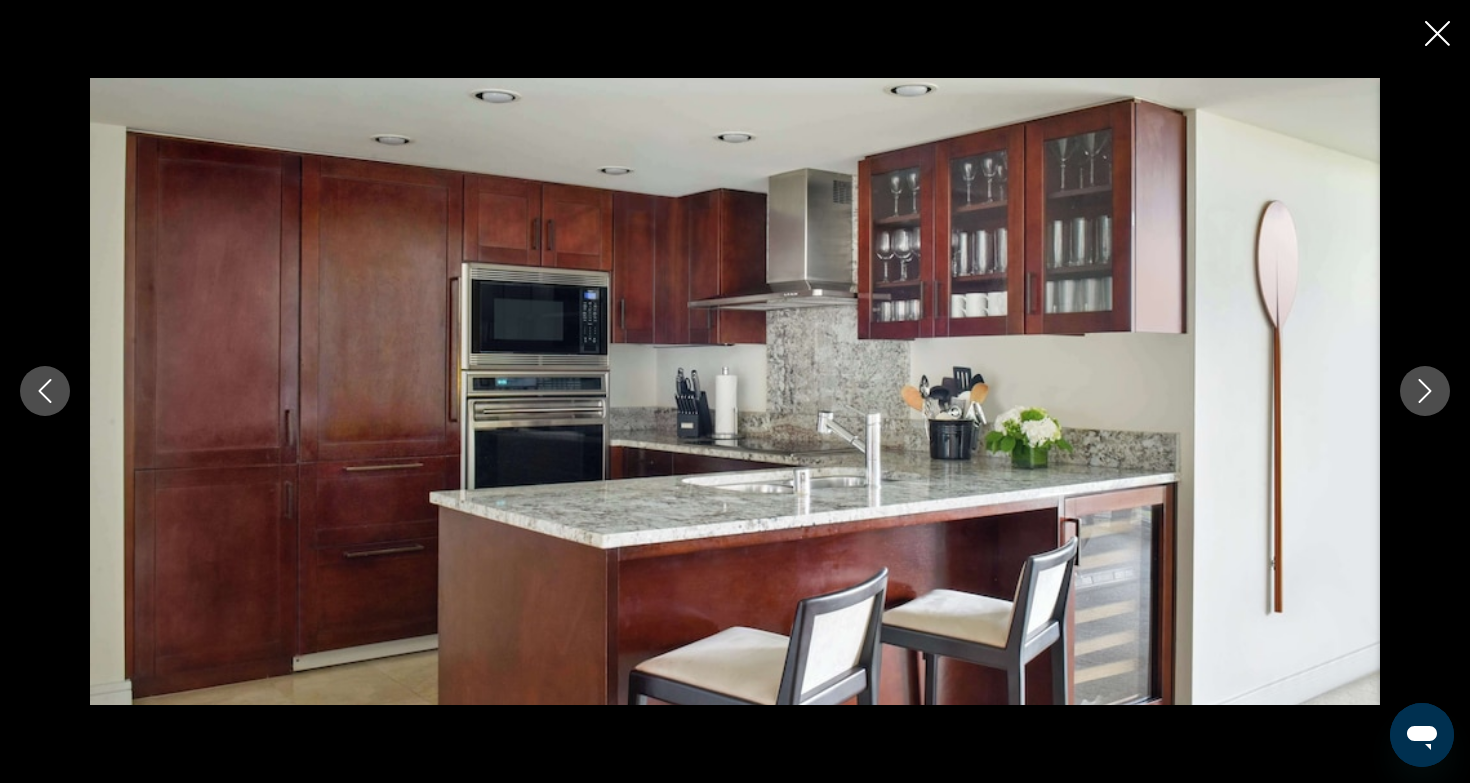 click 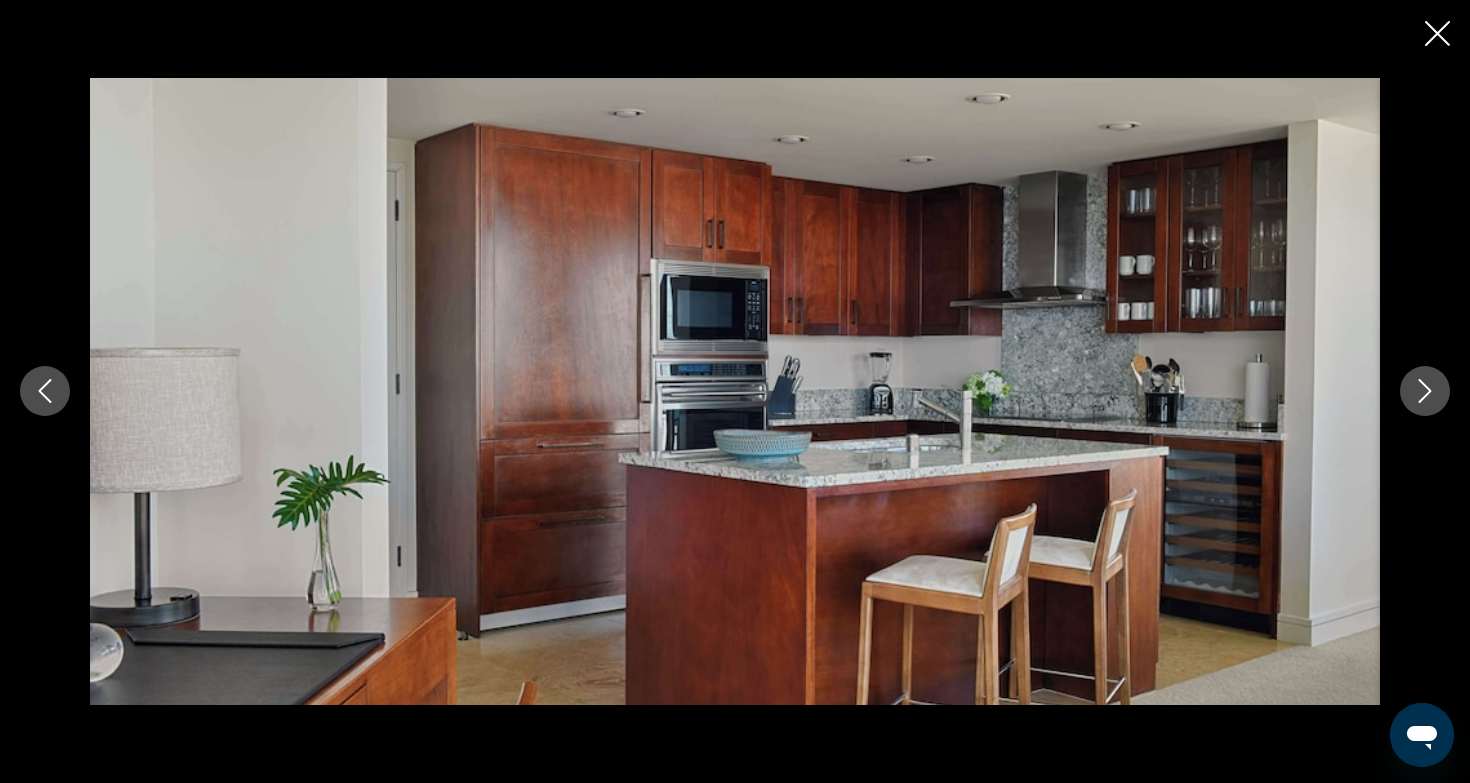 click 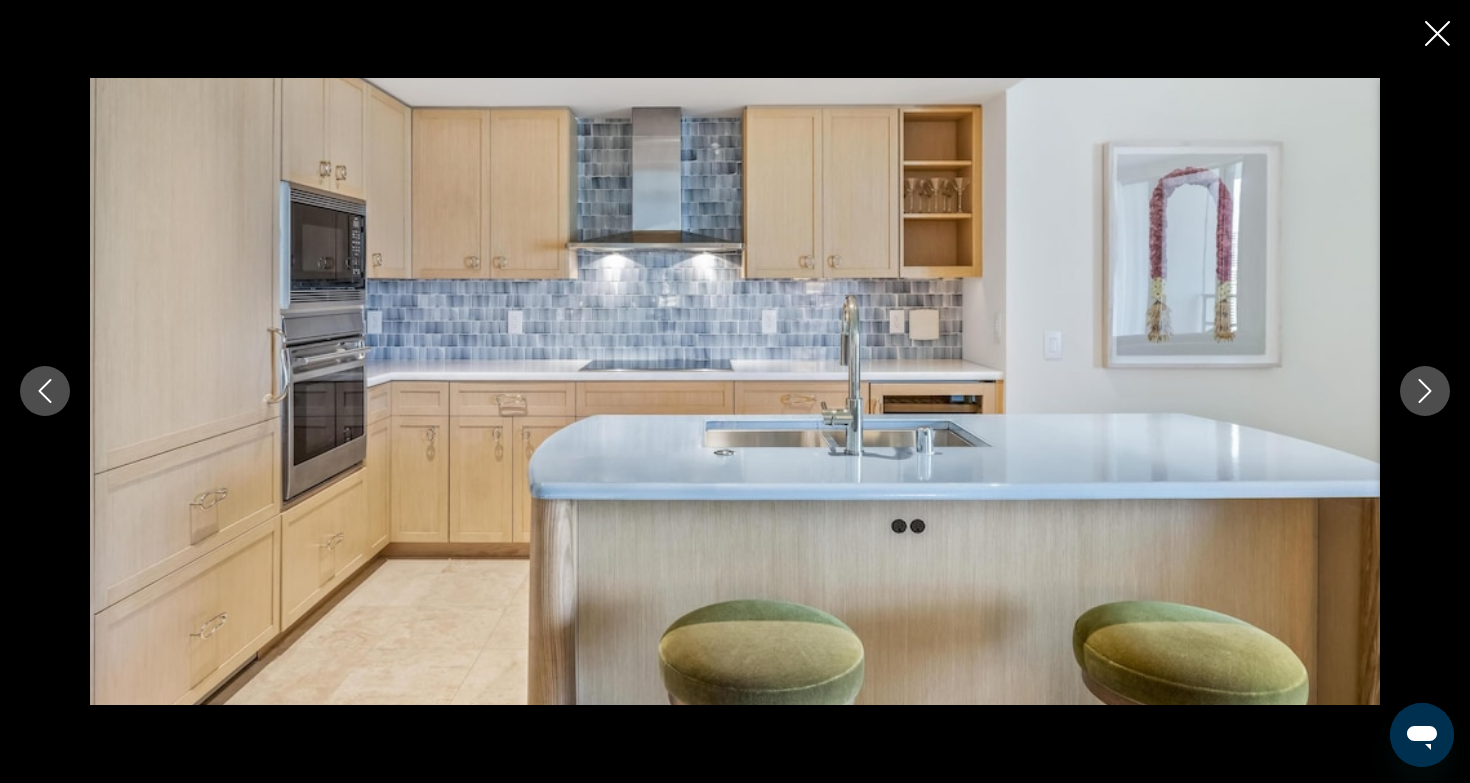 click 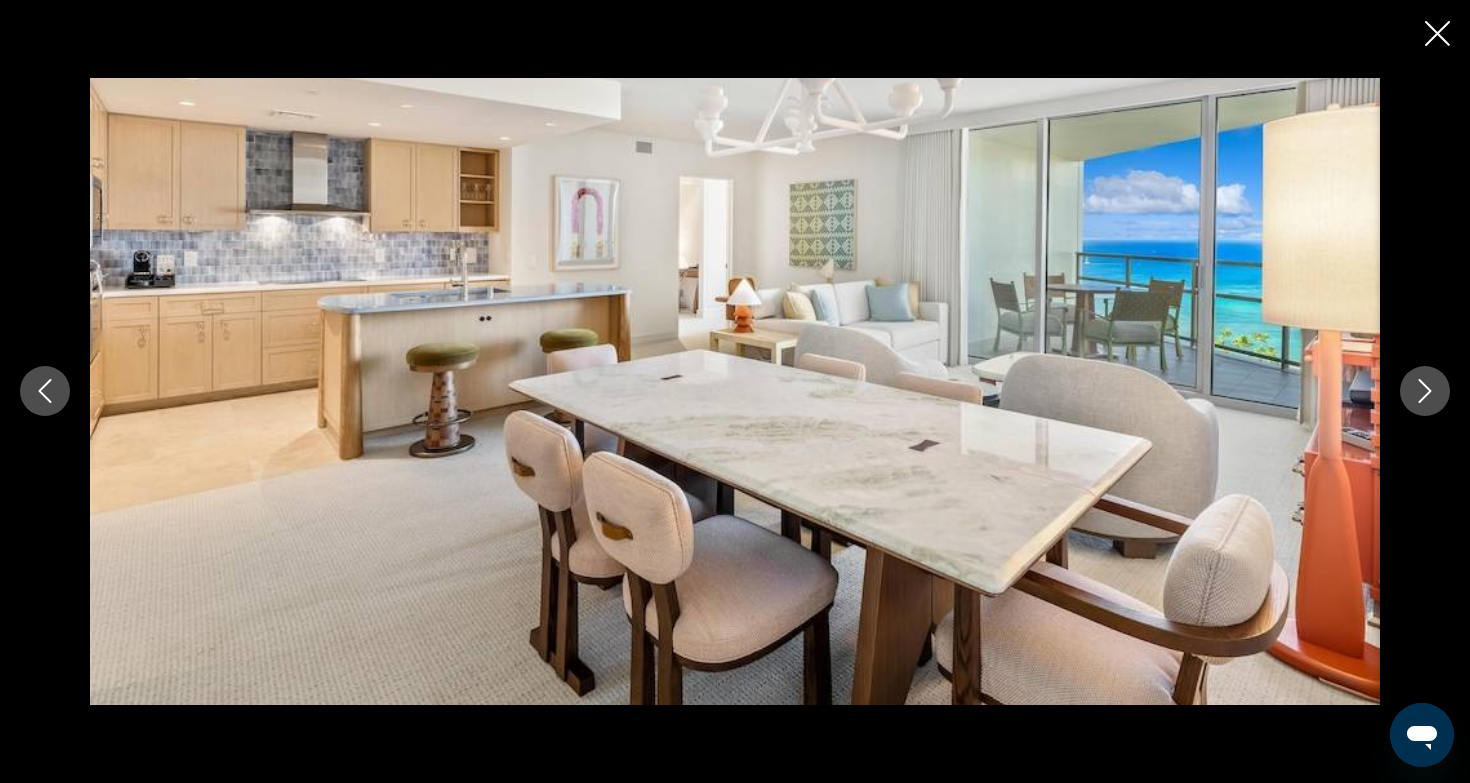 click 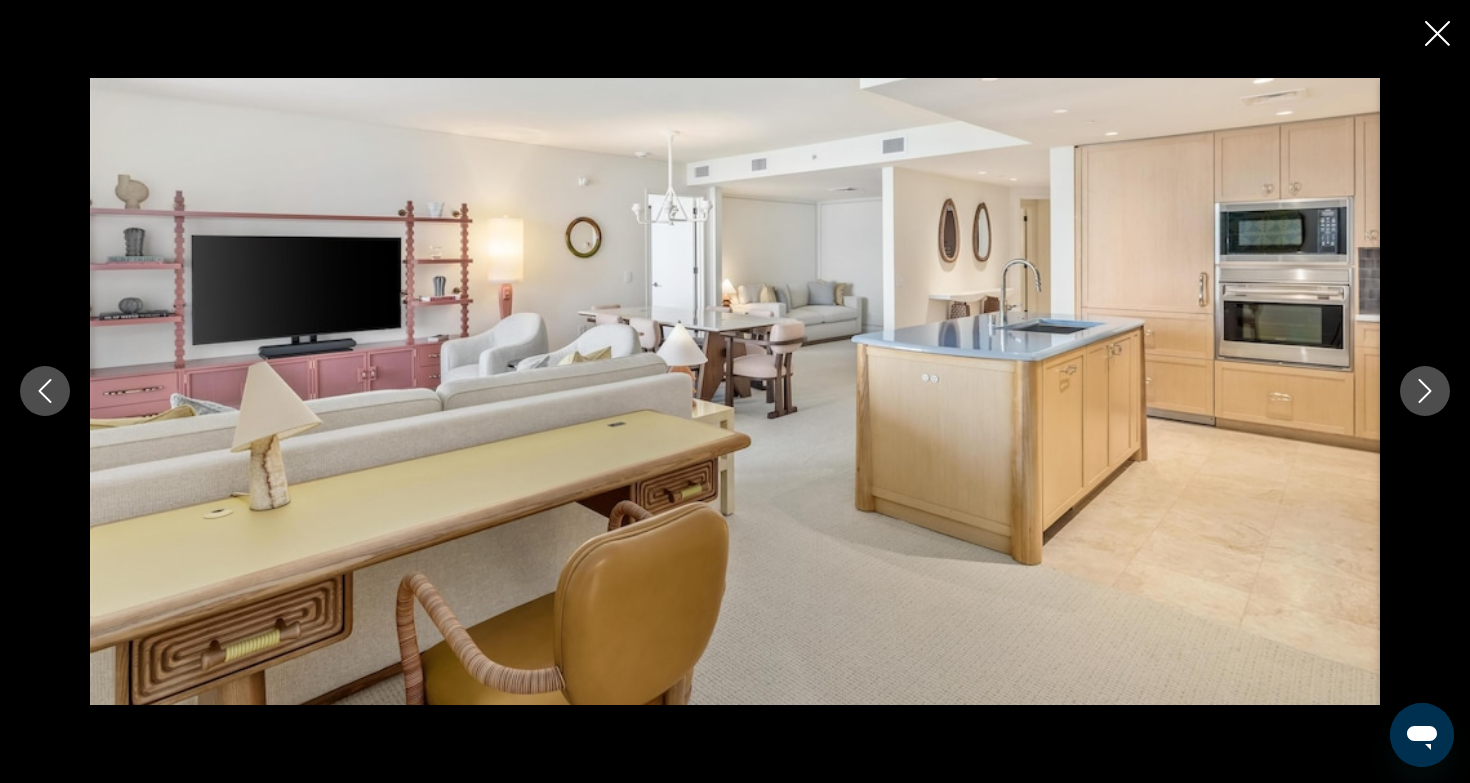 click 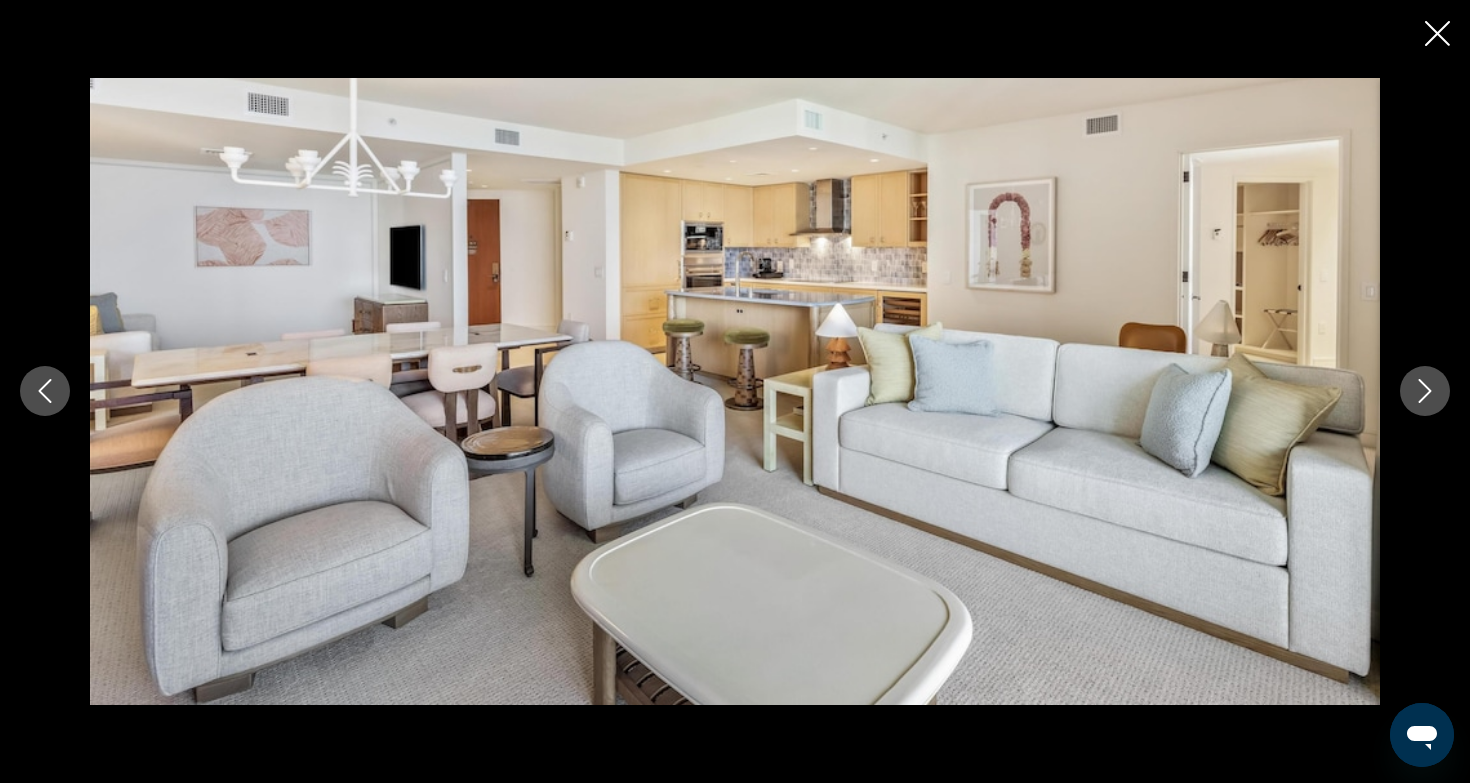 click 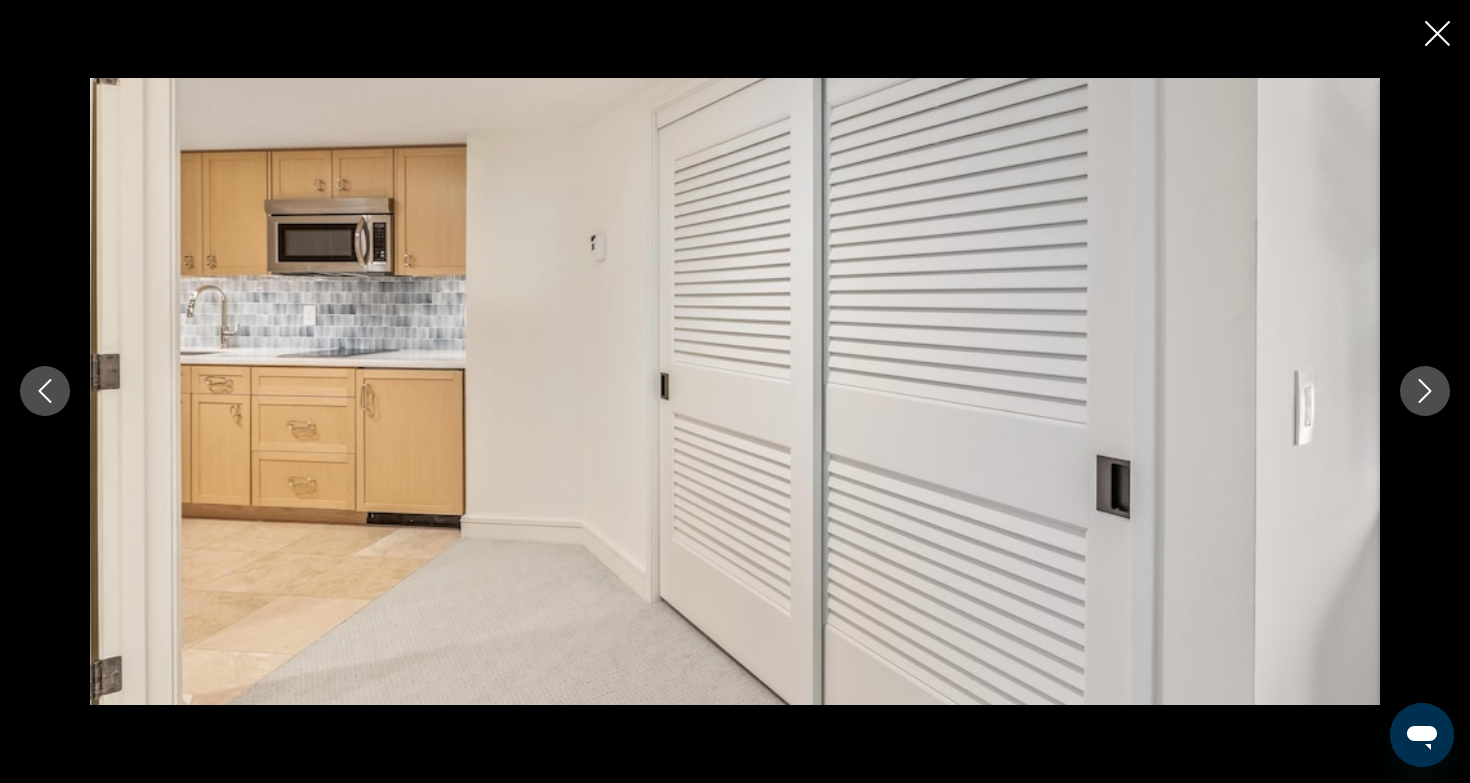click 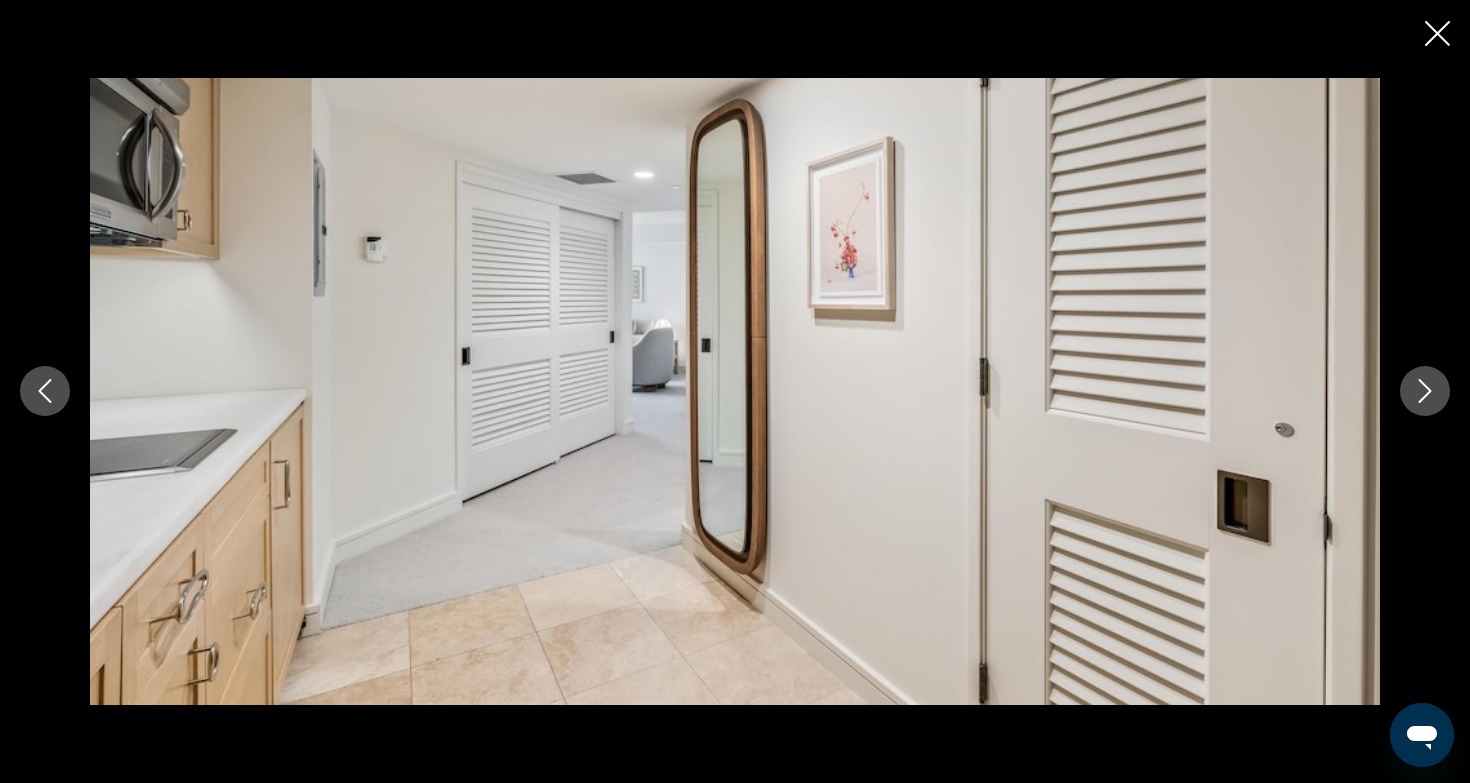 click 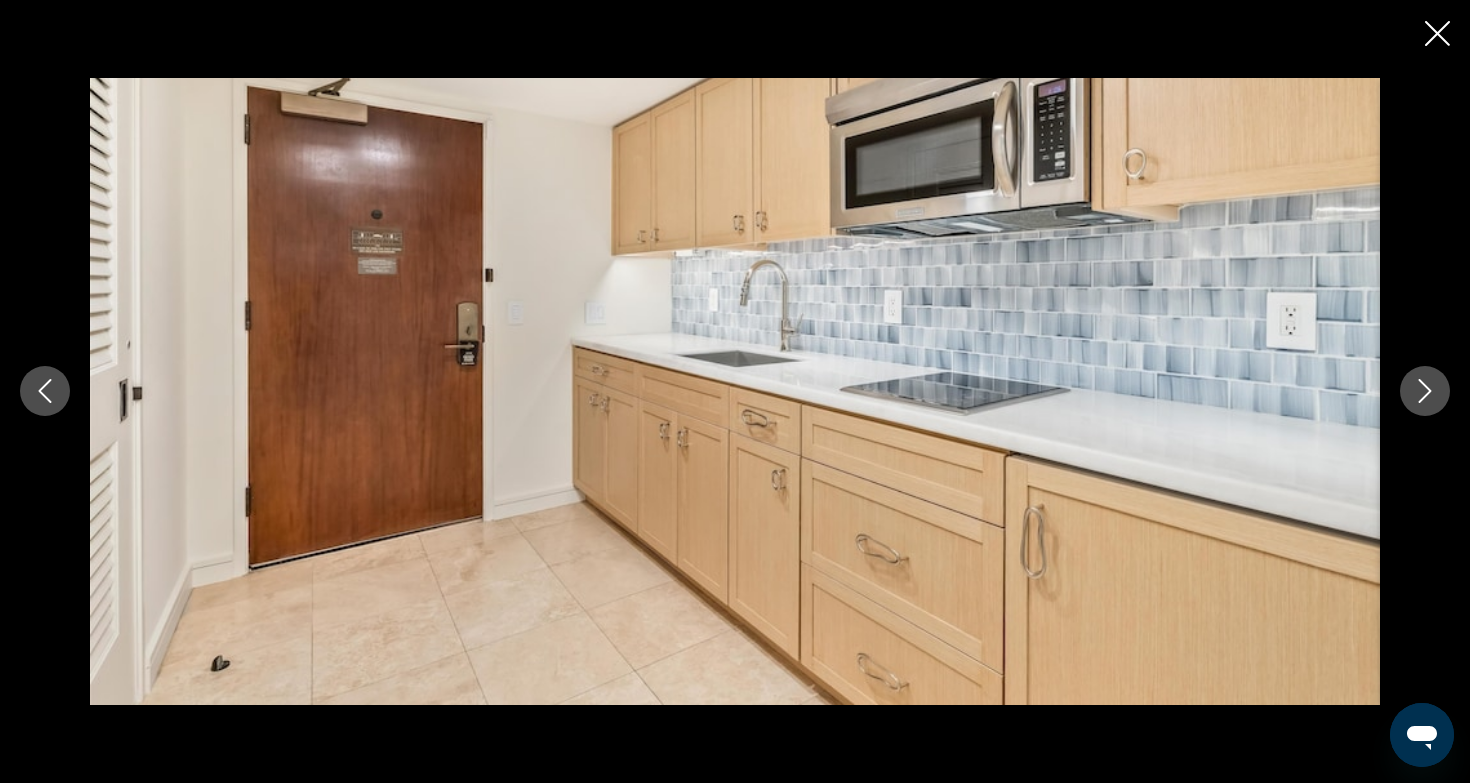 click 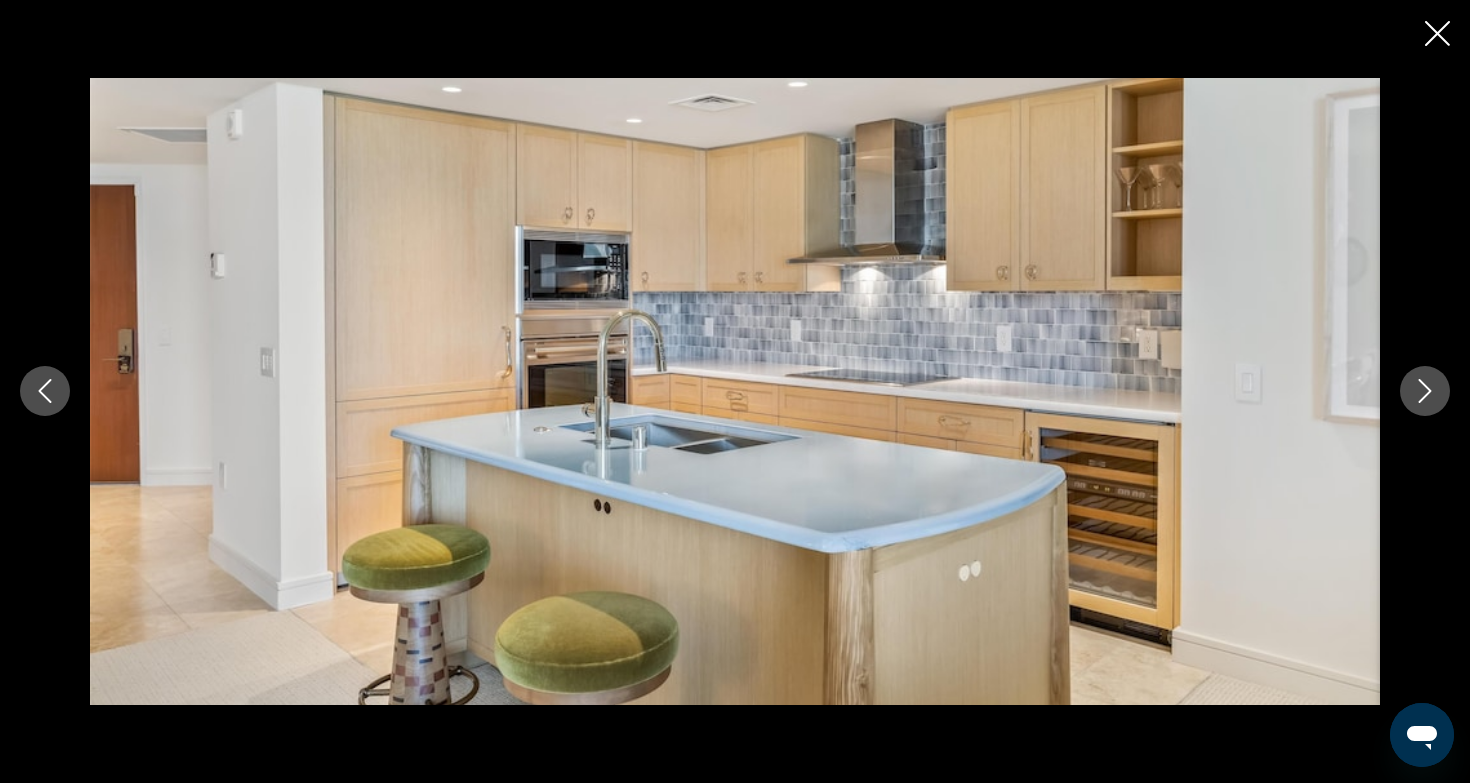 click 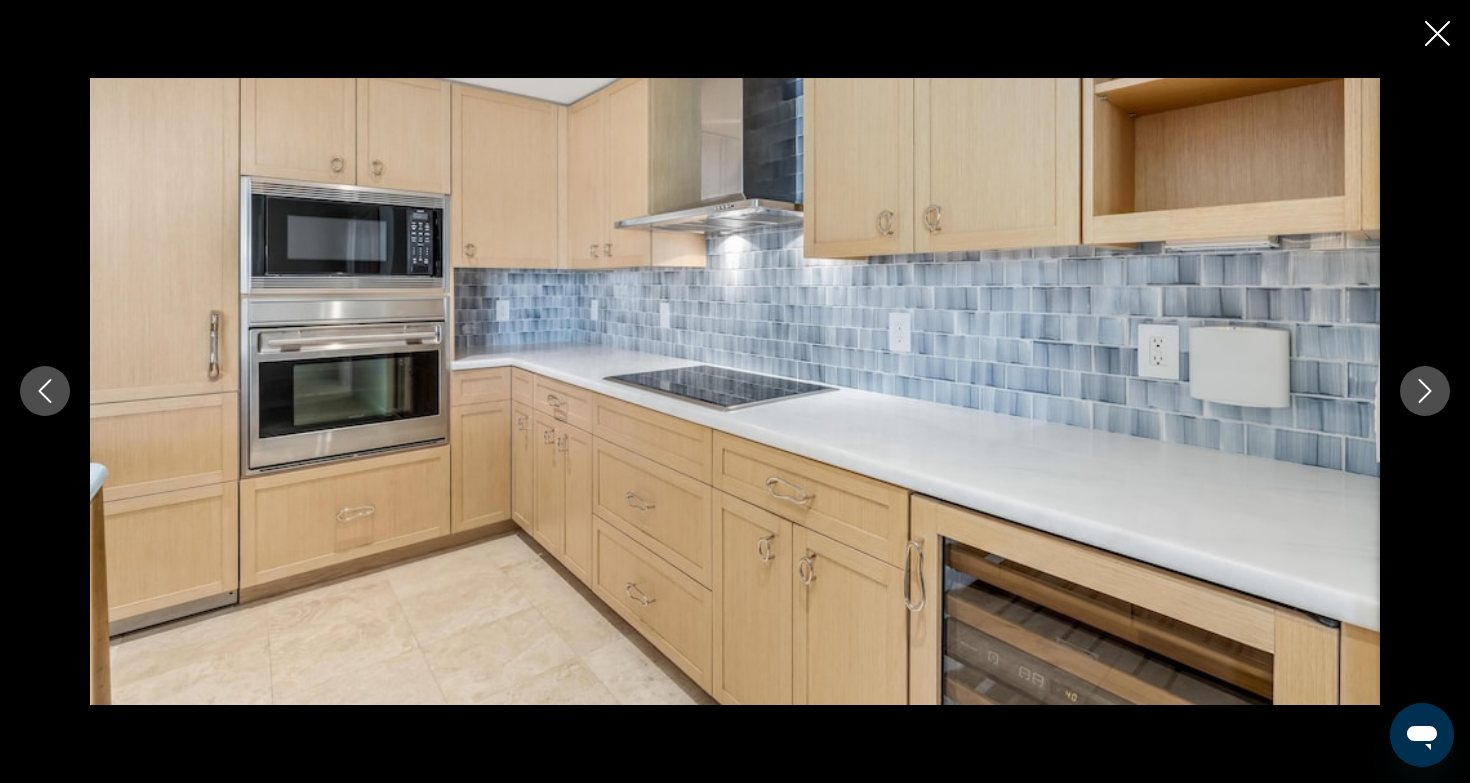 click 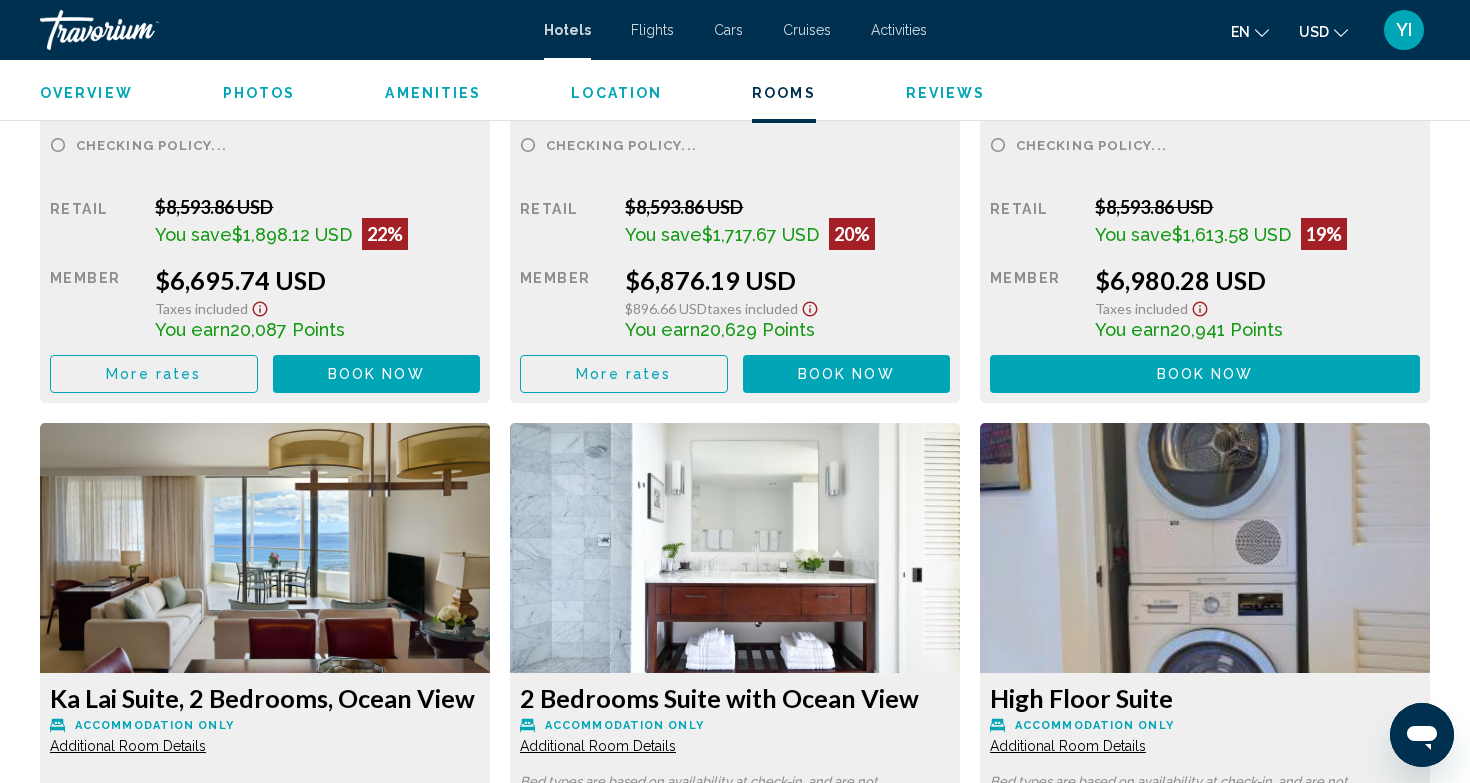 scroll, scrollTop: 5566, scrollLeft: 0, axis: vertical 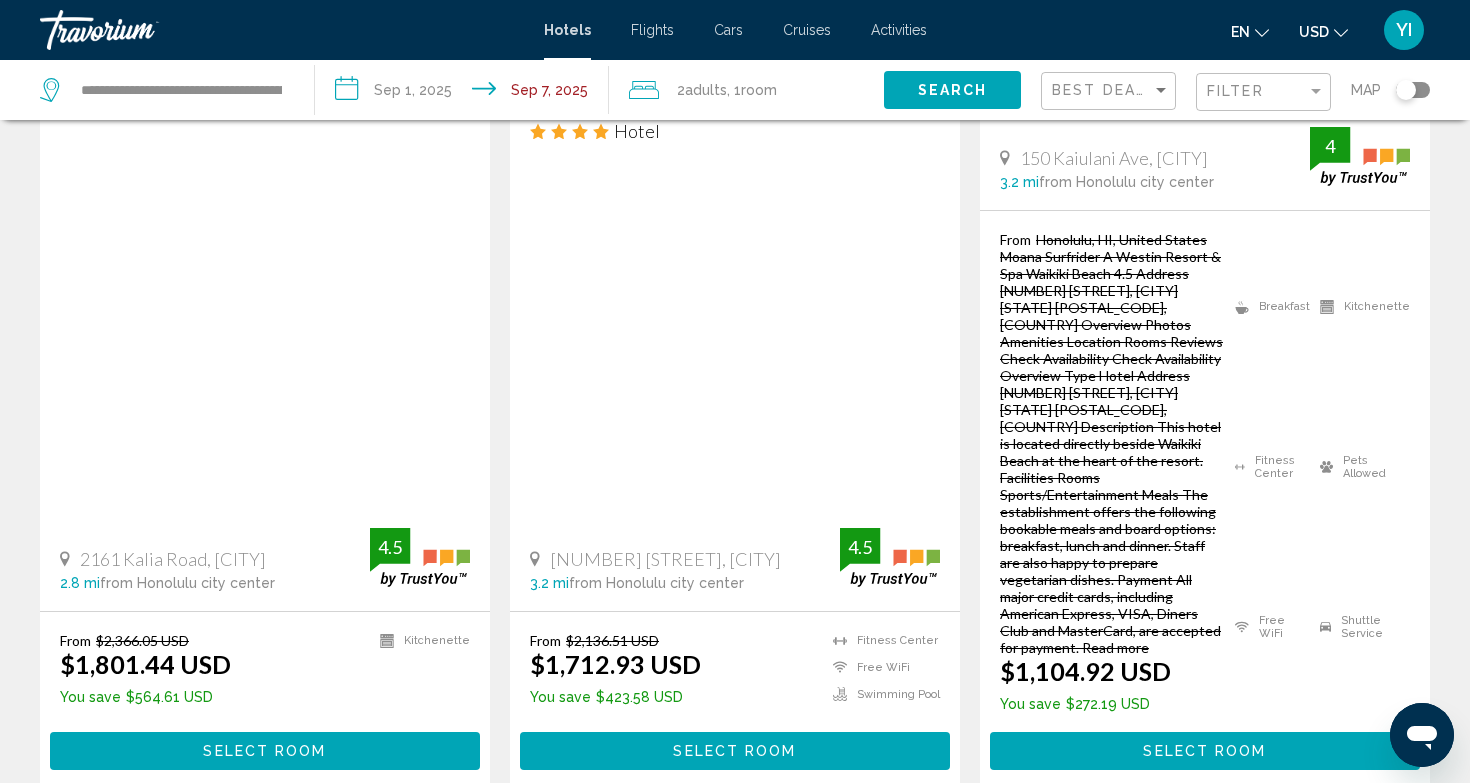 click on "2" at bounding box center (595, 850) 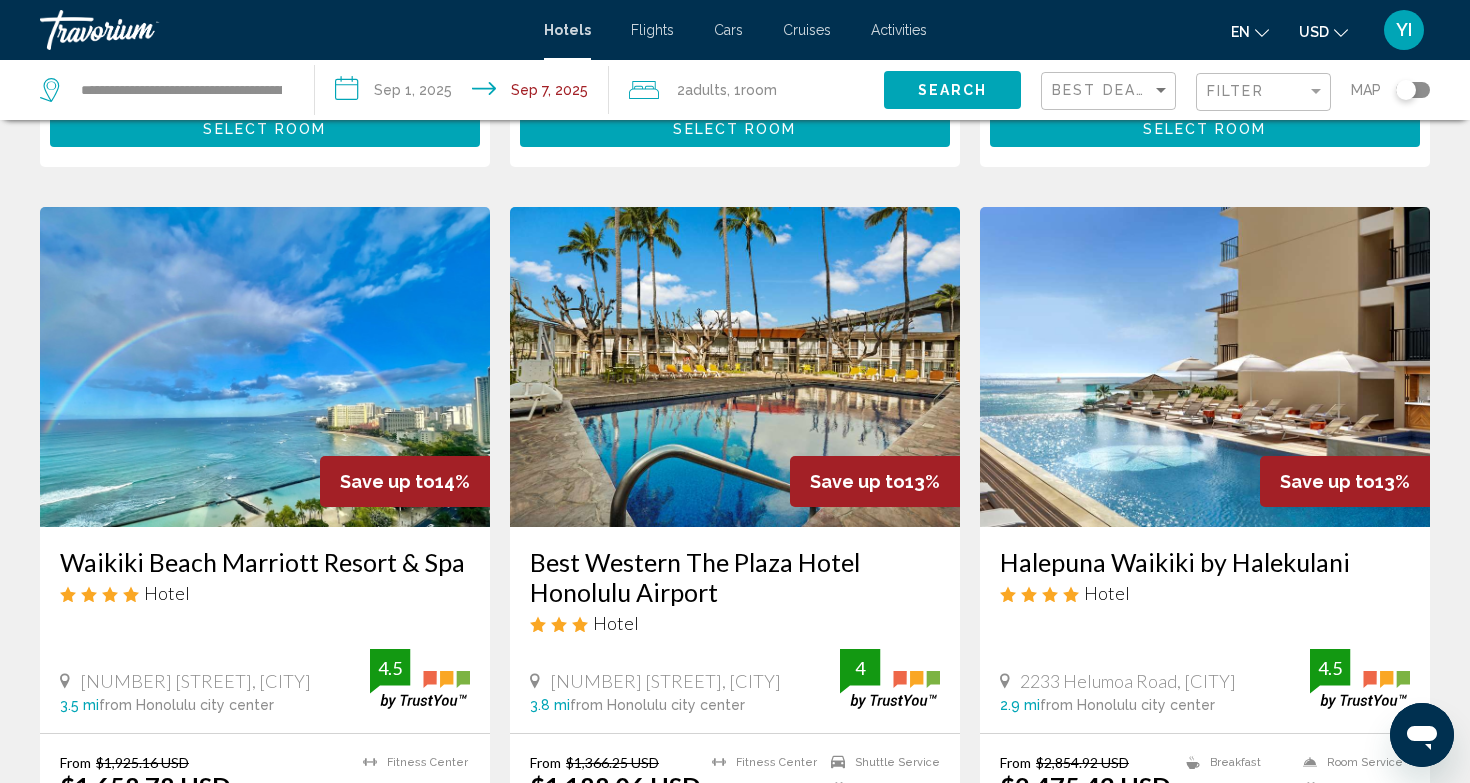 scroll, scrollTop: 2169, scrollLeft: 0, axis: vertical 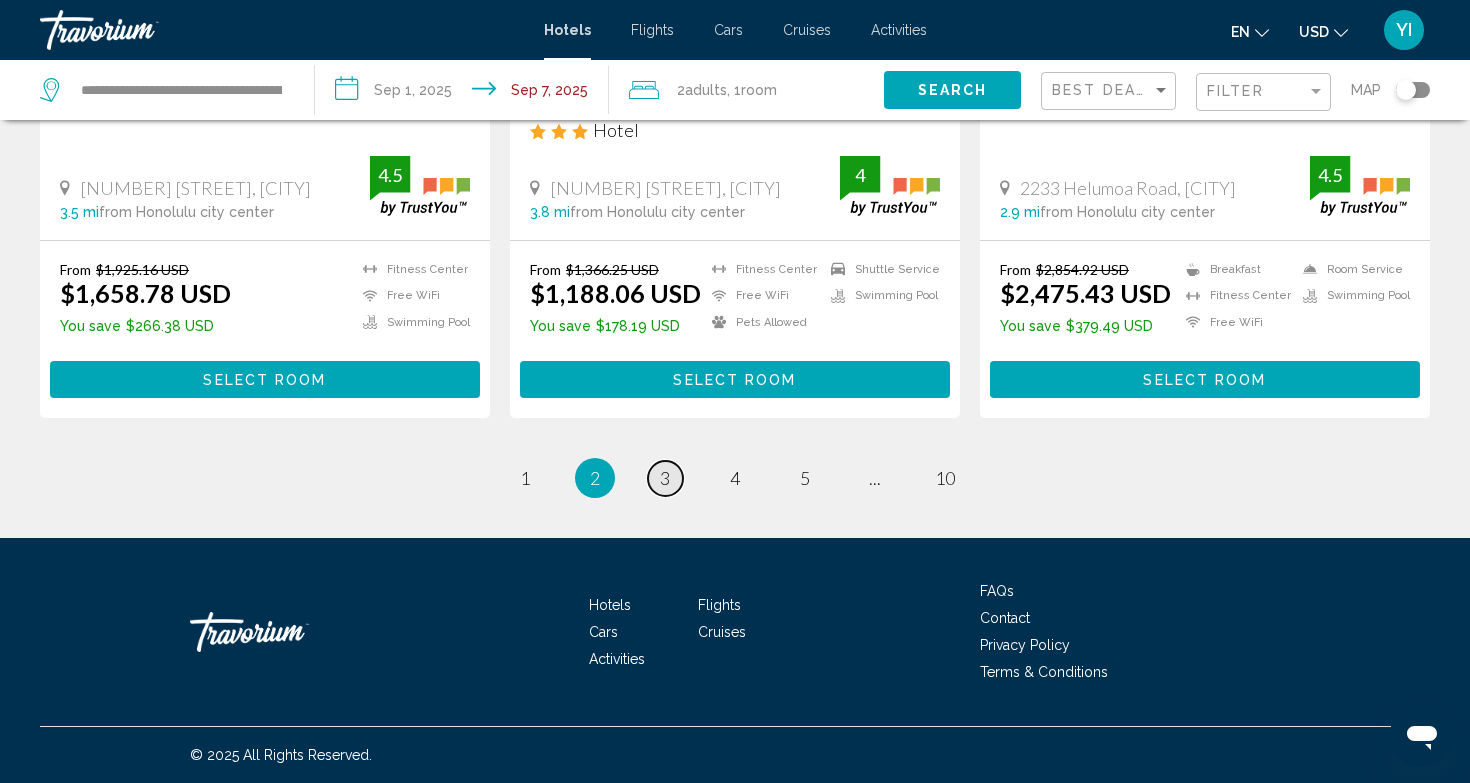 click on "3" at bounding box center [665, 478] 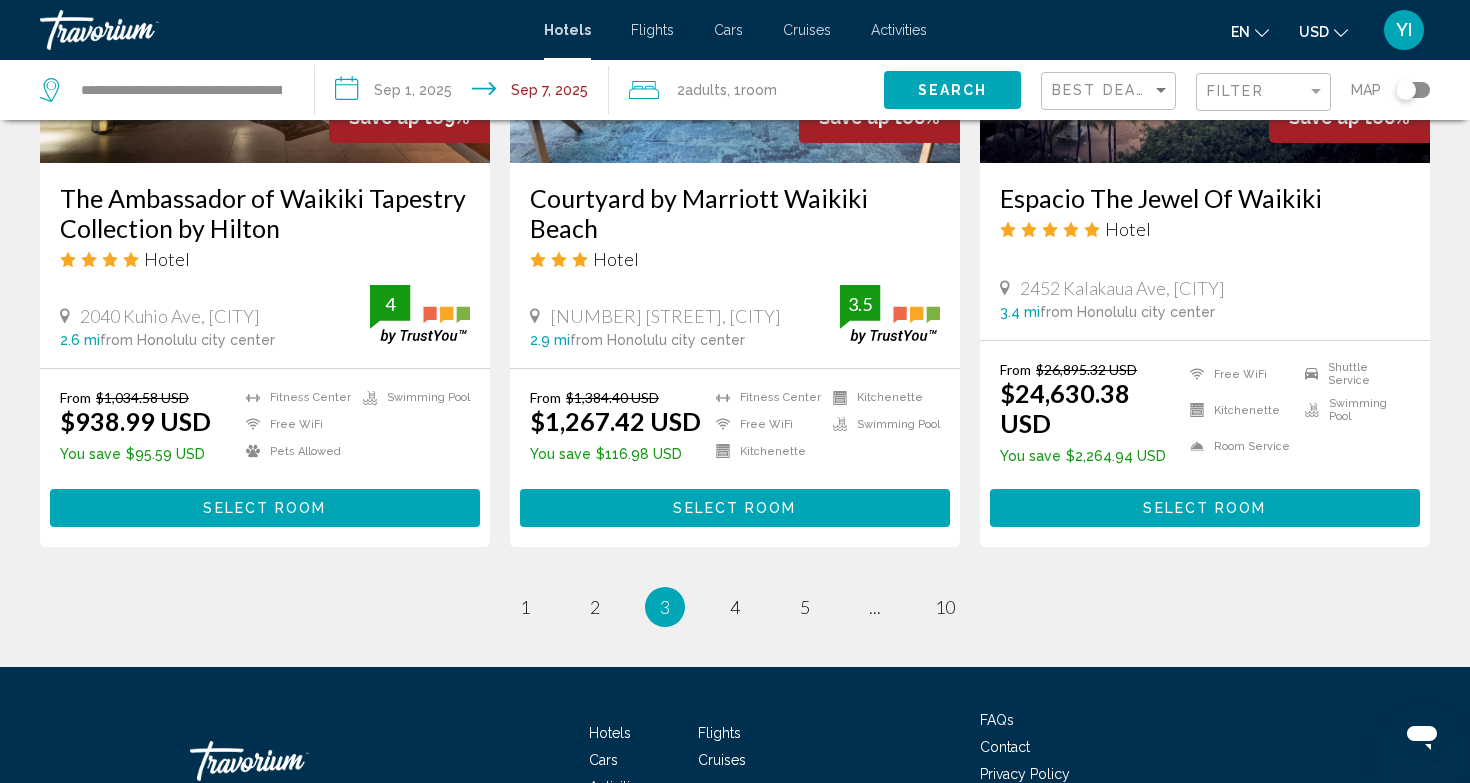 scroll, scrollTop: 2559, scrollLeft: 0, axis: vertical 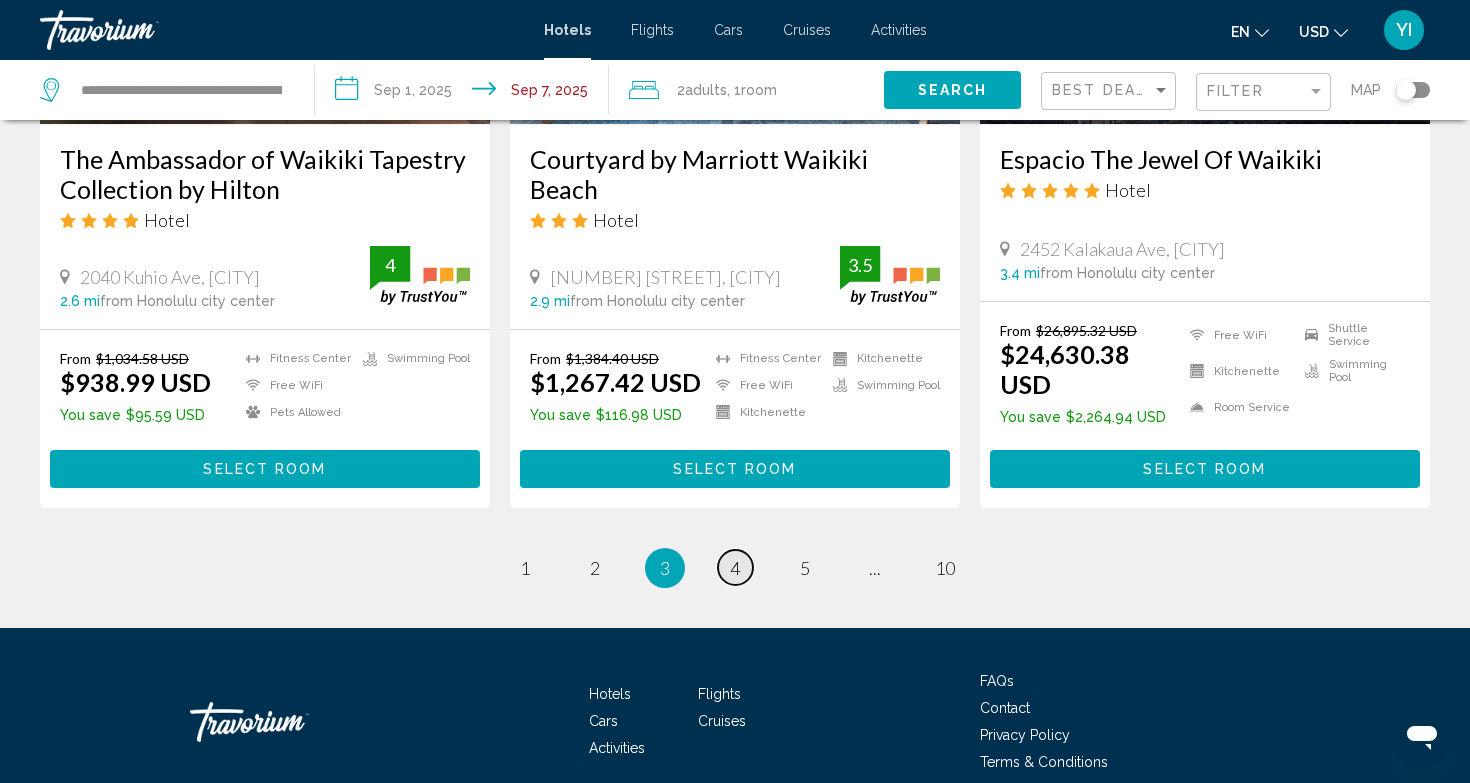 click on "4" at bounding box center [735, 568] 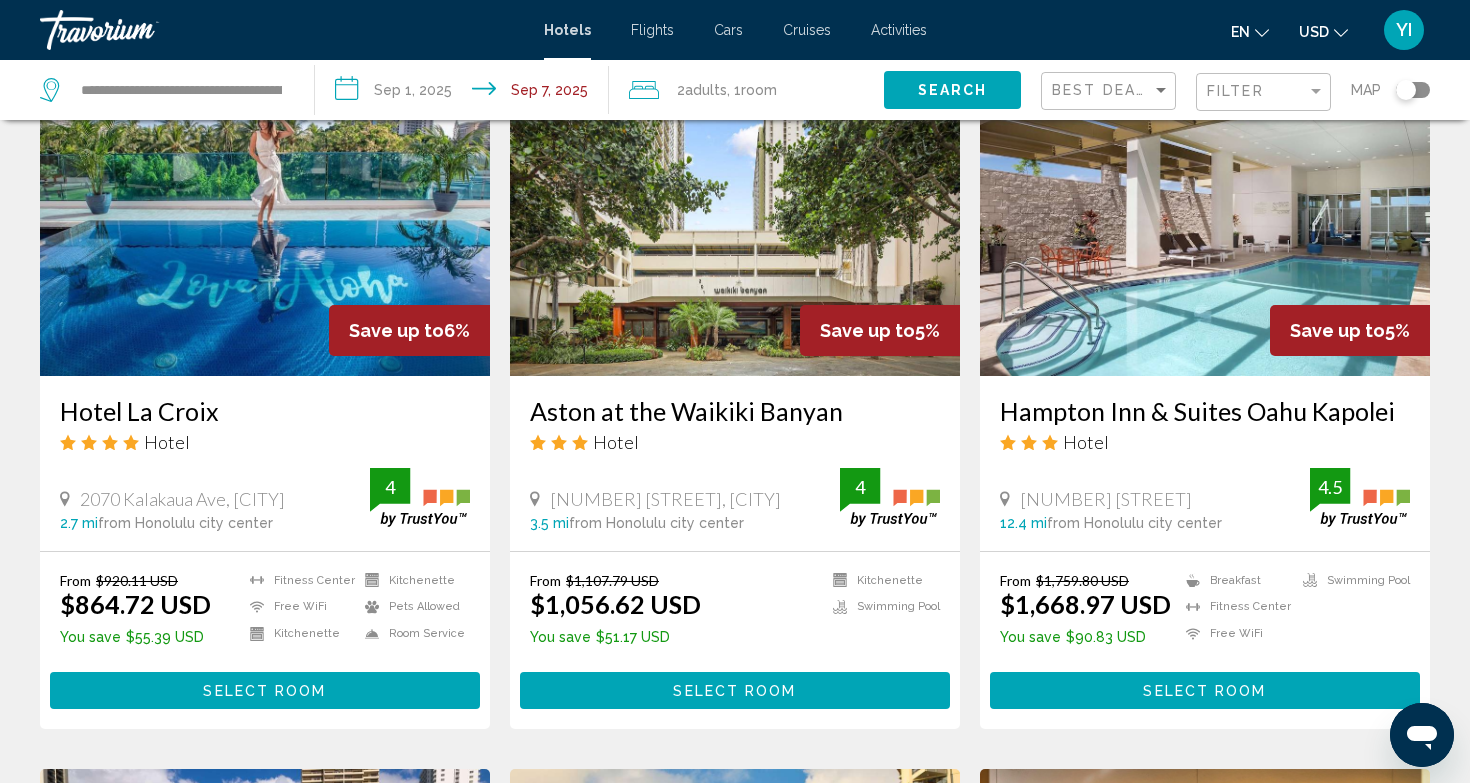 scroll, scrollTop: 1617, scrollLeft: 0, axis: vertical 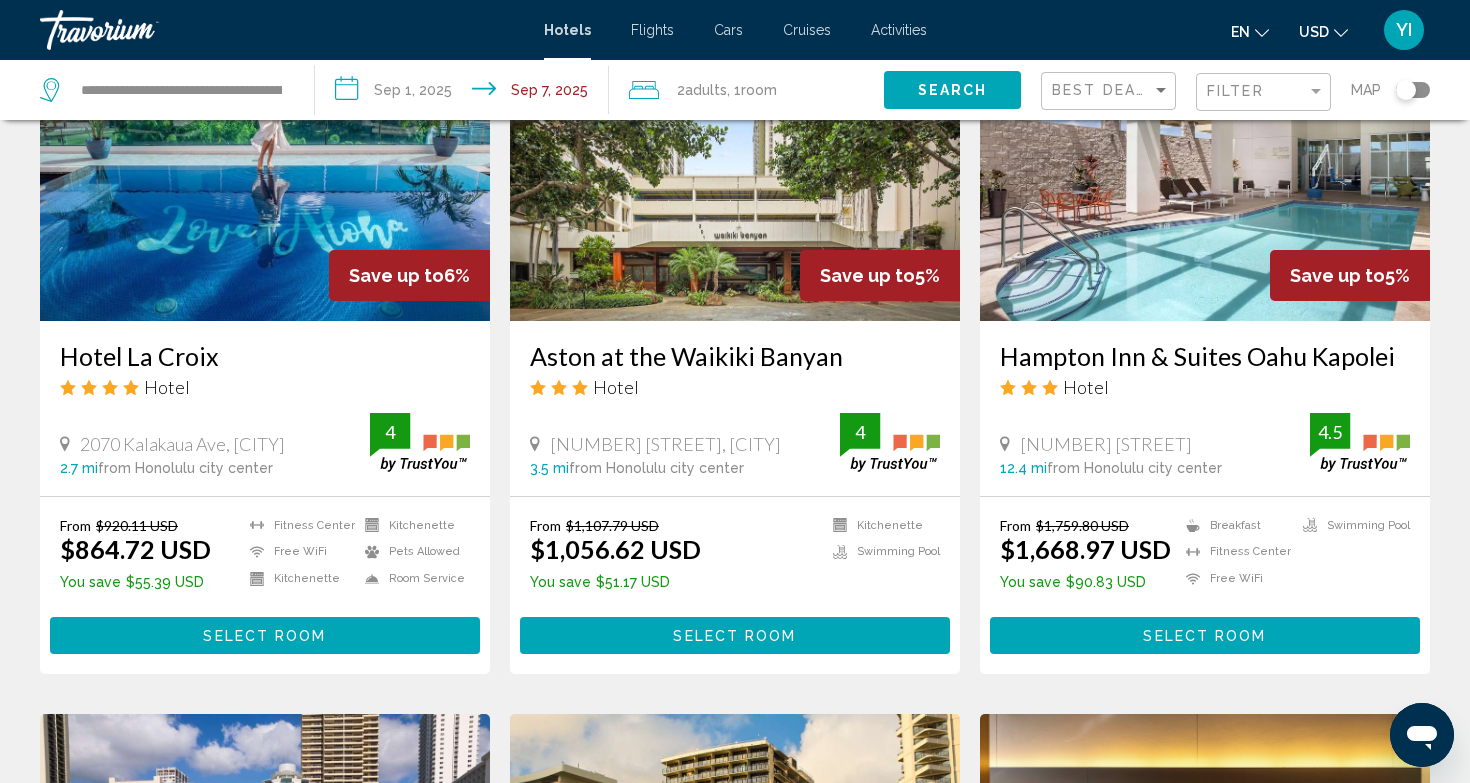 click at bounding box center (735, 161) 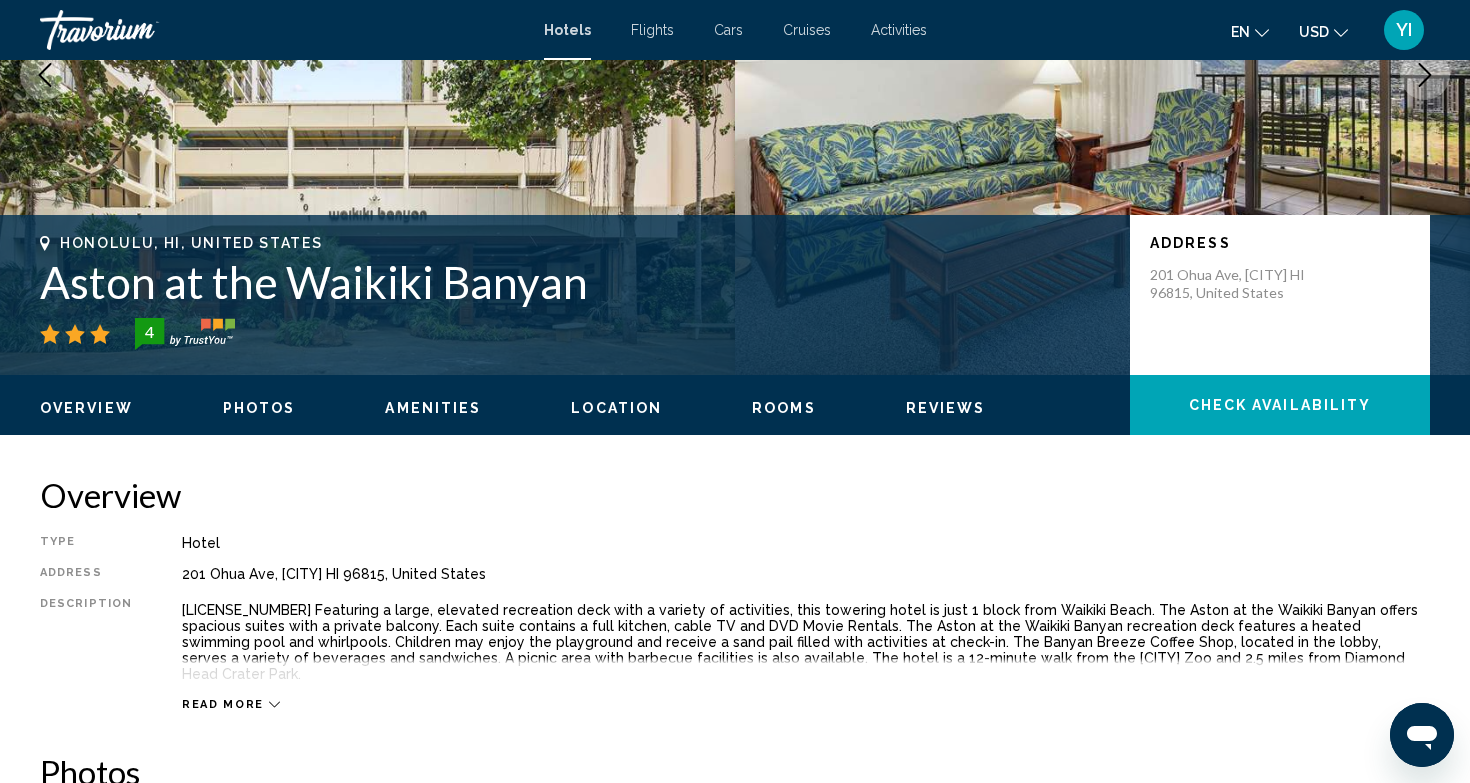 scroll, scrollTop: 286, scrollLeft: 0, axis: vertical 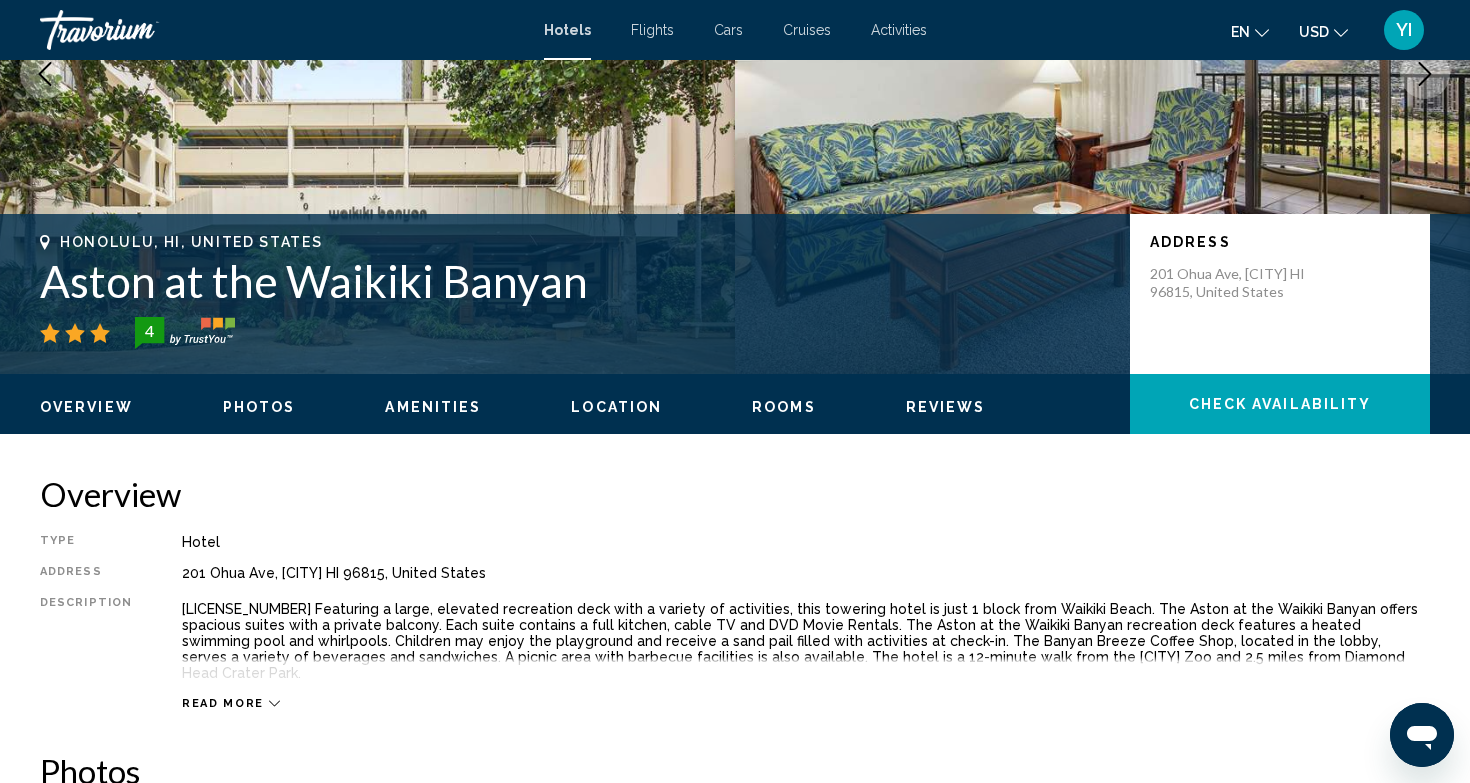 drag, startPoint x: 498, startPoint y: 574, endPoint x: 174, endPoint y: 576, distance: 324.00616 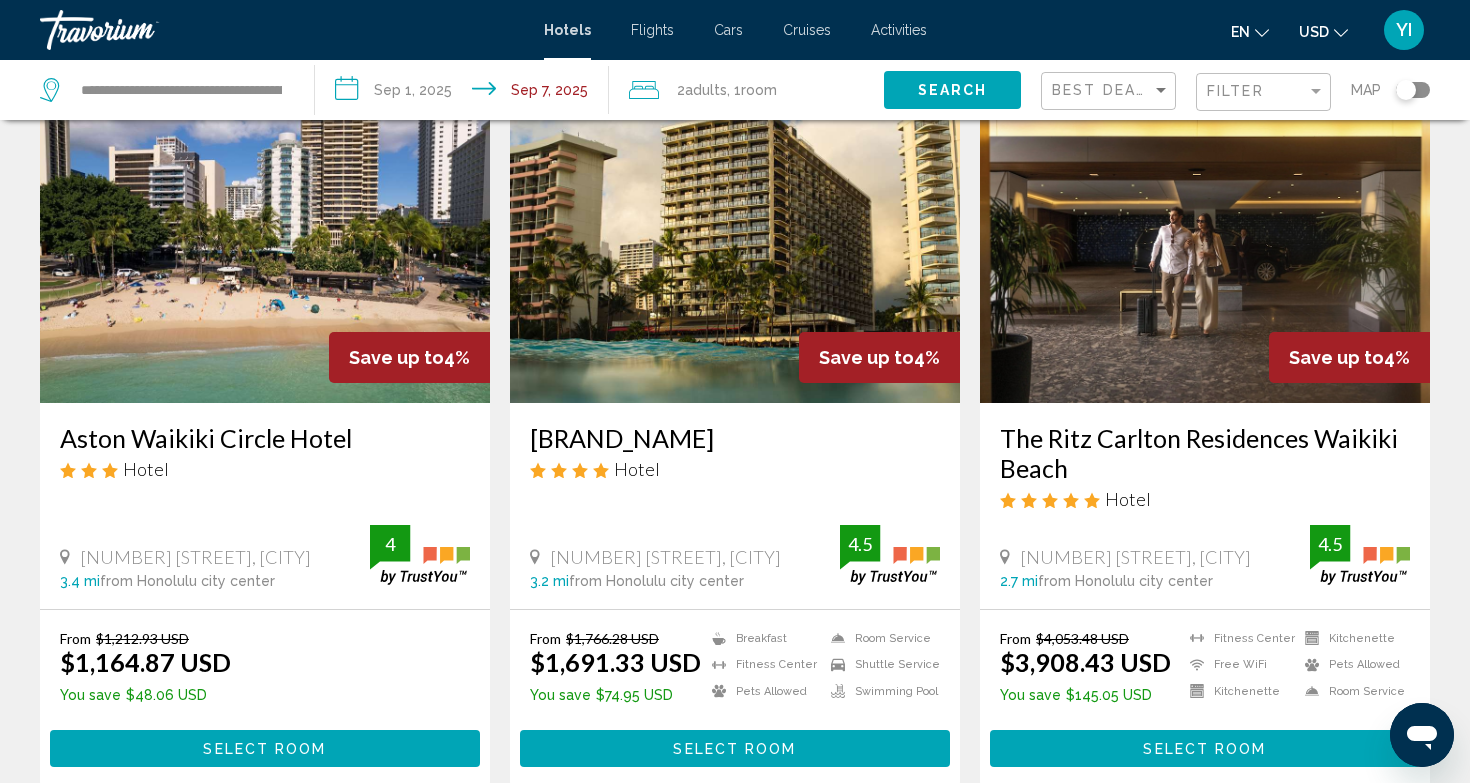 scroll, scrollTop: 2246, scrollLeft: 0, axis: vertical 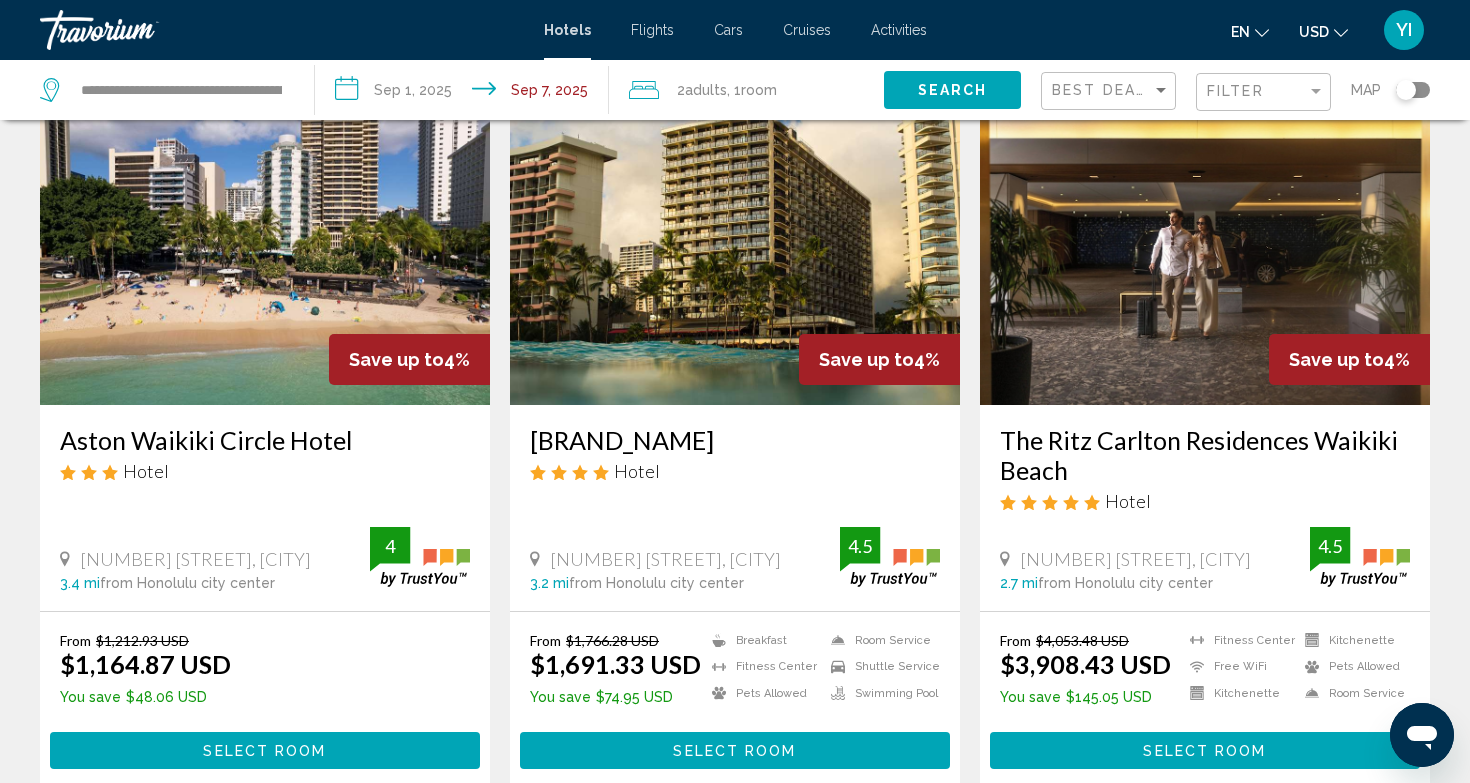 drag, startPoint x: 308, startPoint y: 554, endPoint x: 85, endPoint y: 556, distance: 223.00897 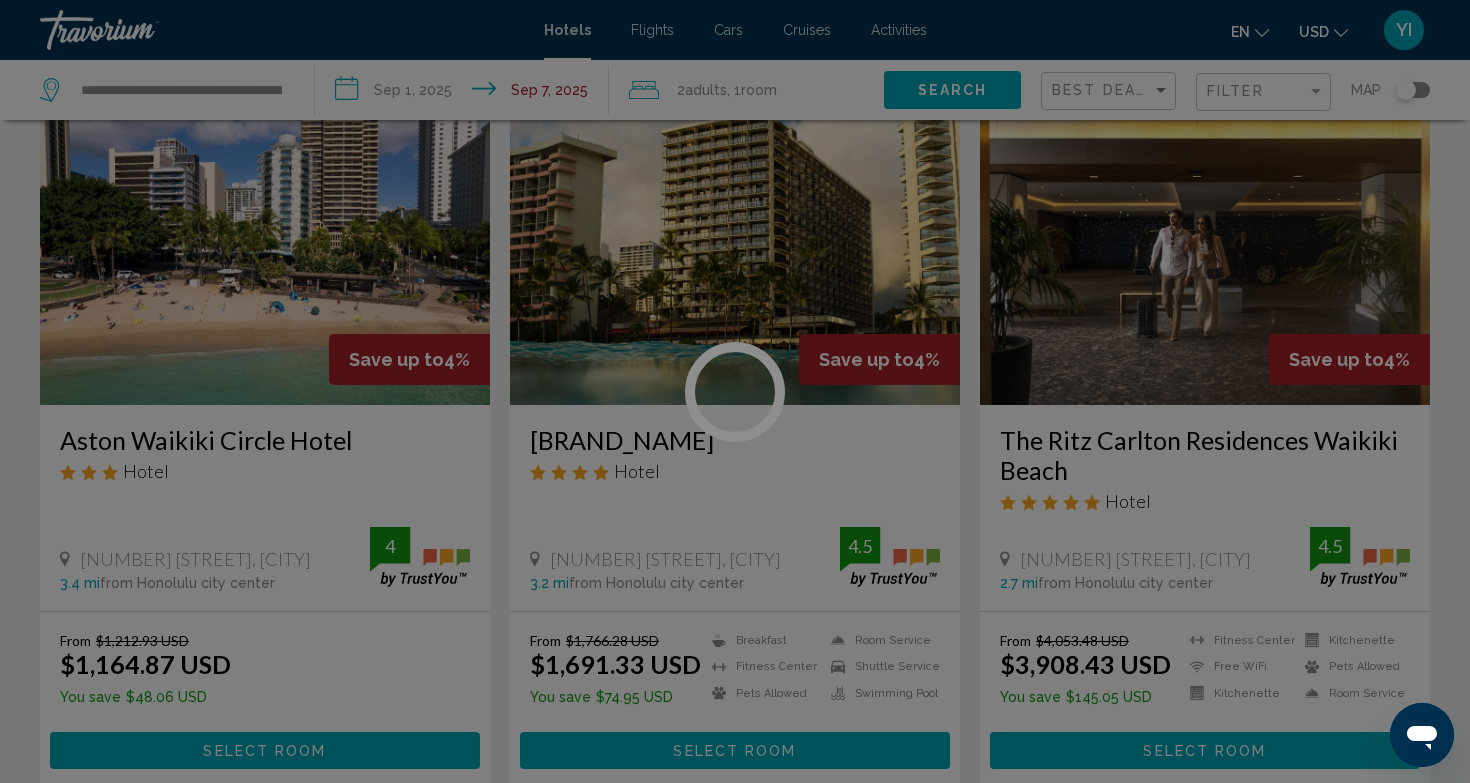 scroll, scrollTop: 0, scrollLeft: 0, axis: both 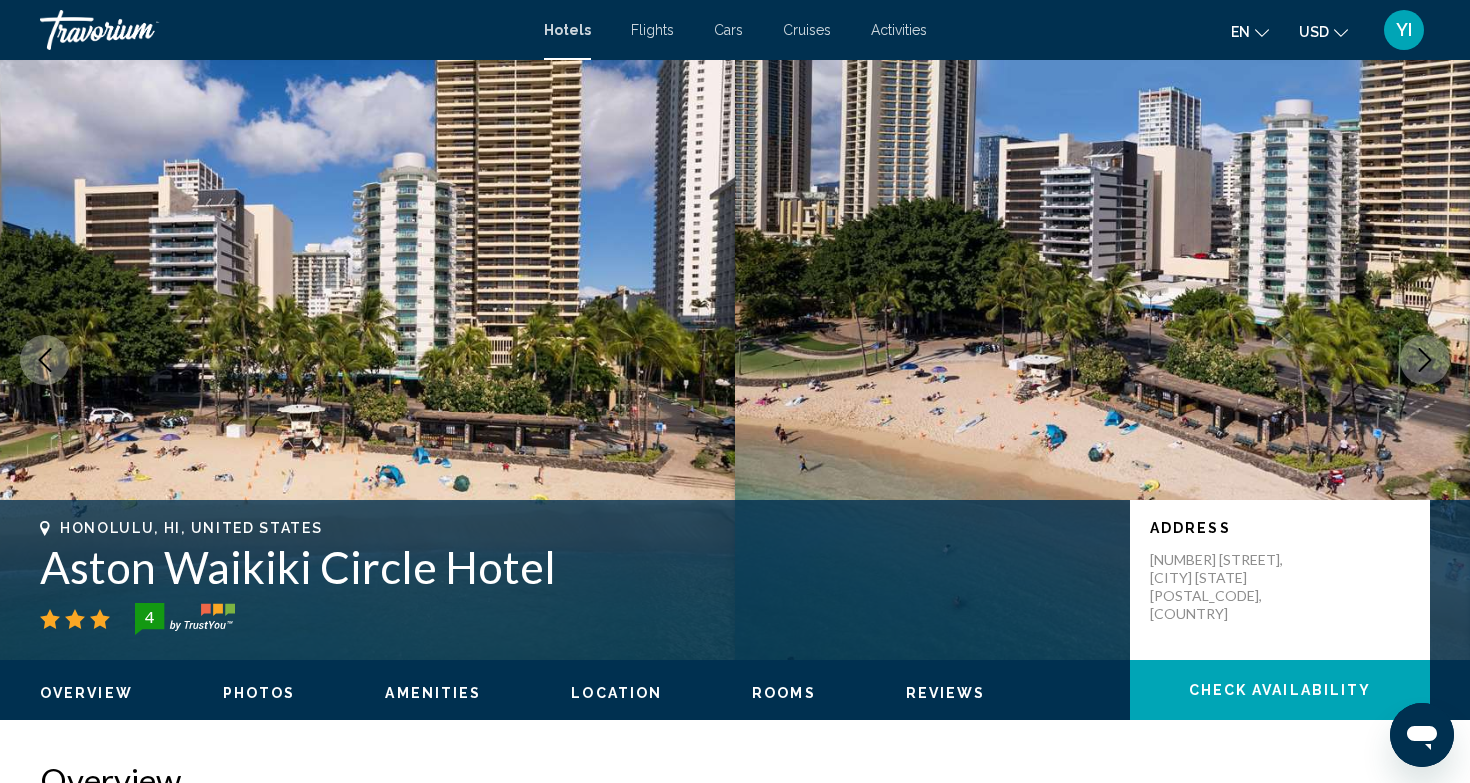 click on "Check Availability" 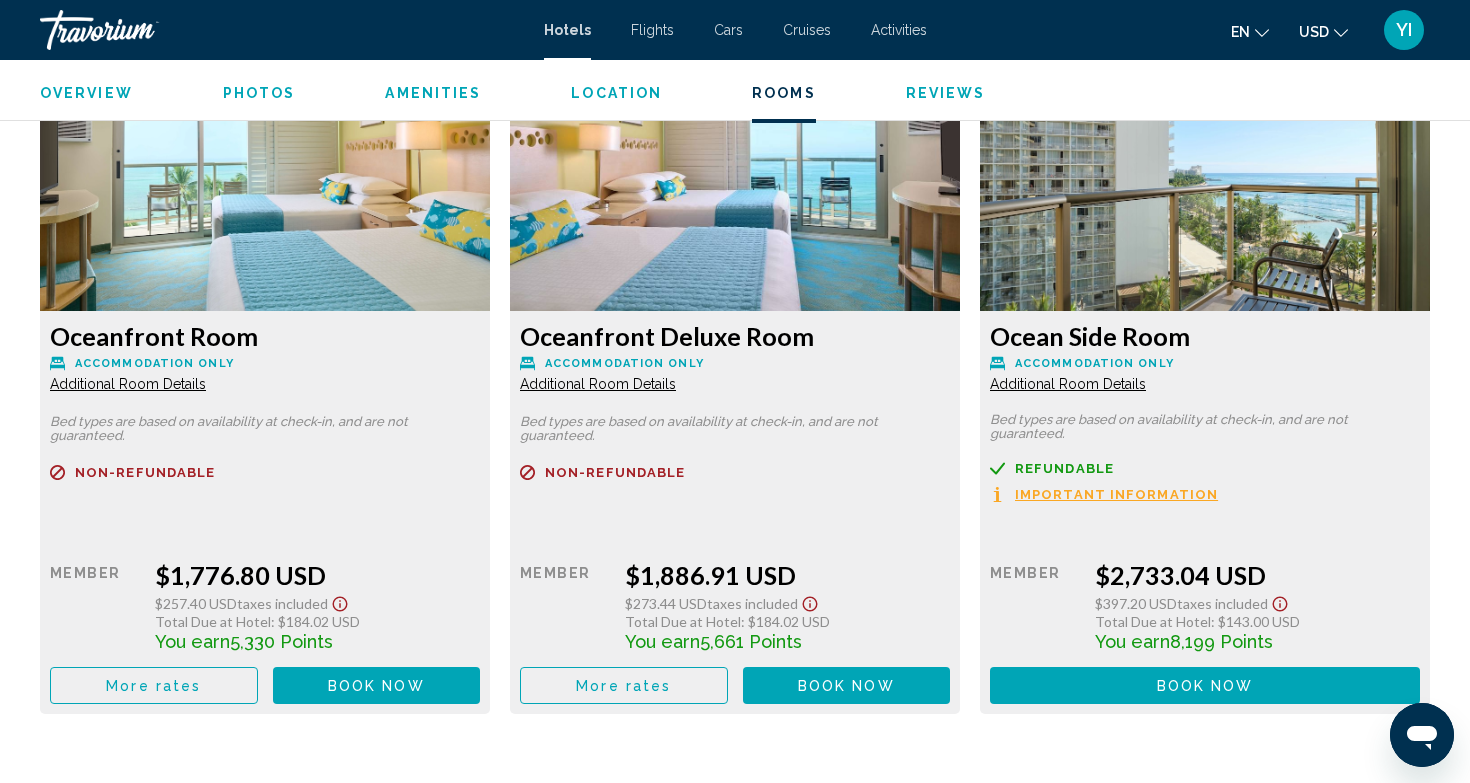 scroll, scrollTop: 3961, scrollLeft: 0, axis: vertical 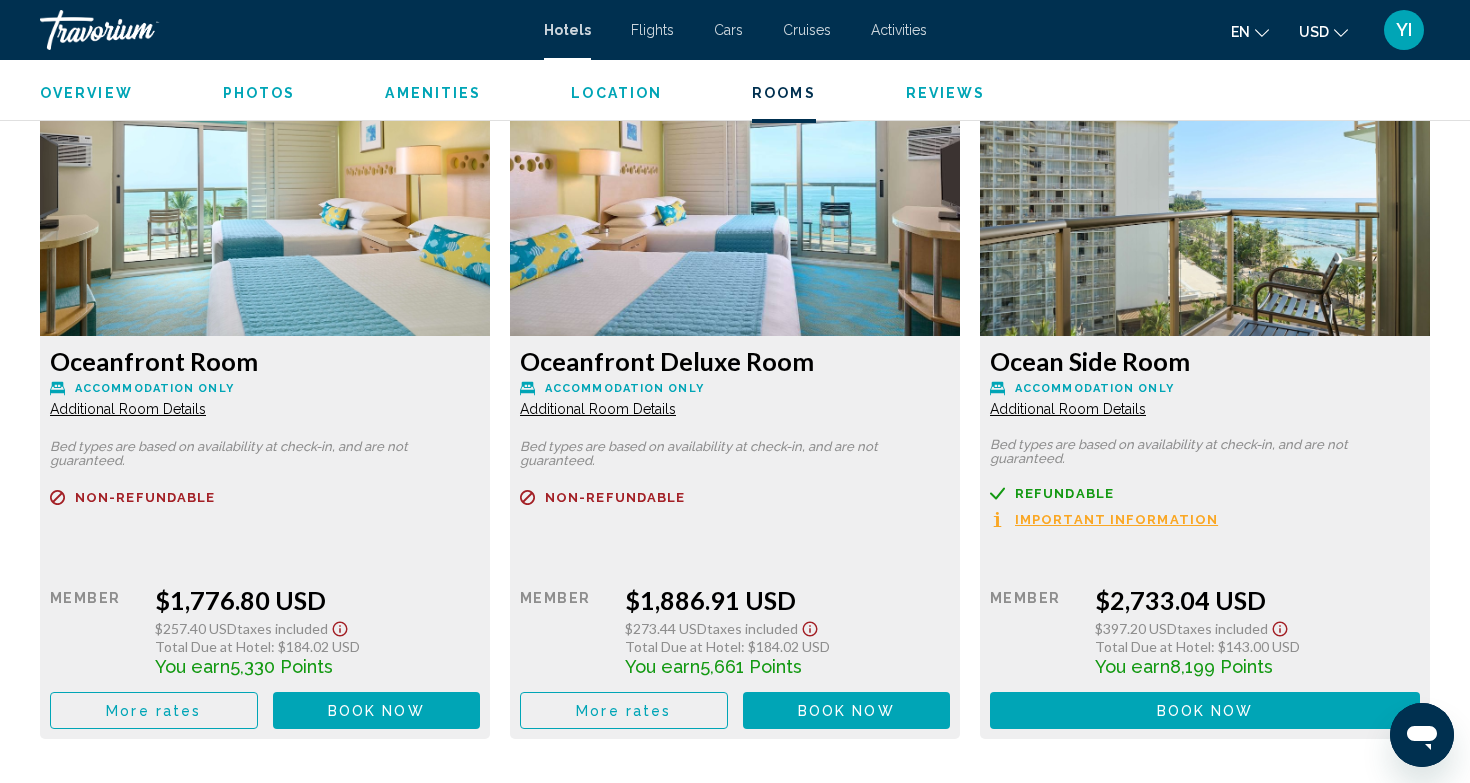 click on "Additional Room Details" at bounding box center [128, -962] 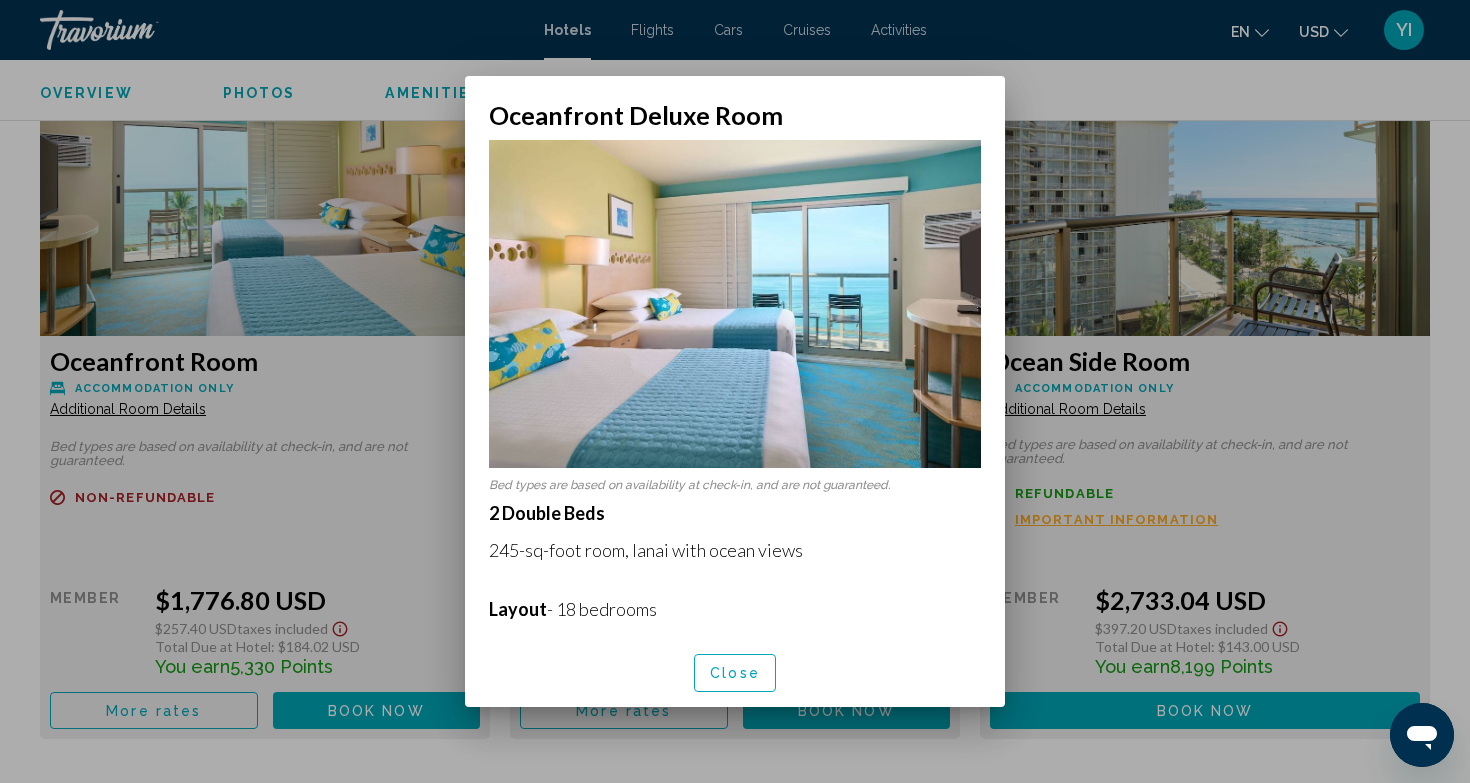 click at bounding box center [735, 391] 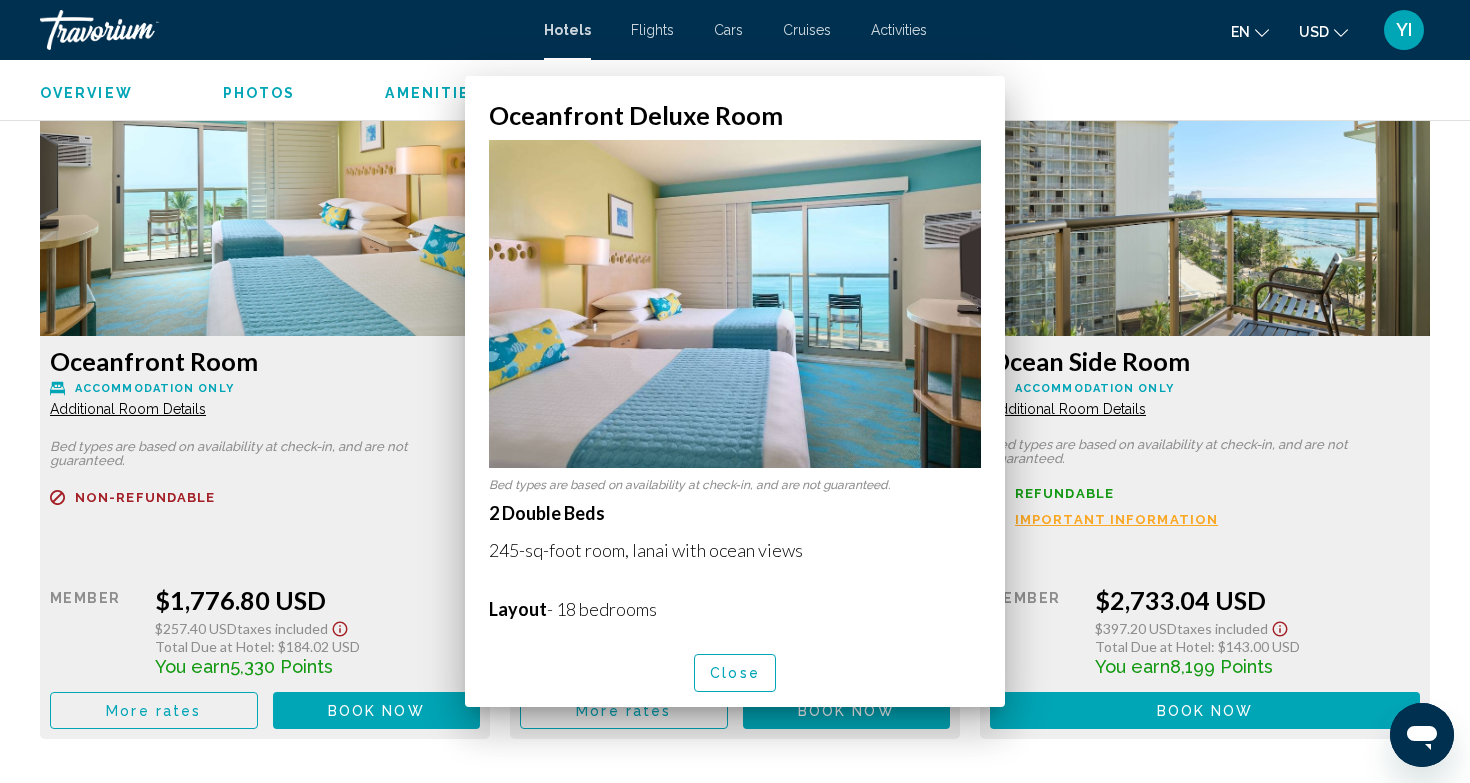 scroll, scrollTop: 3961, scrollLeft: 0, axis: vertical 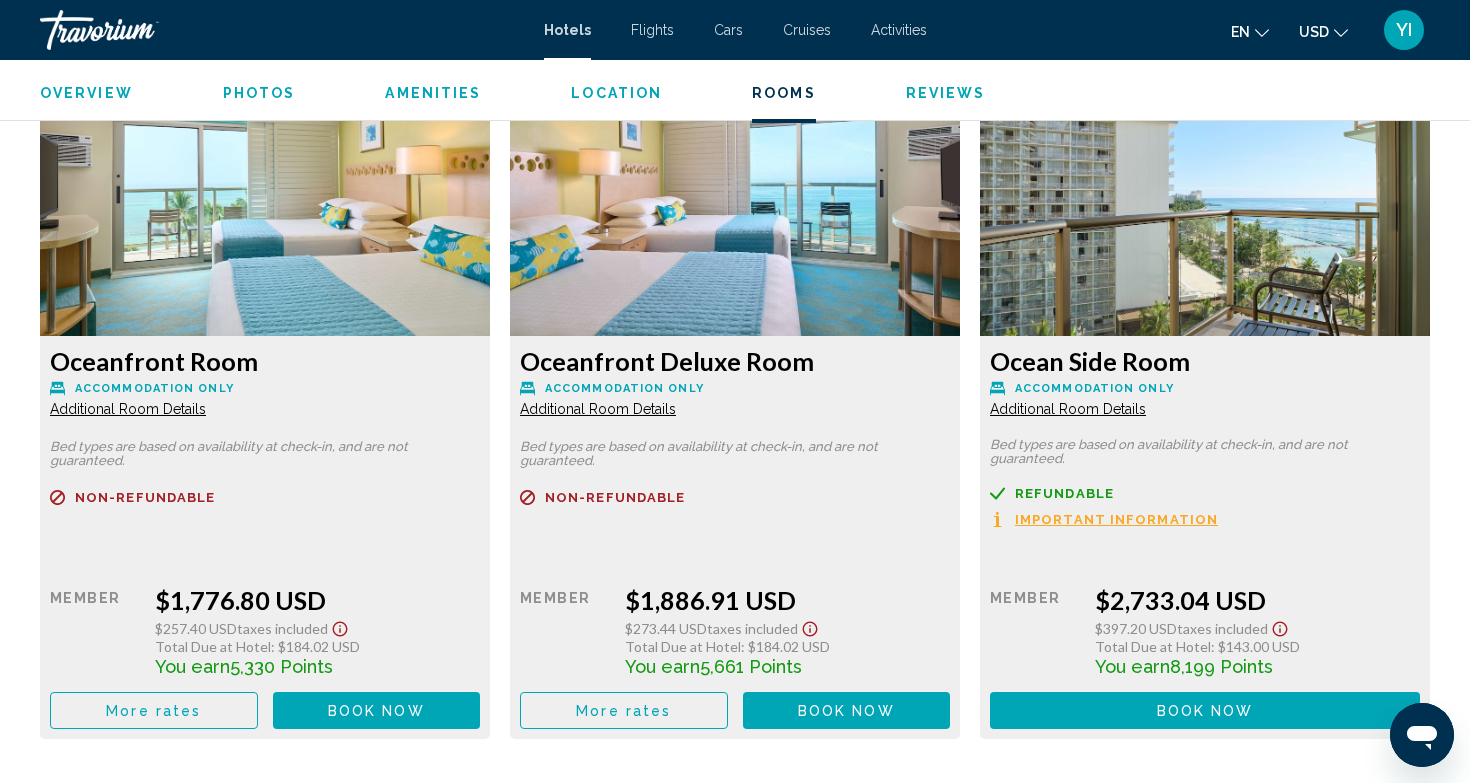 click on "Additional Room Details" at bounding box center (128, -962) 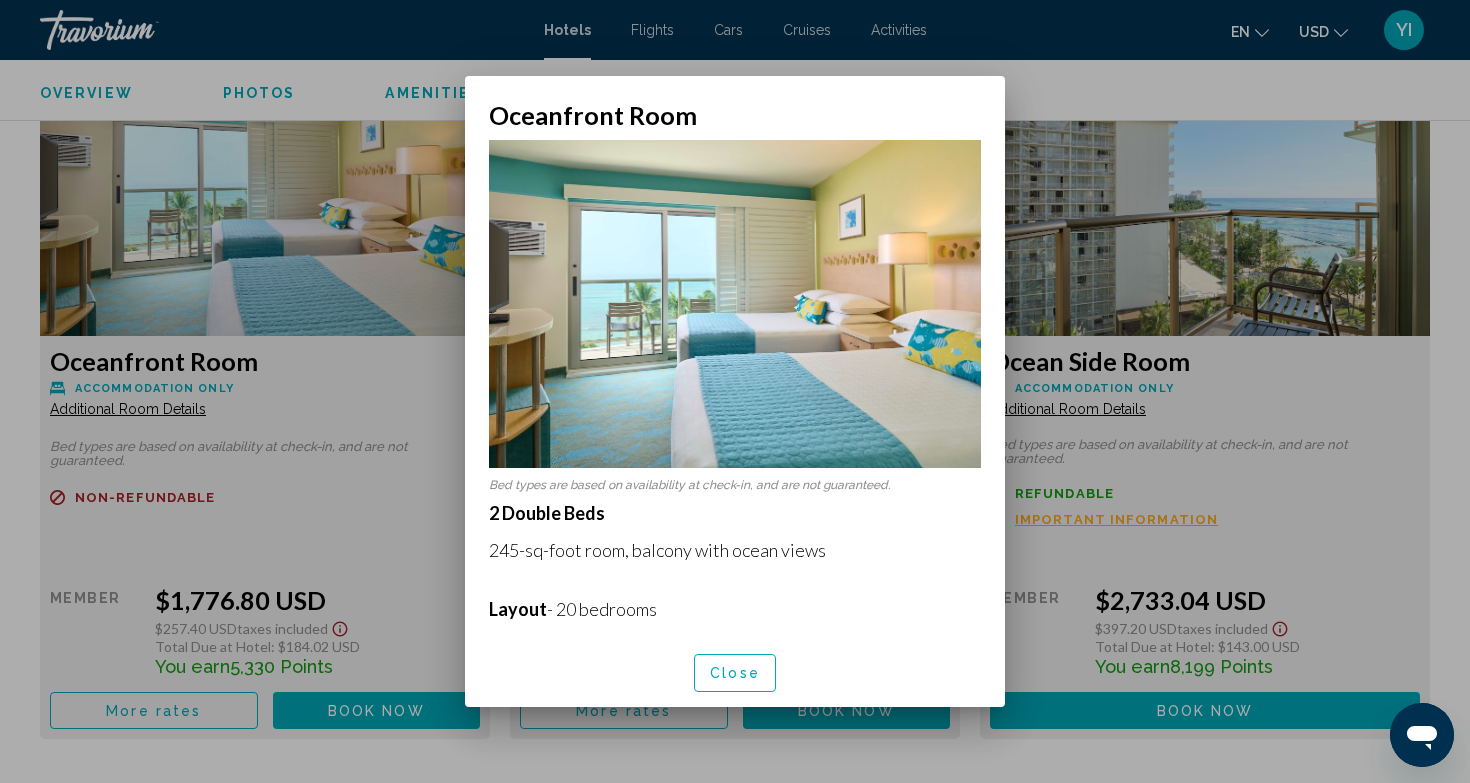 click at bounding box center [735, 391] 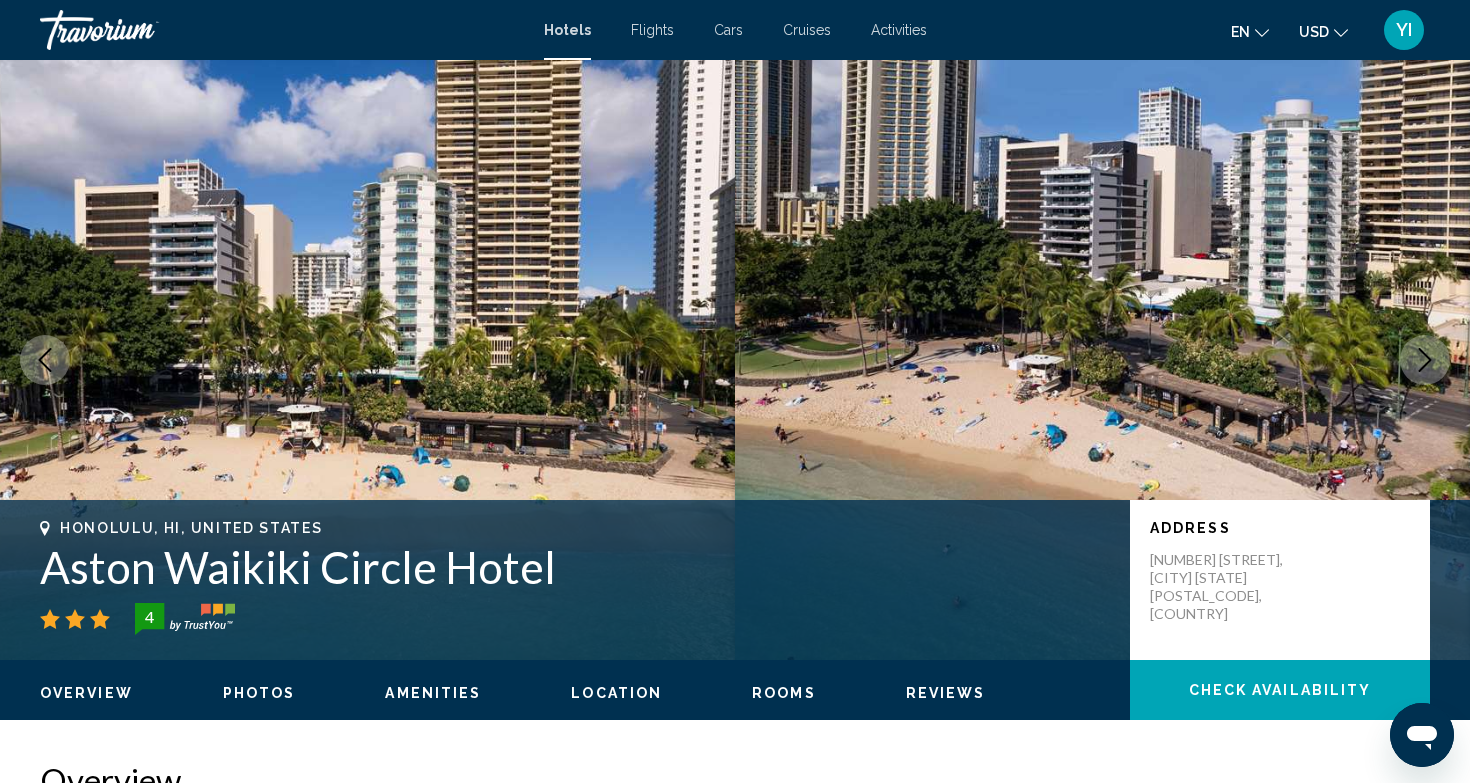 scroll, scrollTop: 0, scrollLeft: 0, axis: both 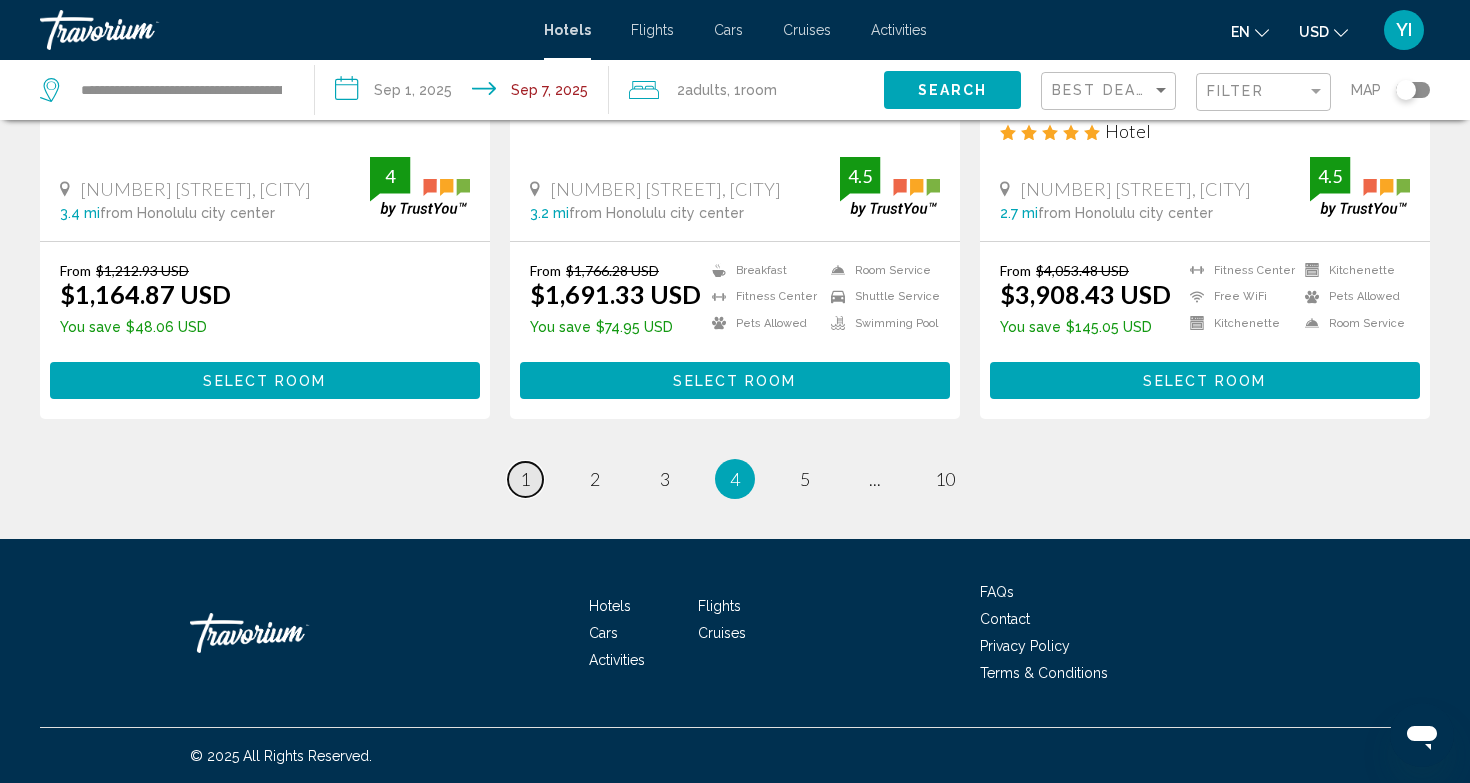 click on "page  1" at bounding box center [525, 479] 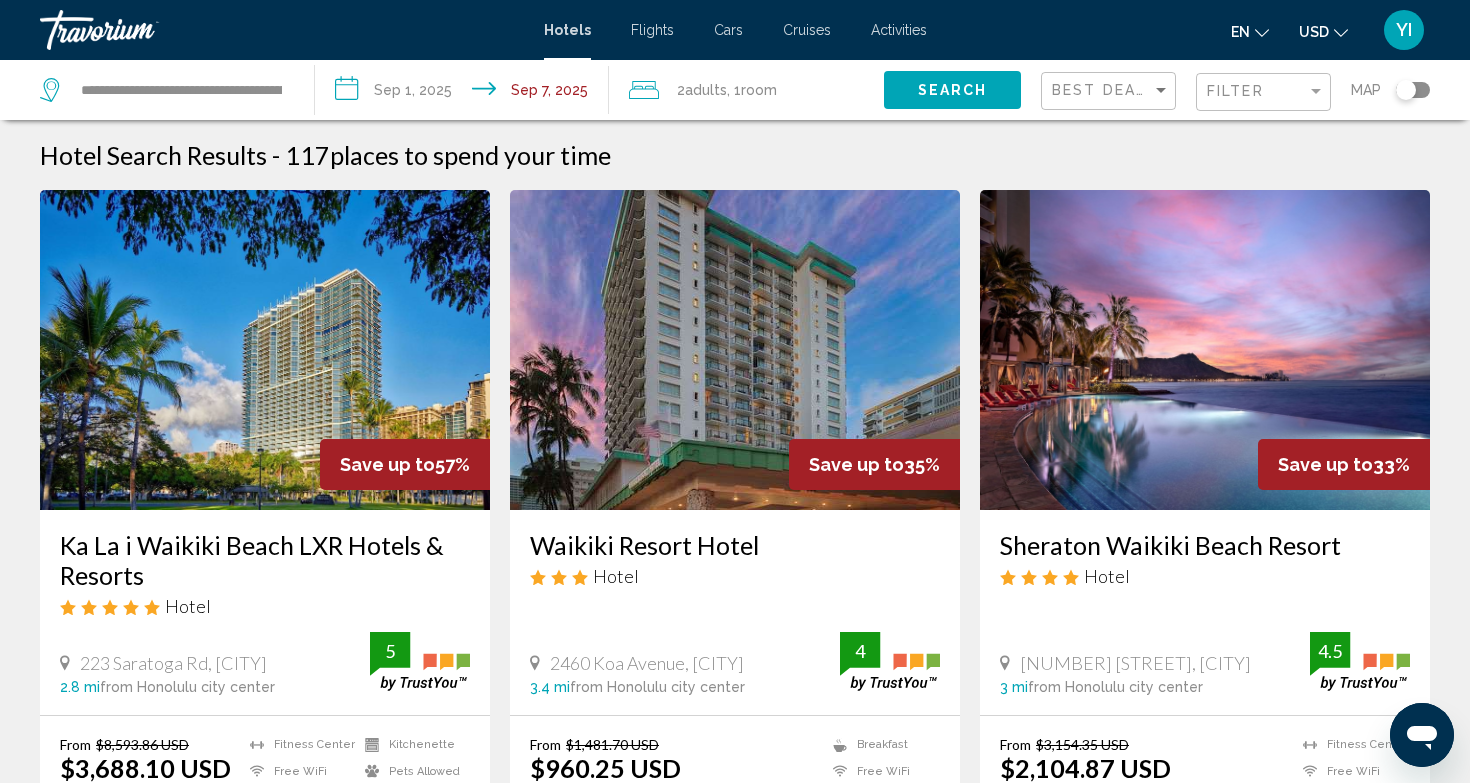 scroll, scrollTop: 0, scrollLeft: 0, axis: both 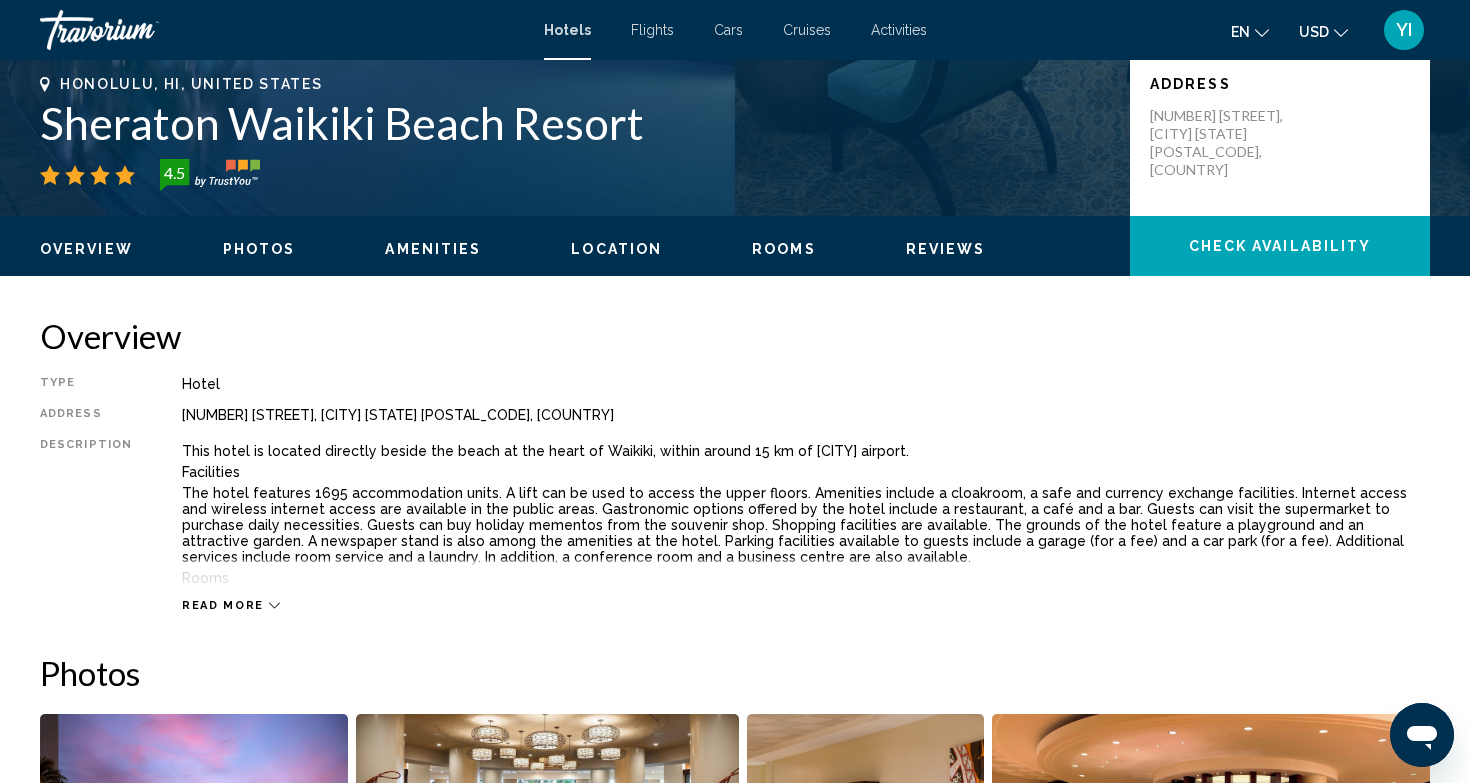 drag, startPoint x: 422, startPoint y: 415, endPoint x: 169, endPoint y: 411, distance: 253.03162 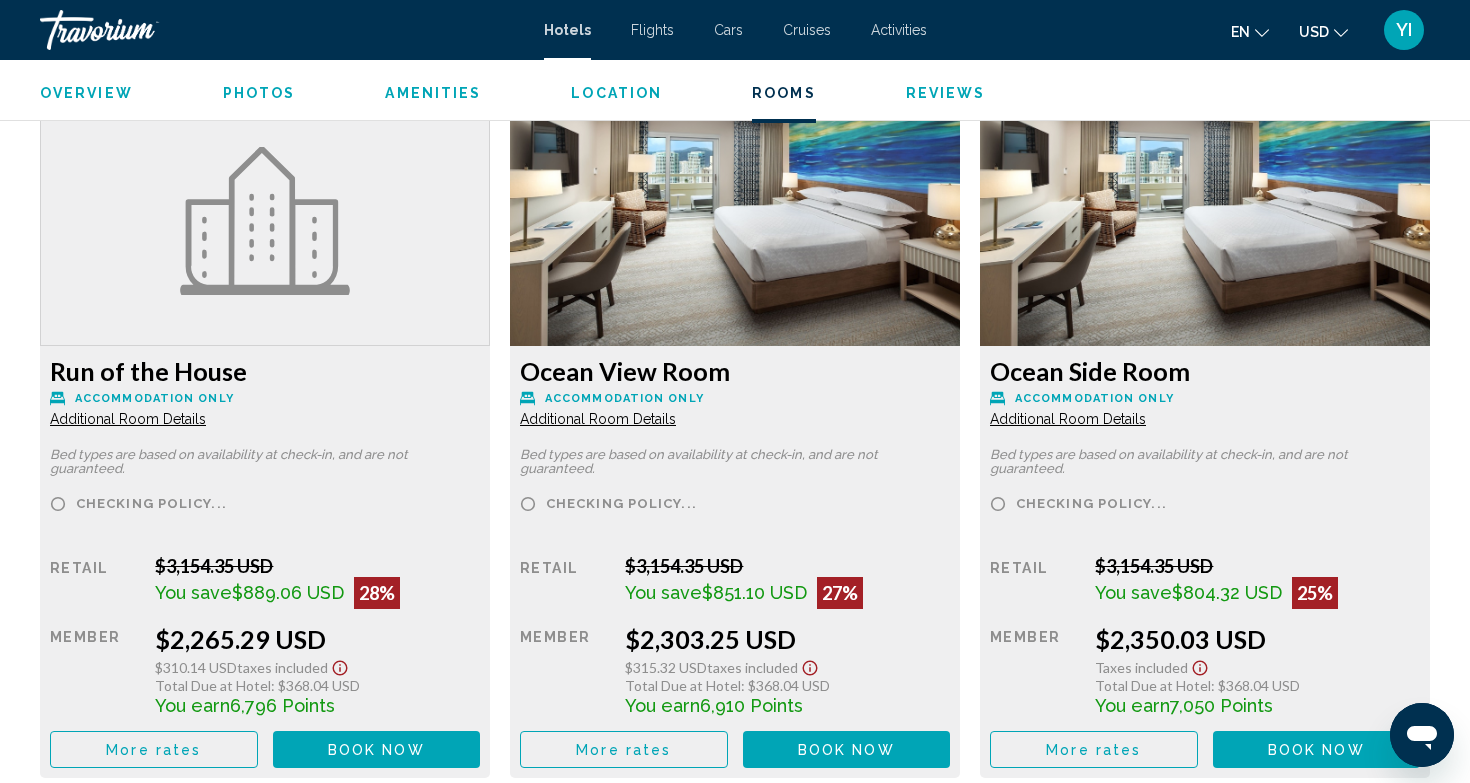 scroll, scrollTop: 4041, scrollLeft: 0, axis: vertical 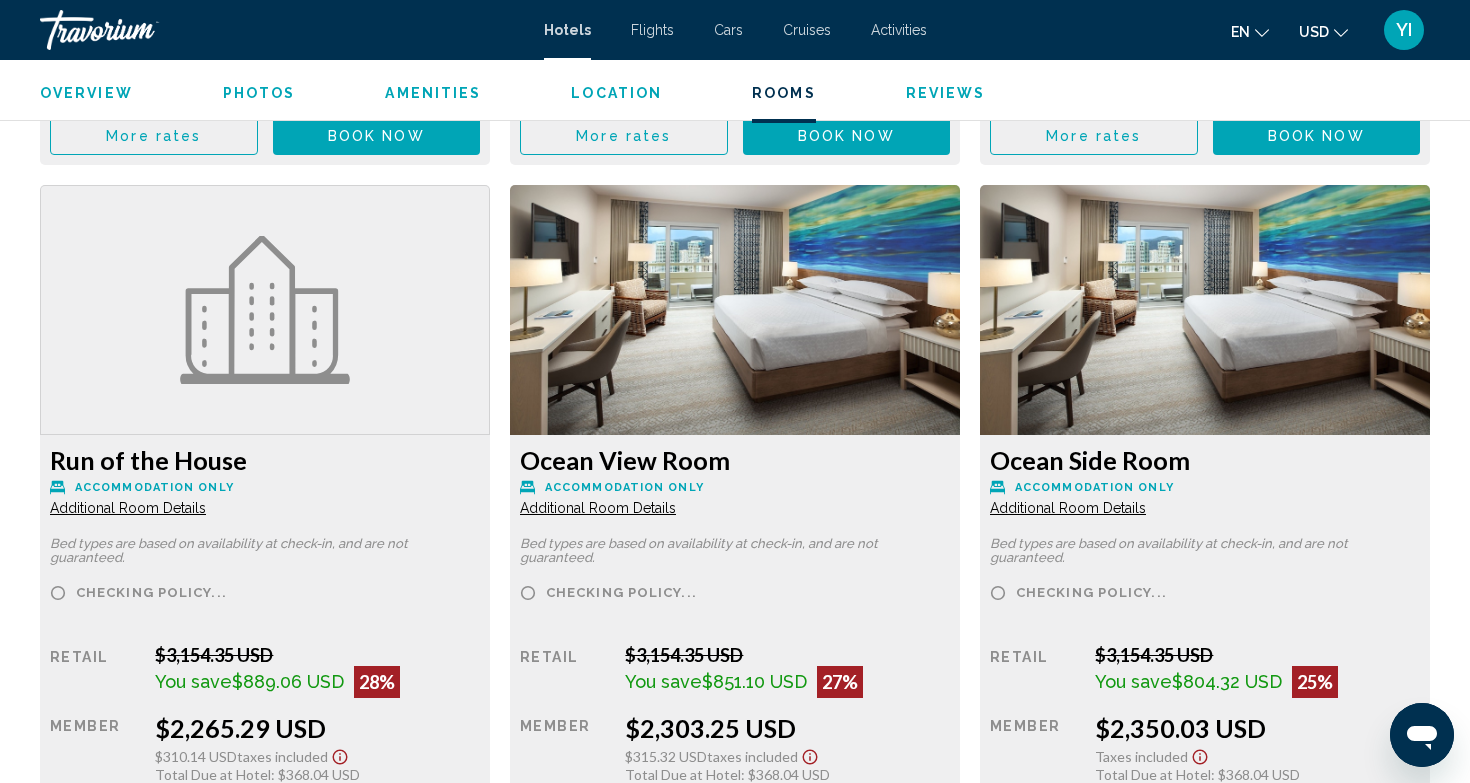 drag, startPoint x: 262, startPoint y: 470, endPoint x: 26, endPoint y: 479, distance: 236.17155 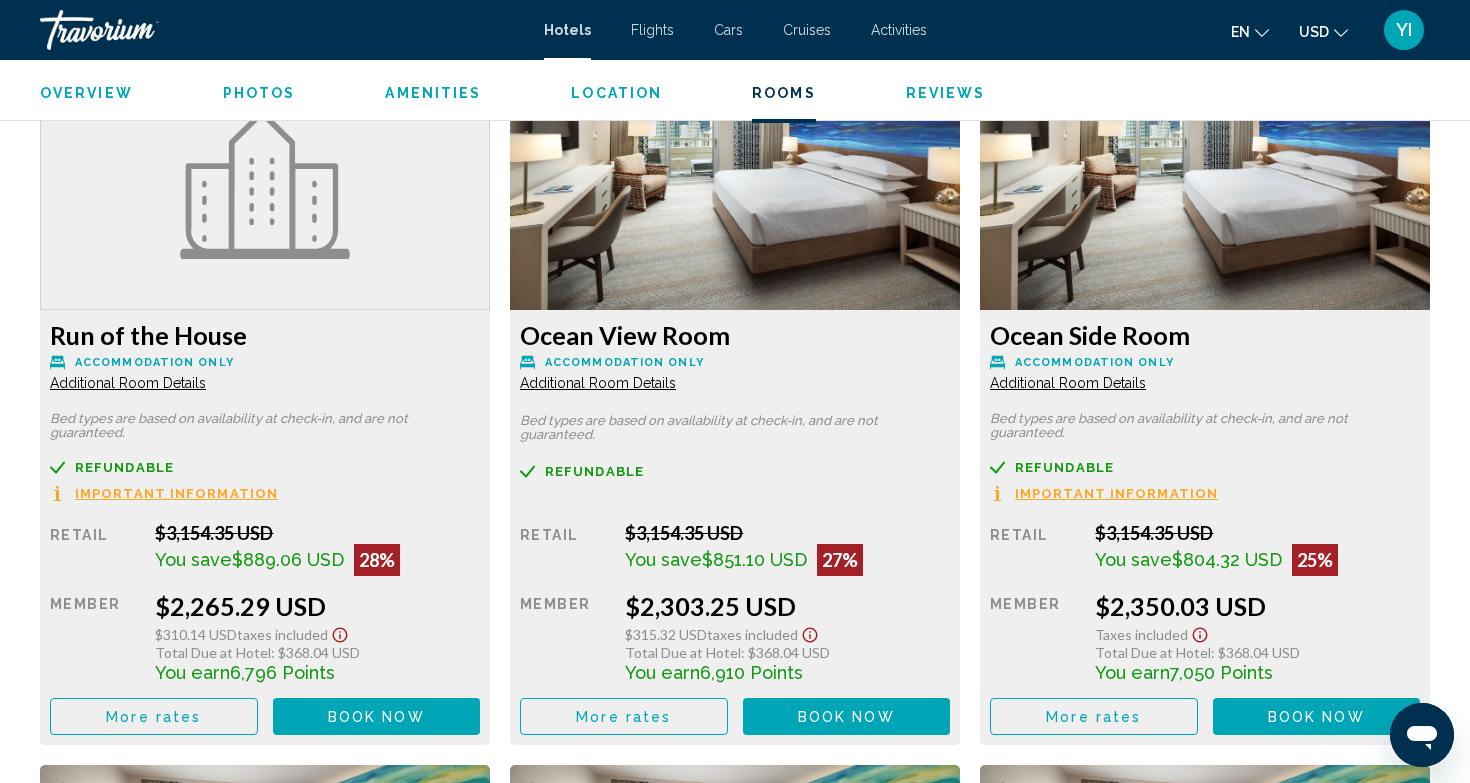 scroll, scrollTop: 4299, scrollLeft: 0, axis: vertical 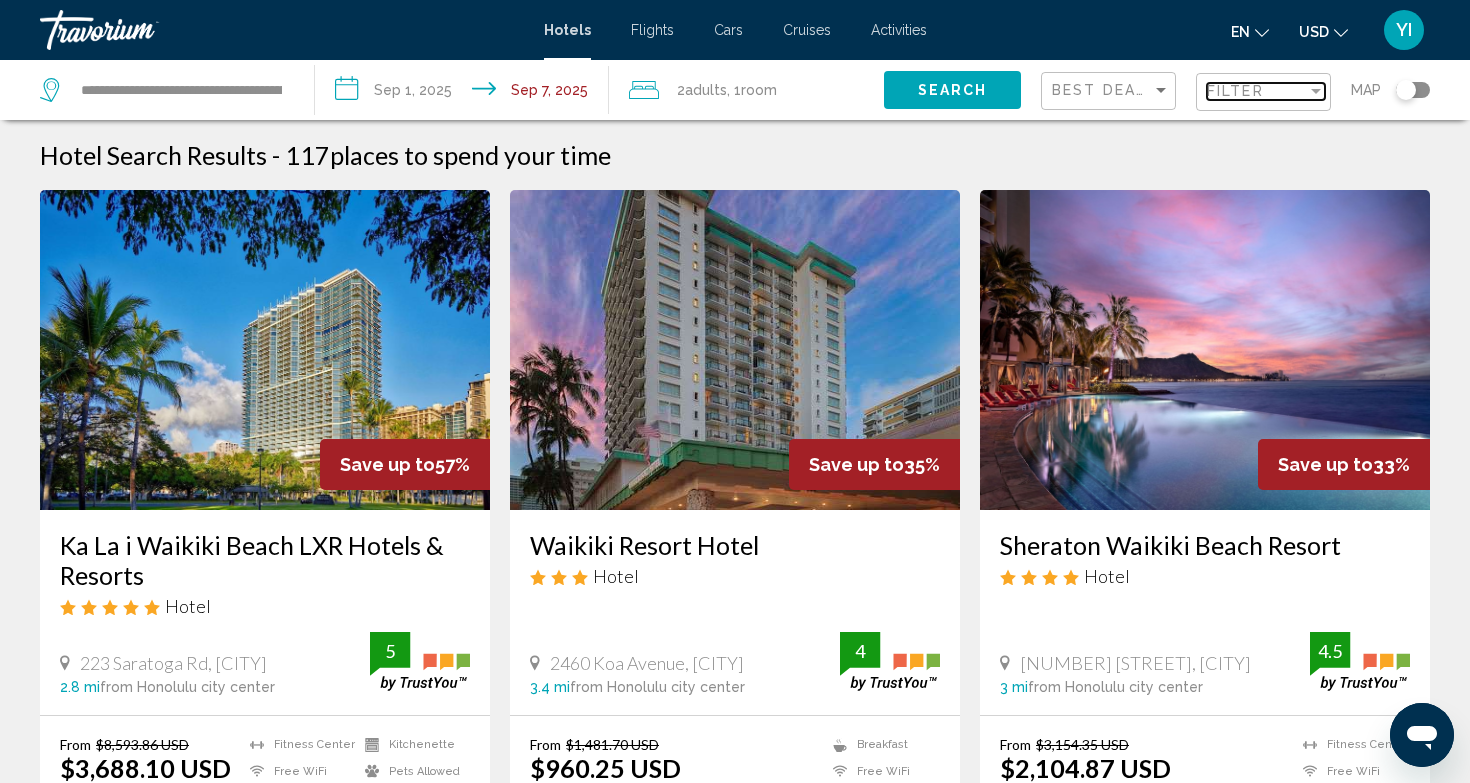 click on "Filter" at bounding box center [1235, 91] 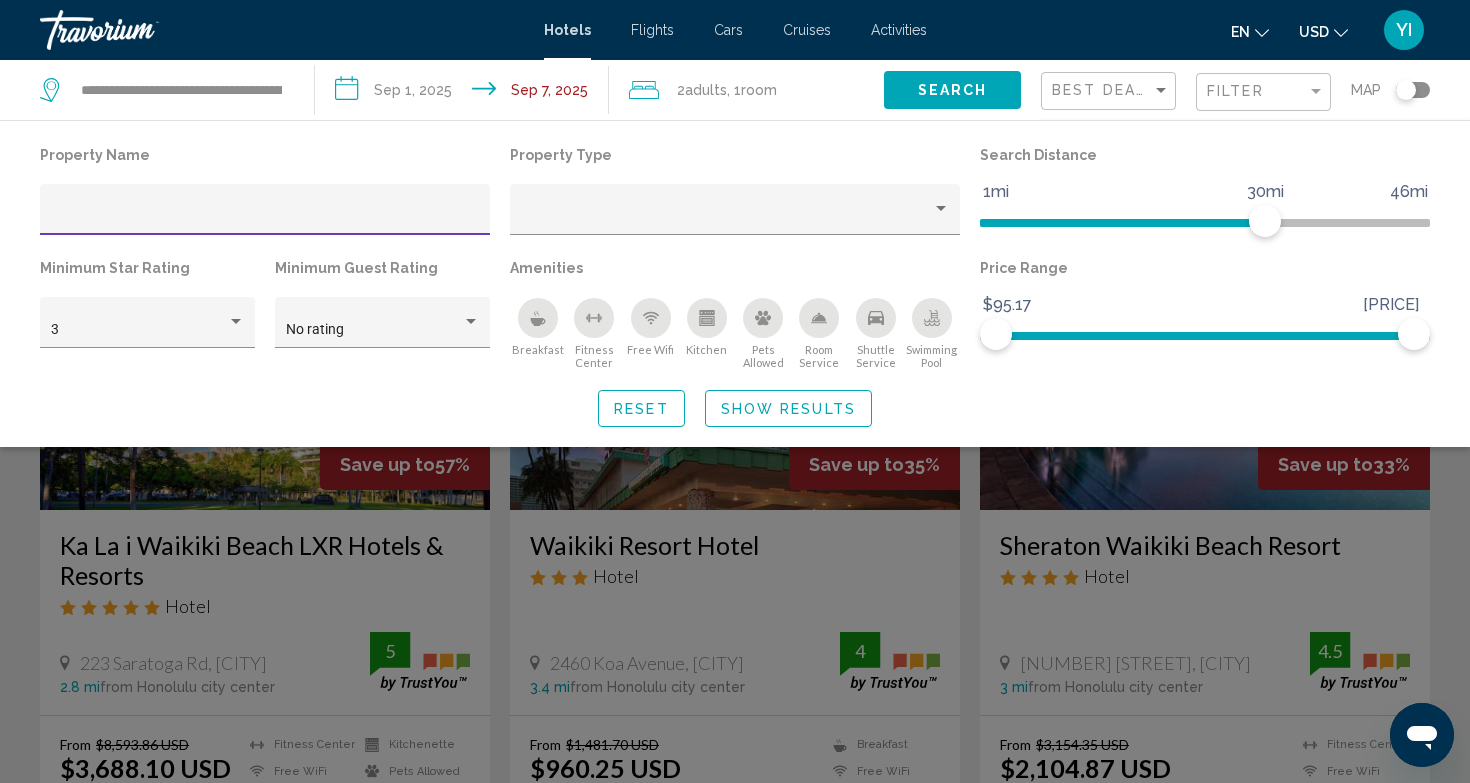 click 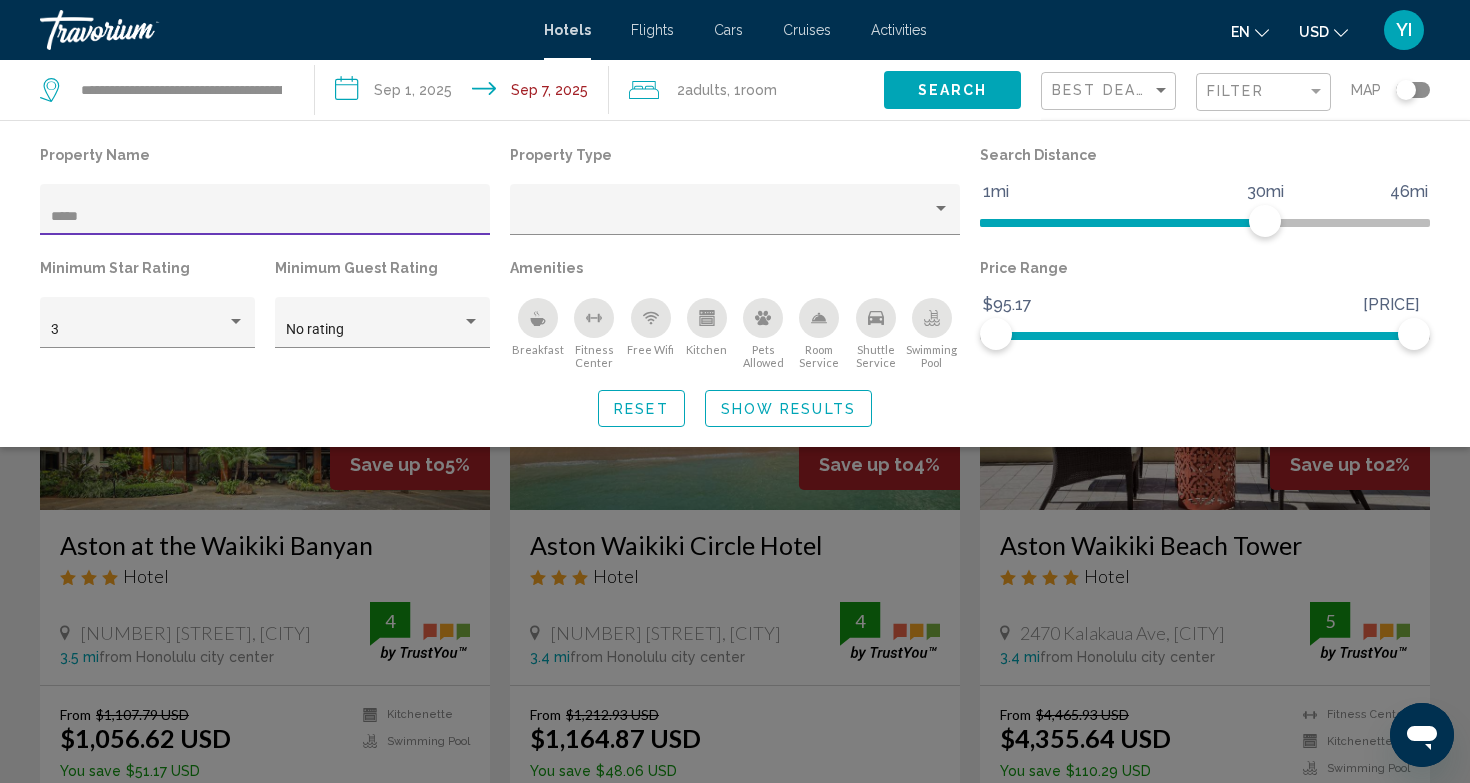 type on "*****" 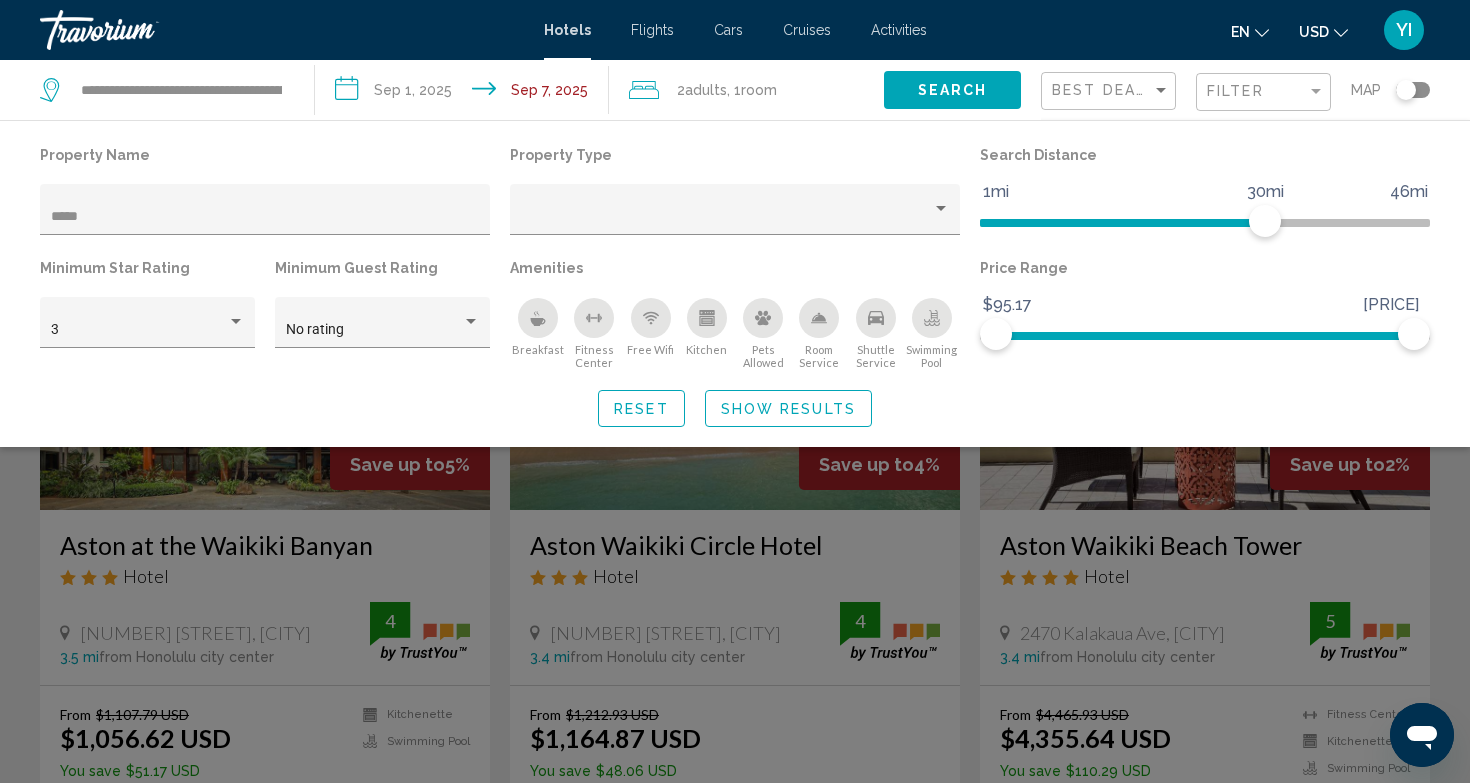 click 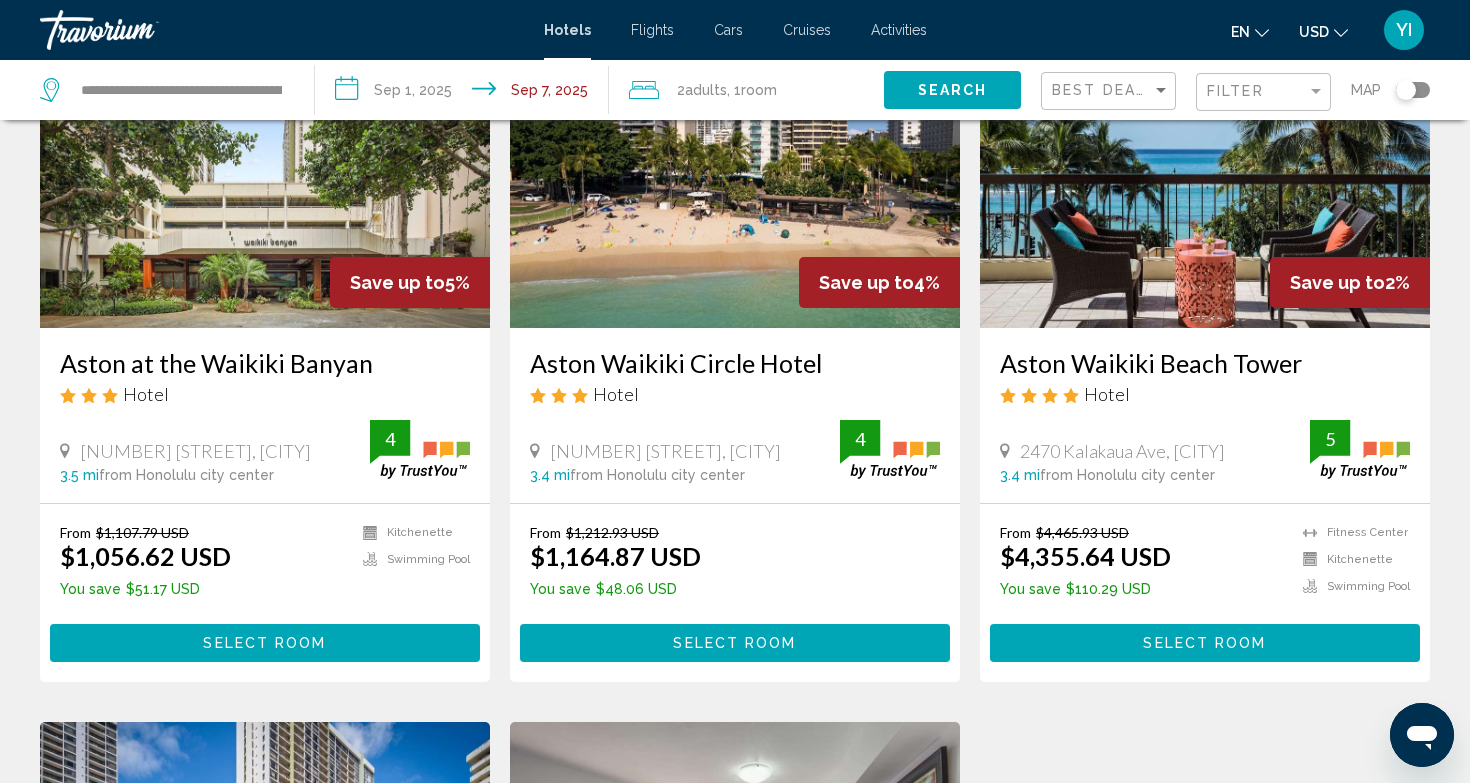 scroll, scrollTop: 183, scrollLeft: 0, axis: vertical 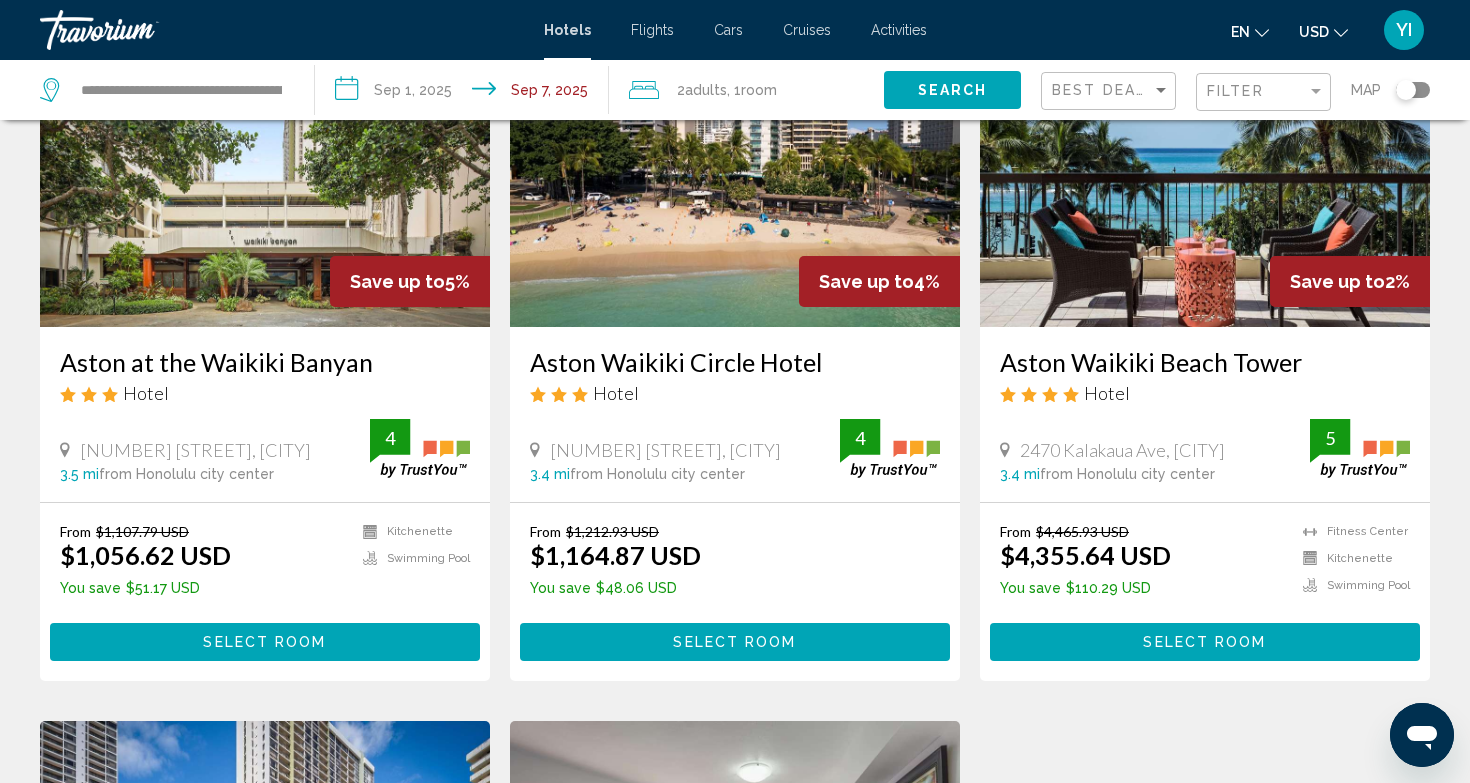drag, startPoint x: 1246, startPoint y: 452, endPoint x: 1019, endPoint y: 450, distance: 227.0088 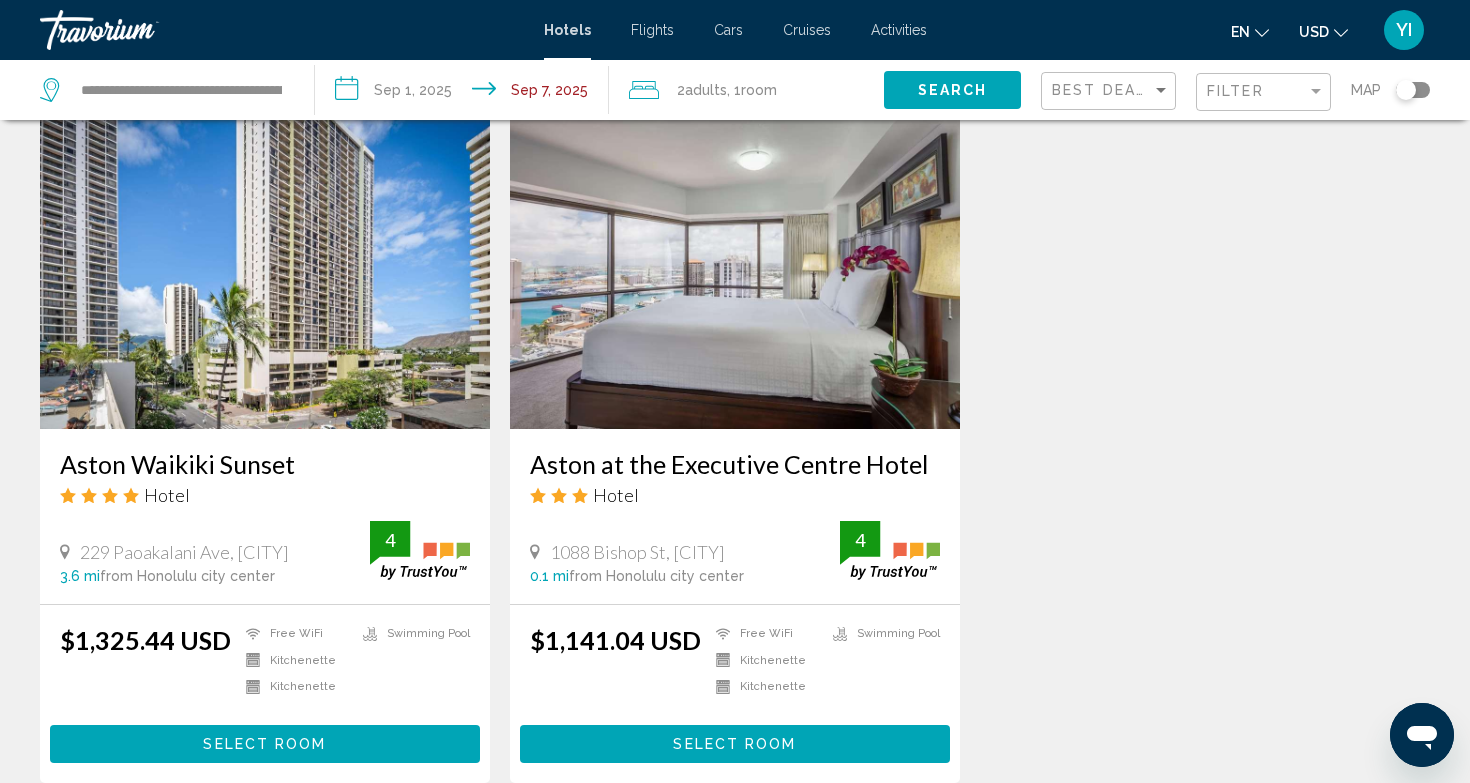 scroll, scrollTop: 797, scrollLeft: 0, axis: vertical 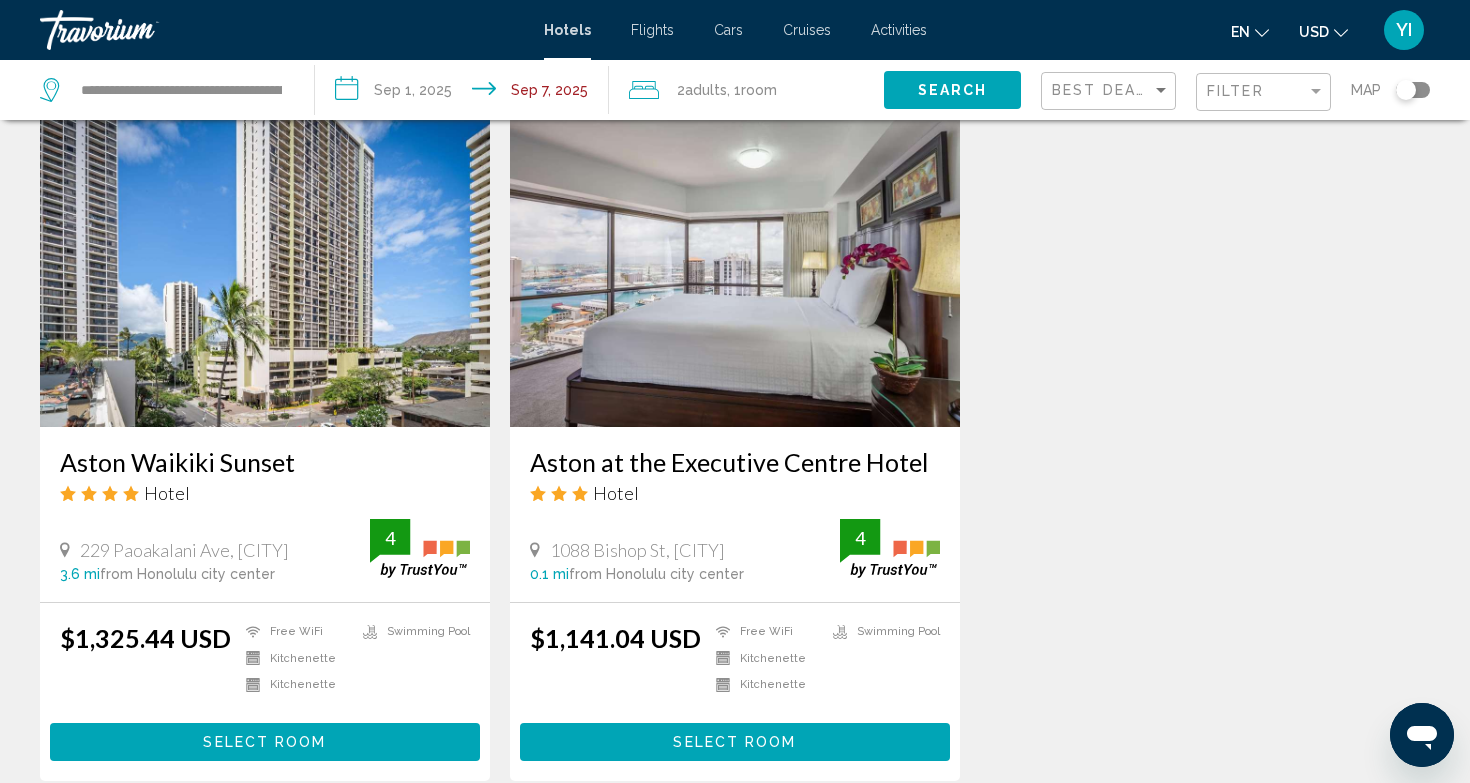 click at bounding box center (735, 267) 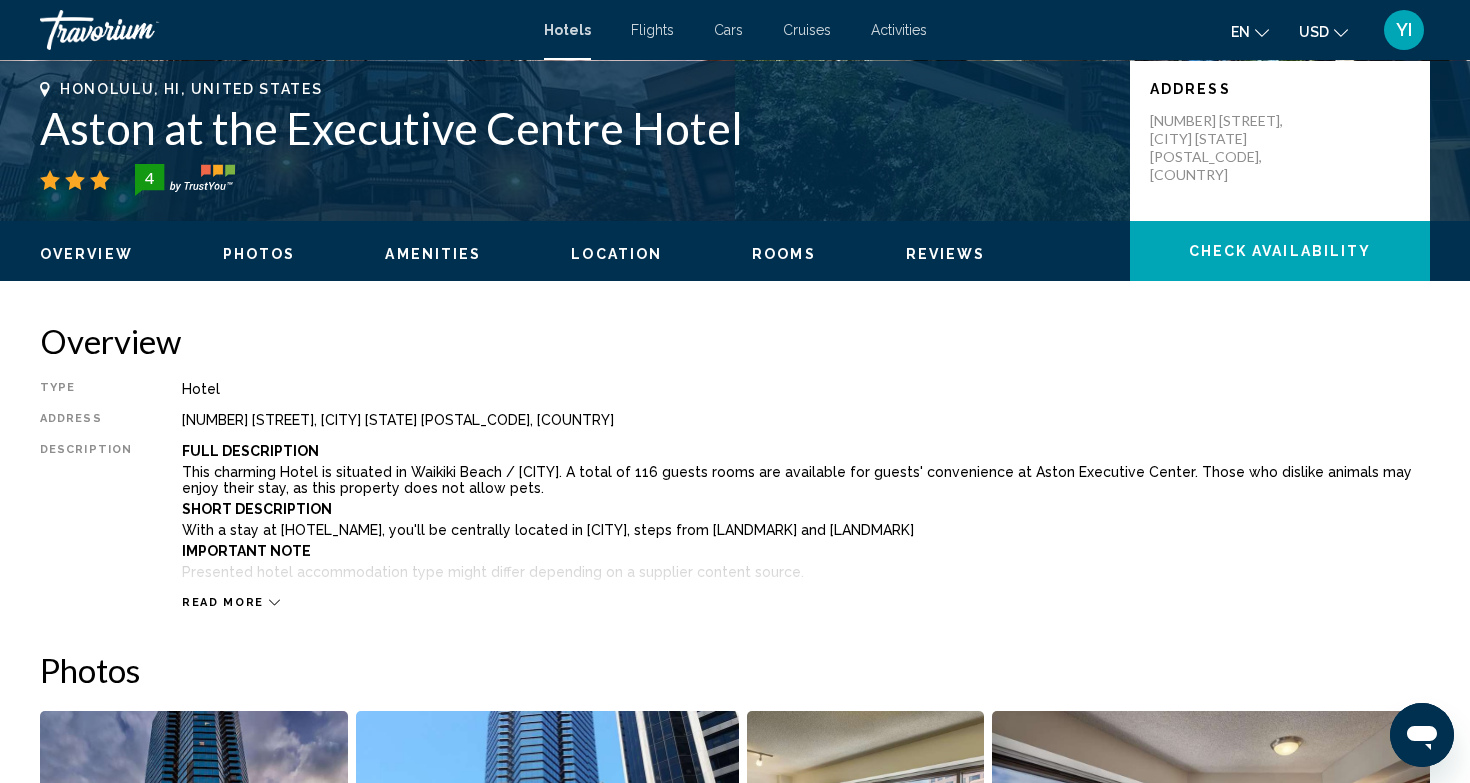 scroll, scrollTop: 444, scrollLeft: 0, axis: vertical 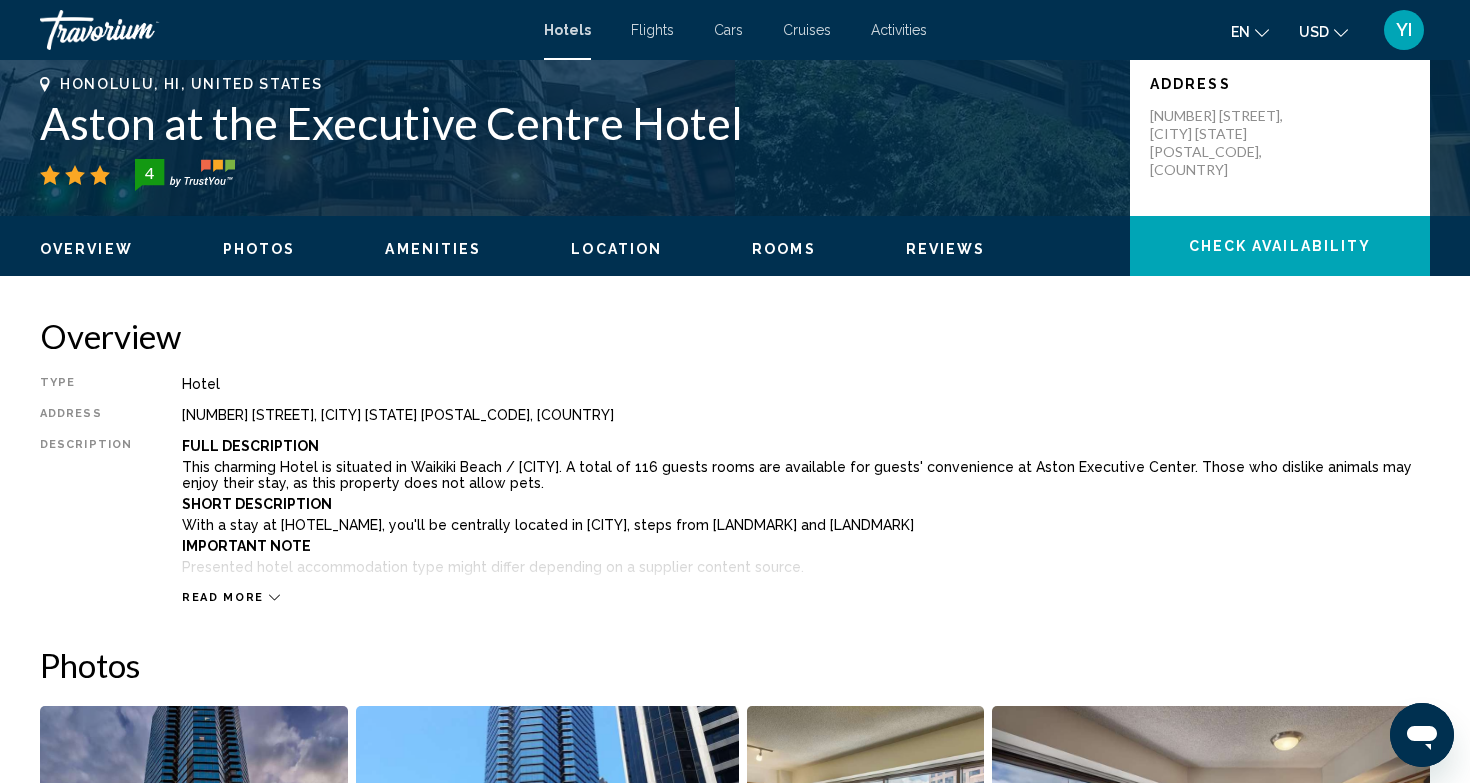 drag, startPoint x: 395, startPoint y: 418, endPoint x: 175, endPoint y: 413, distance: 220.05681 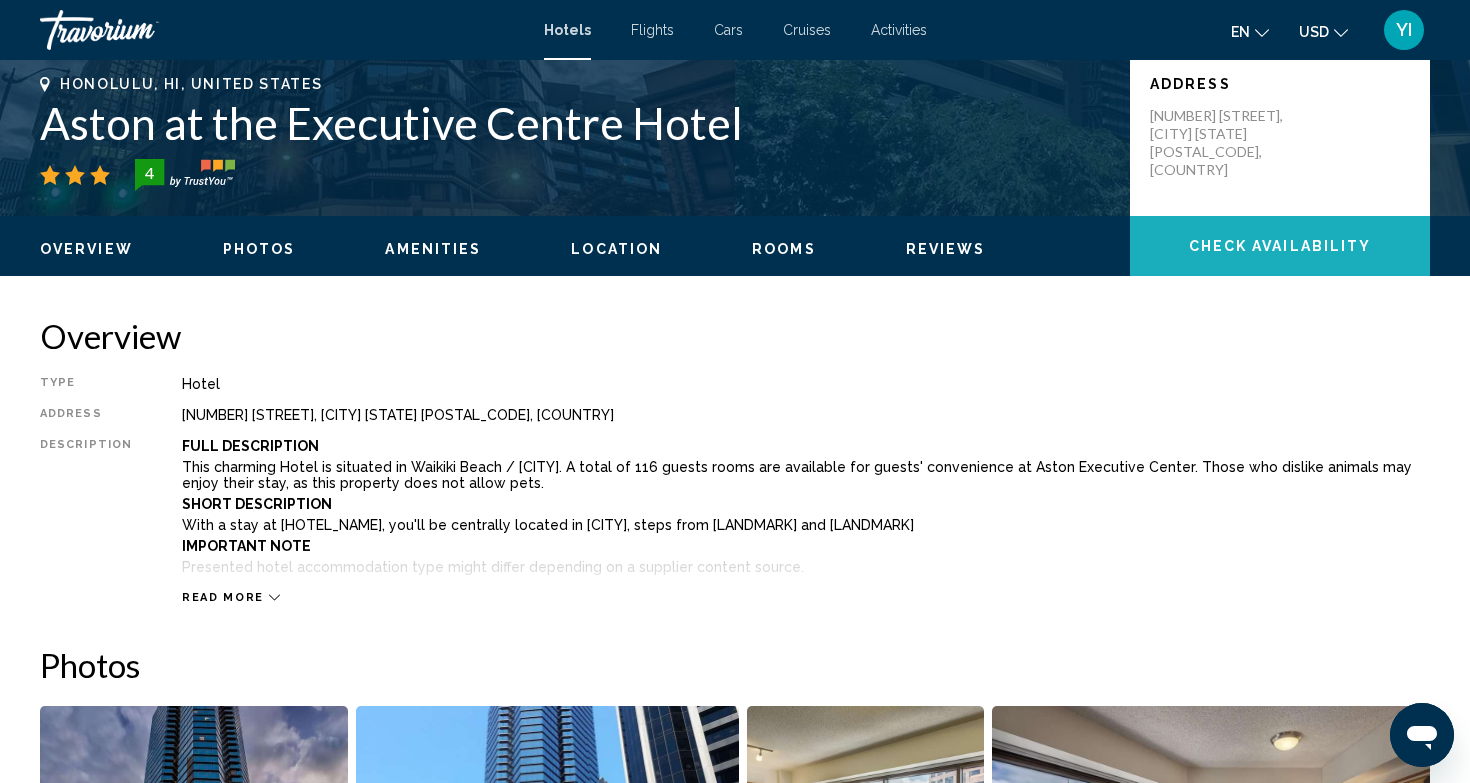 click on "Check Availability" 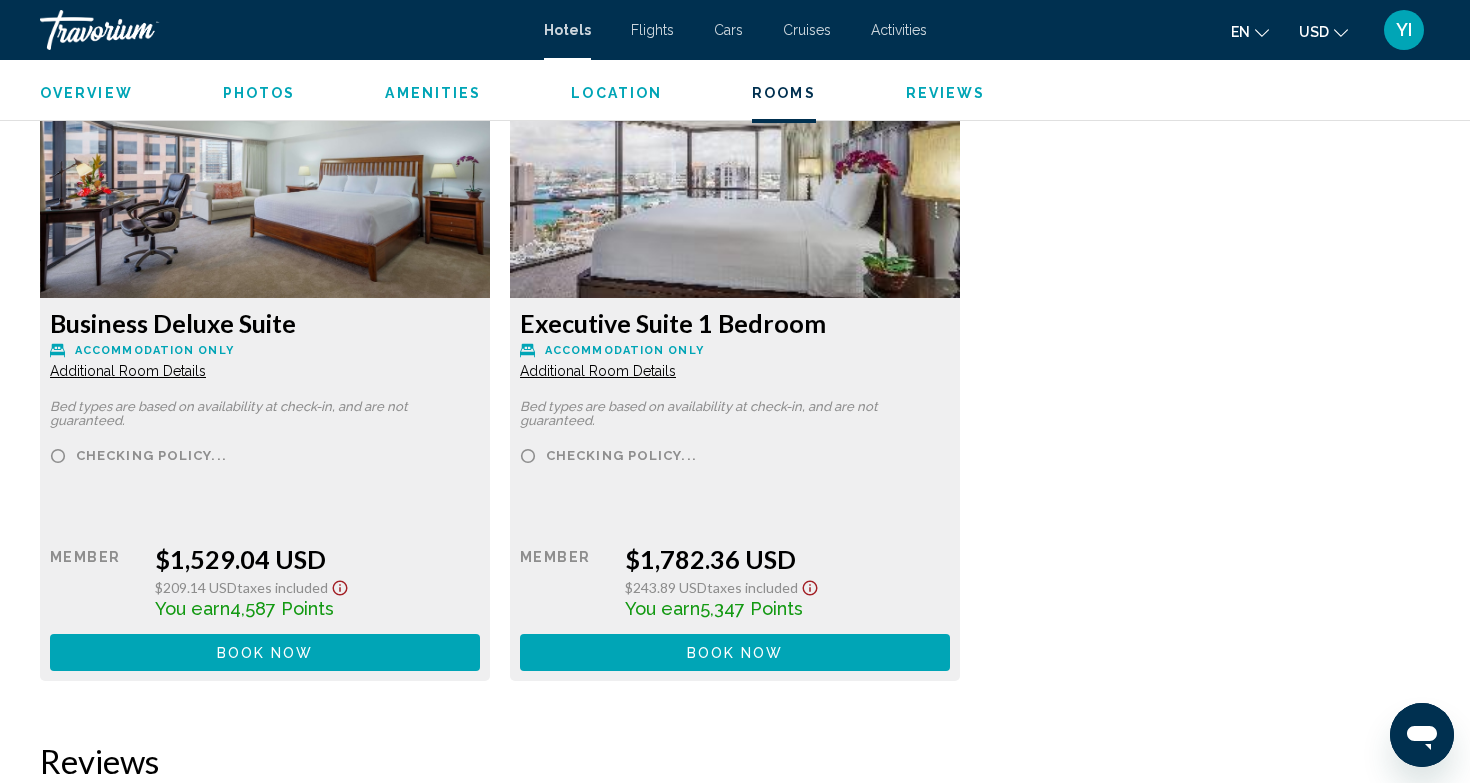 scroll, scrollTop: 4141, scrollLeft: 0, axis: vertical 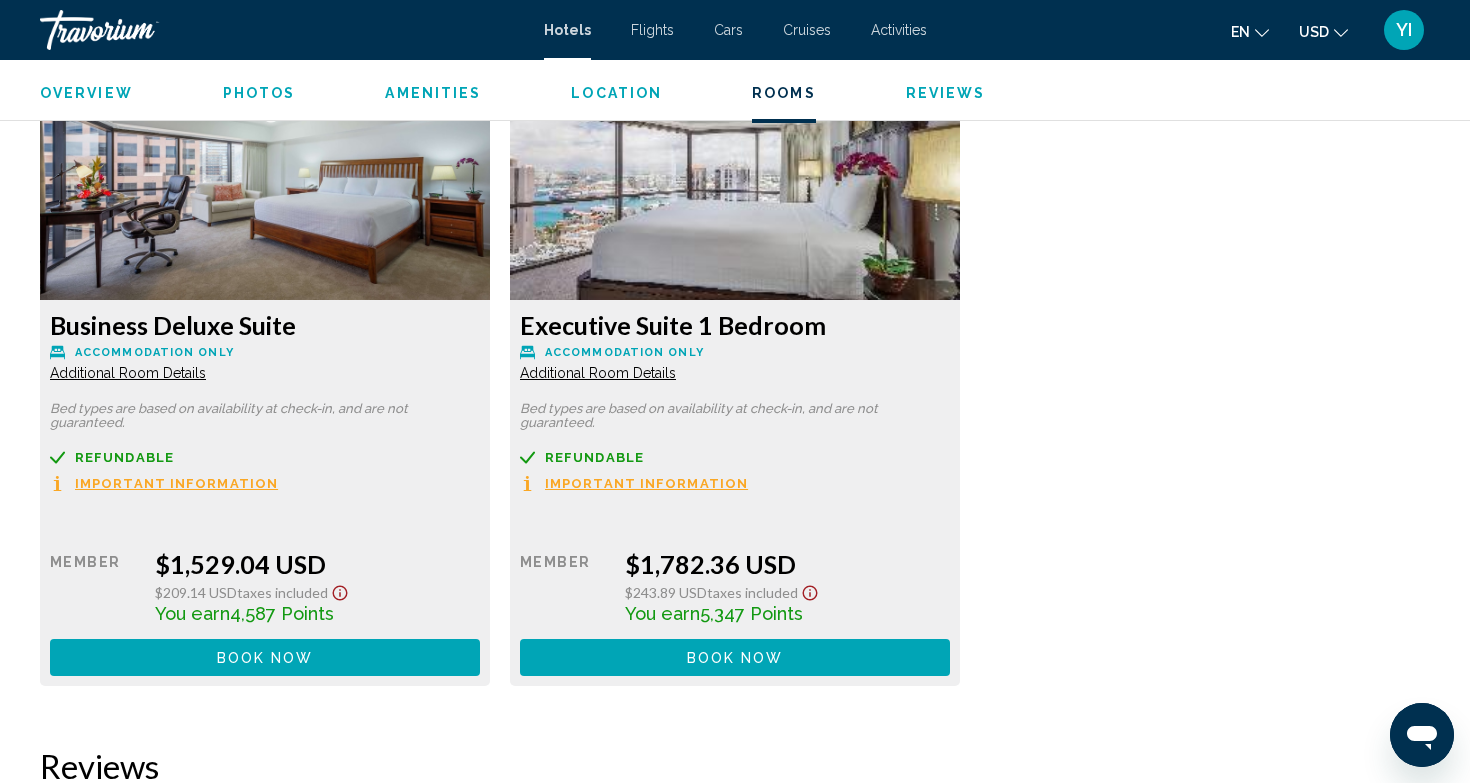 click on "$1,782.36 USD" at bounding box center [317, -776] 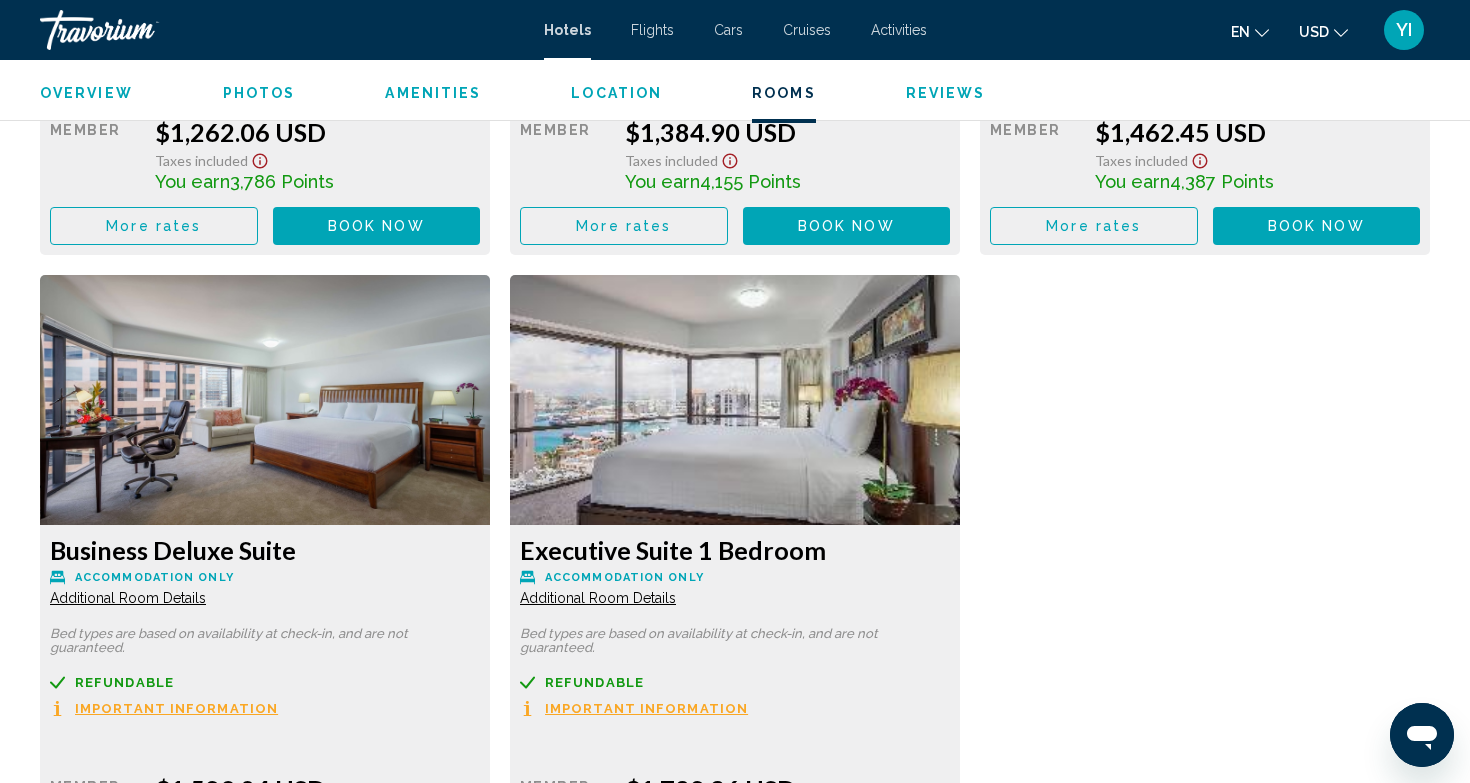 scroll, scrollTop: 3916, scrollLeft: 0, axis: vertical 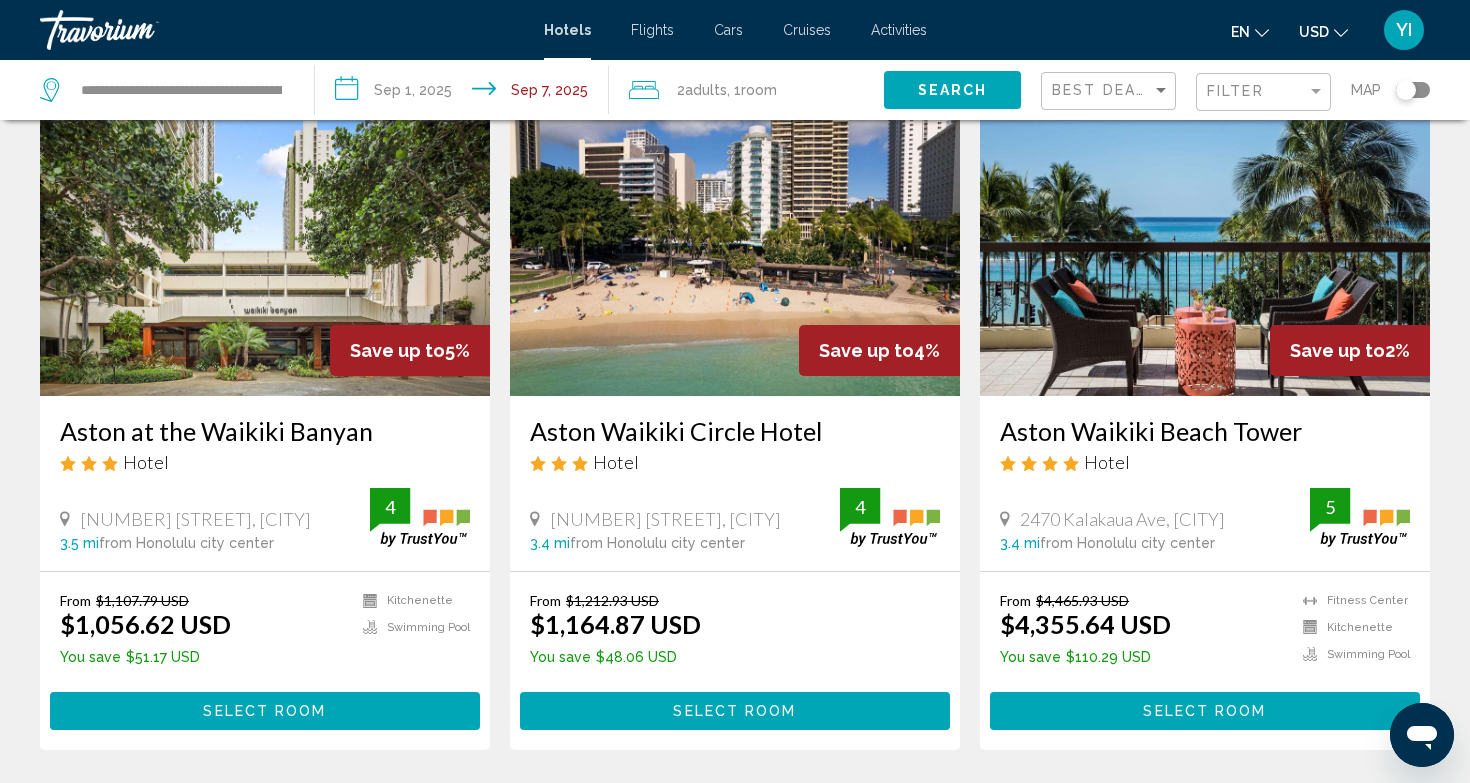 click at bounding box center (1205, 236) 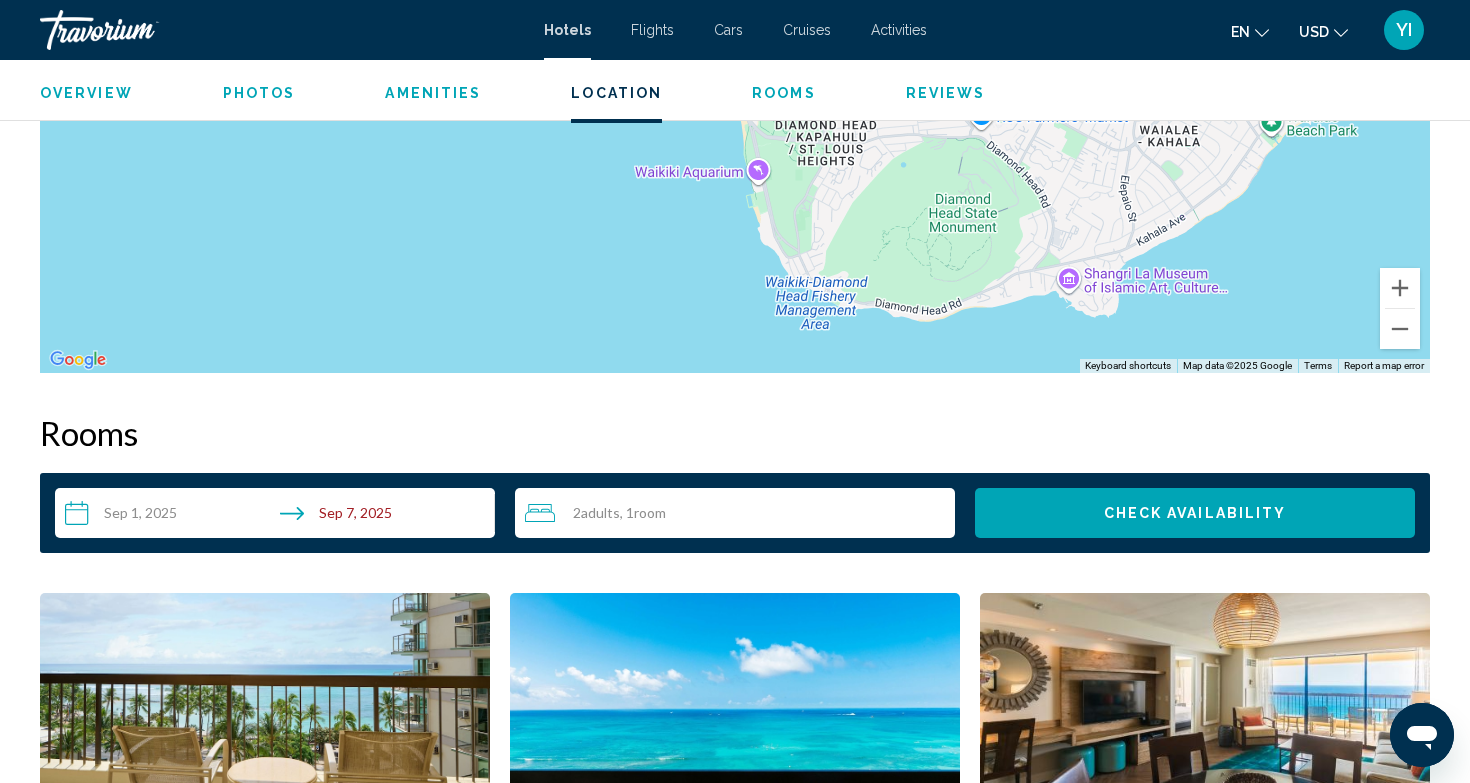 scroll, scrollTop: 2235, scrollLeft: 0, axis: vertical 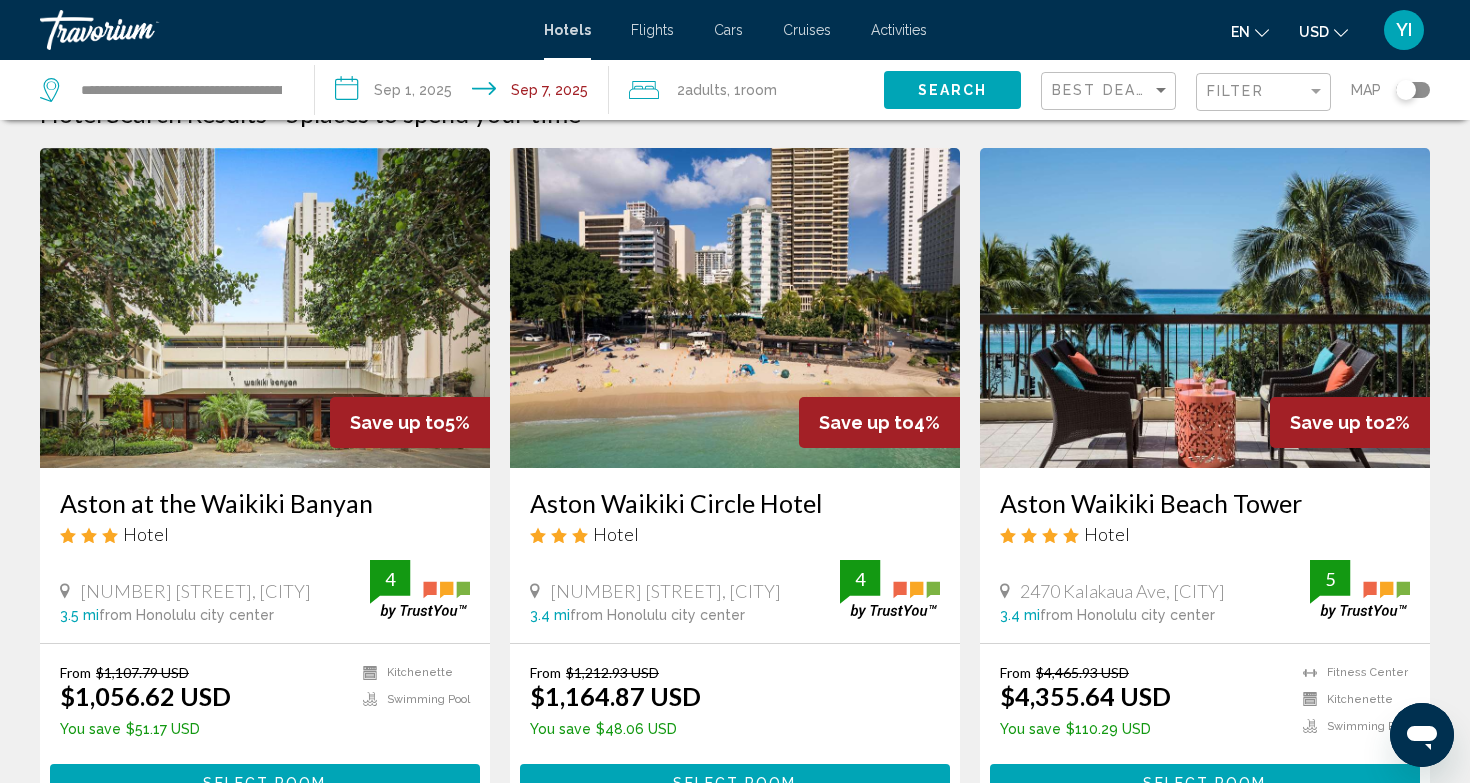 click at bounding box center (735, 308) 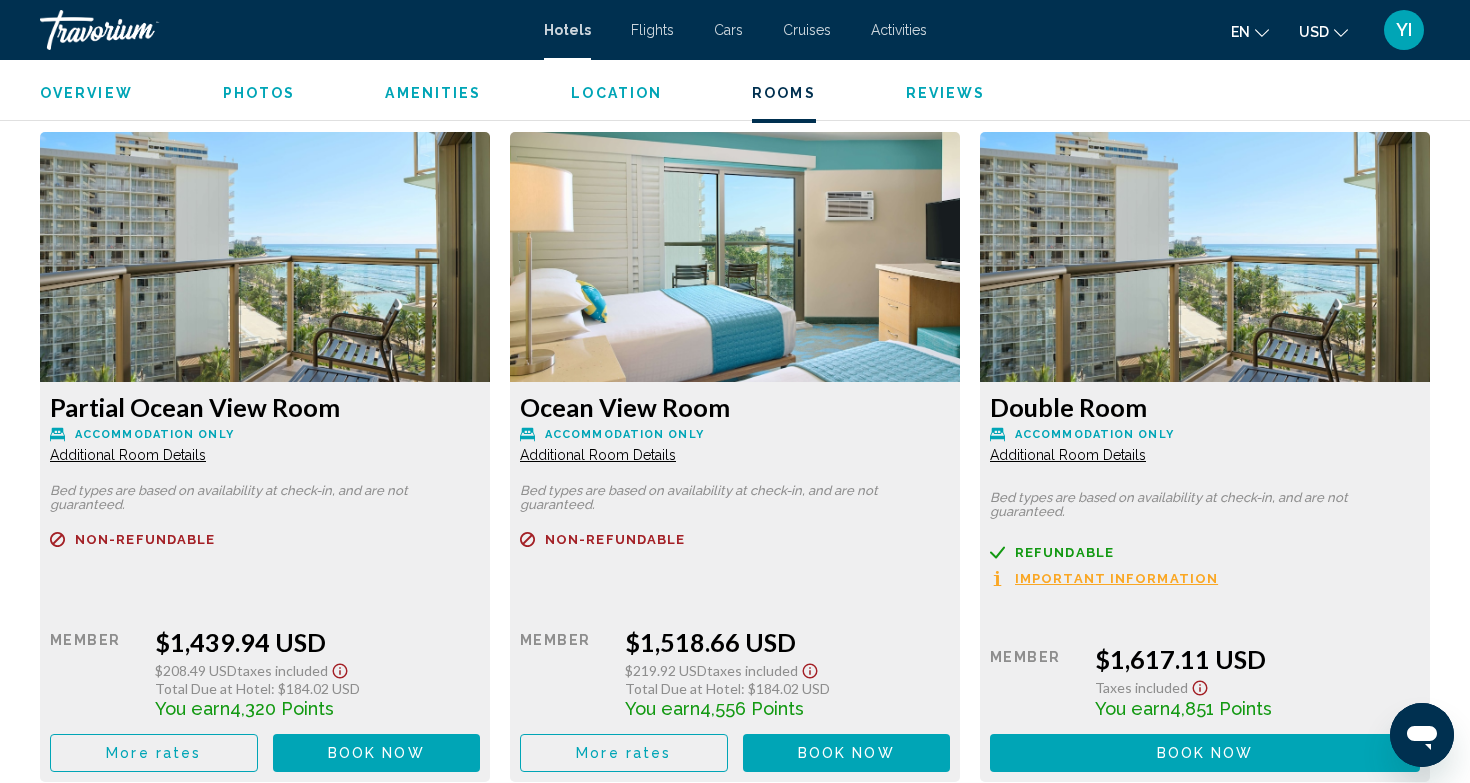scroll, scrollTop: 3247, scrollLeft: 0, axis: vertical 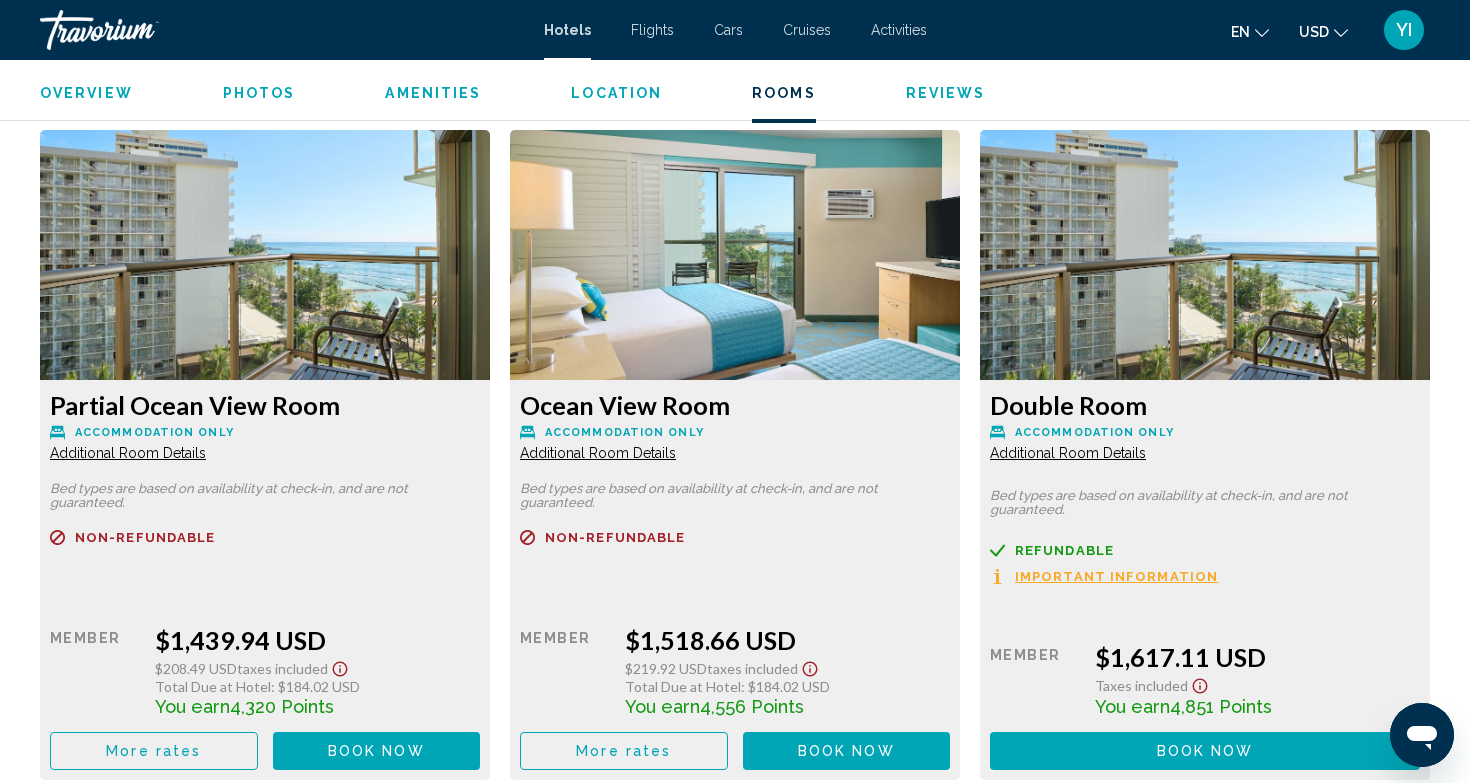 click on "Additional Room Details" at bounding box center [128, -248] 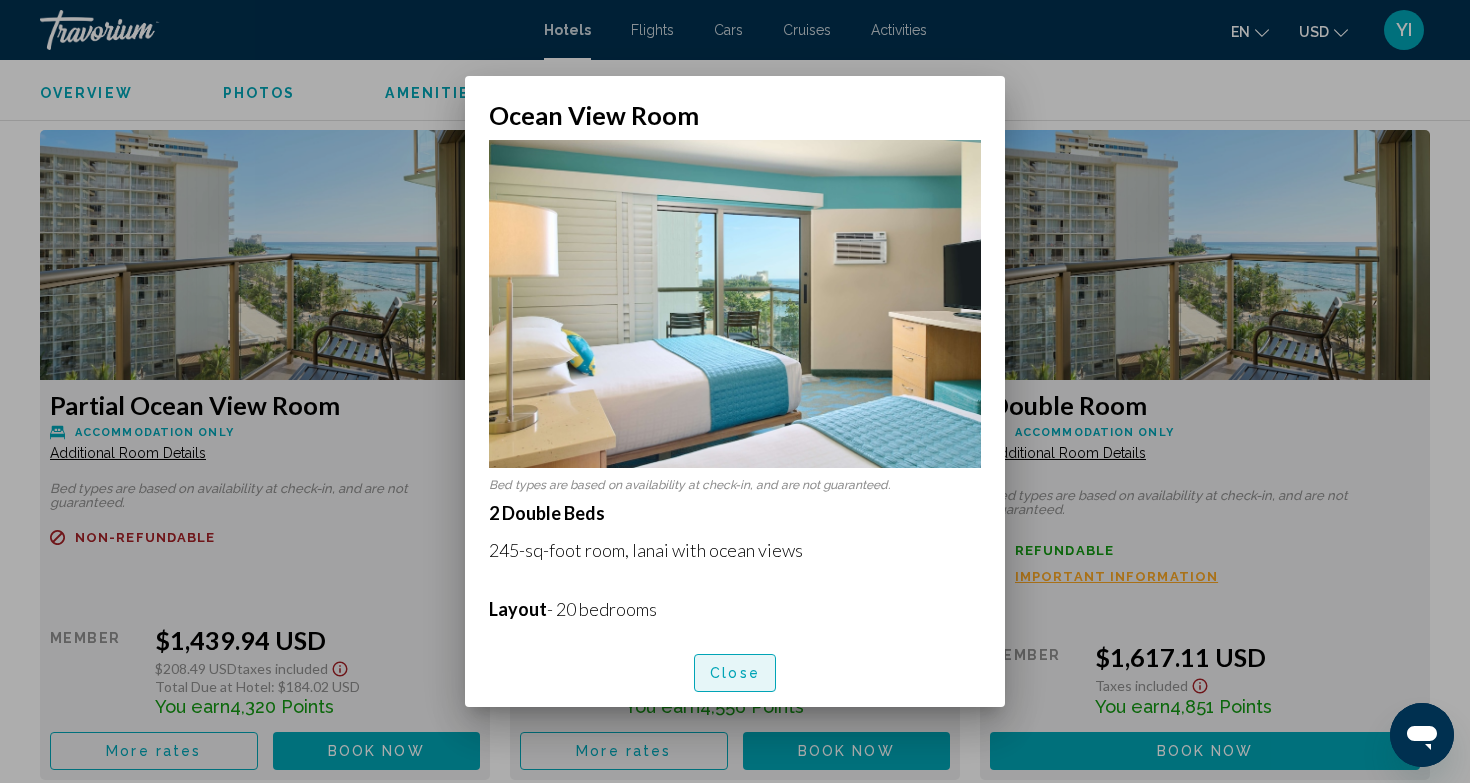 click on "Close" at bounding box center (735, 674) 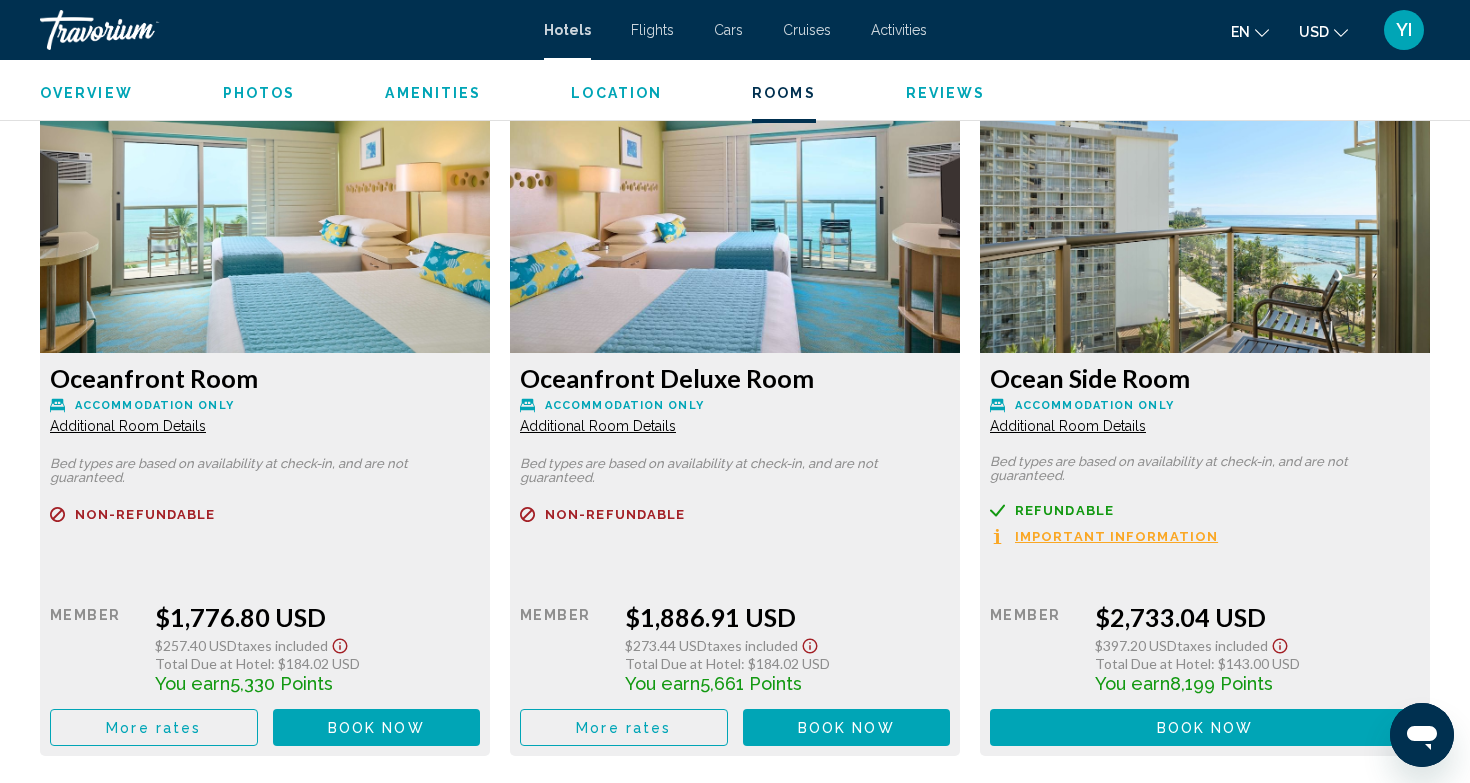 scroll, scrollTop: 3942, scrollLeft: 0, axis: vertical 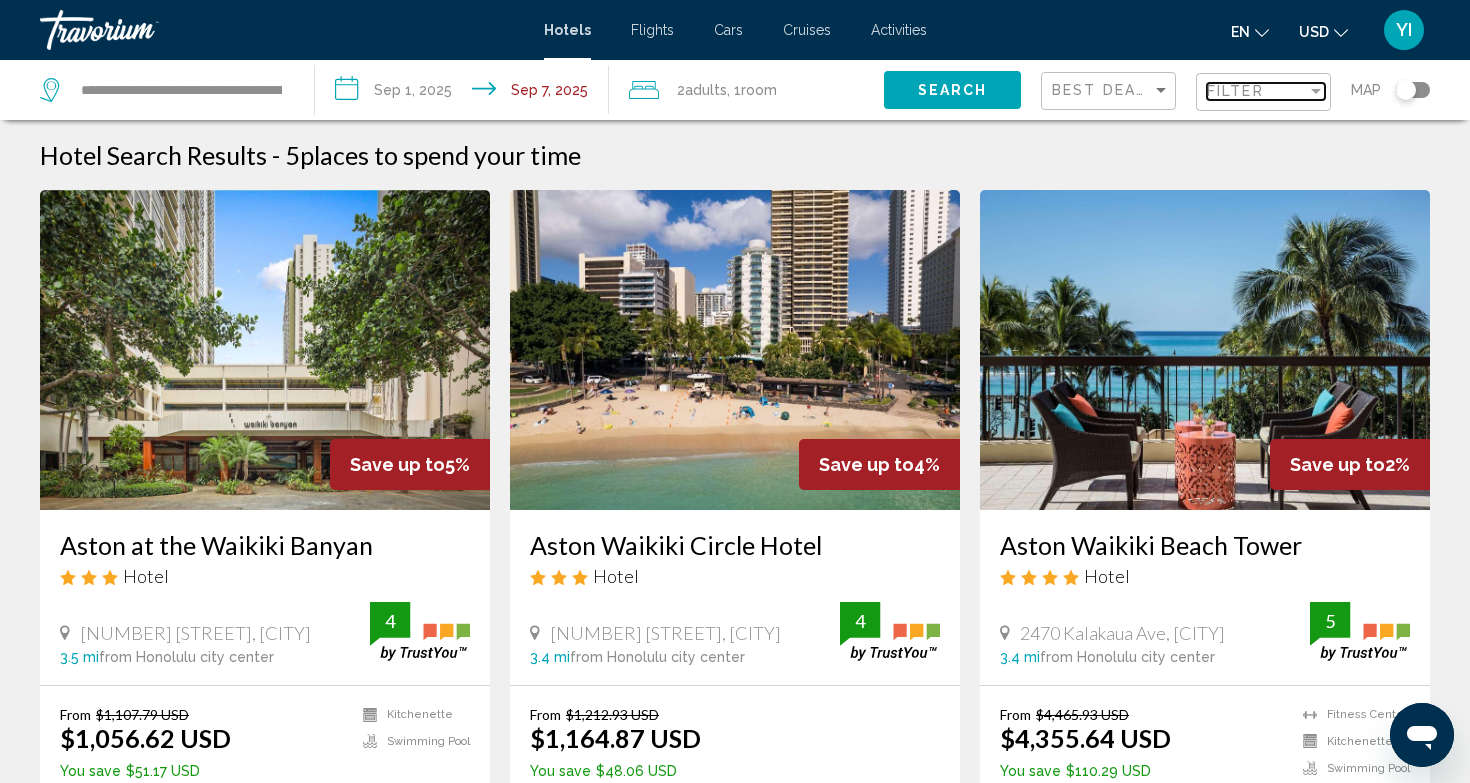 click on "Filter" at bounding box center (1235, 91) 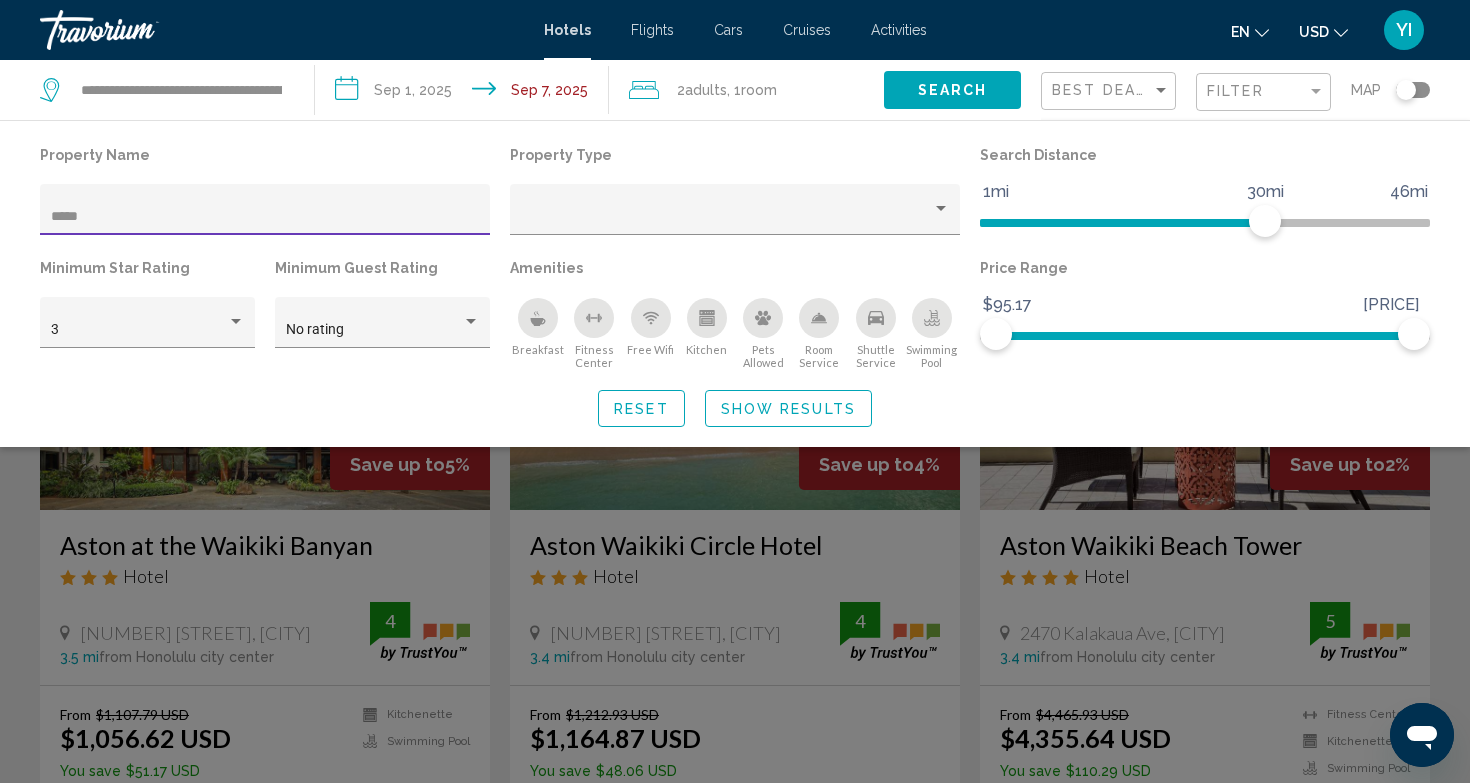 click on "*****" 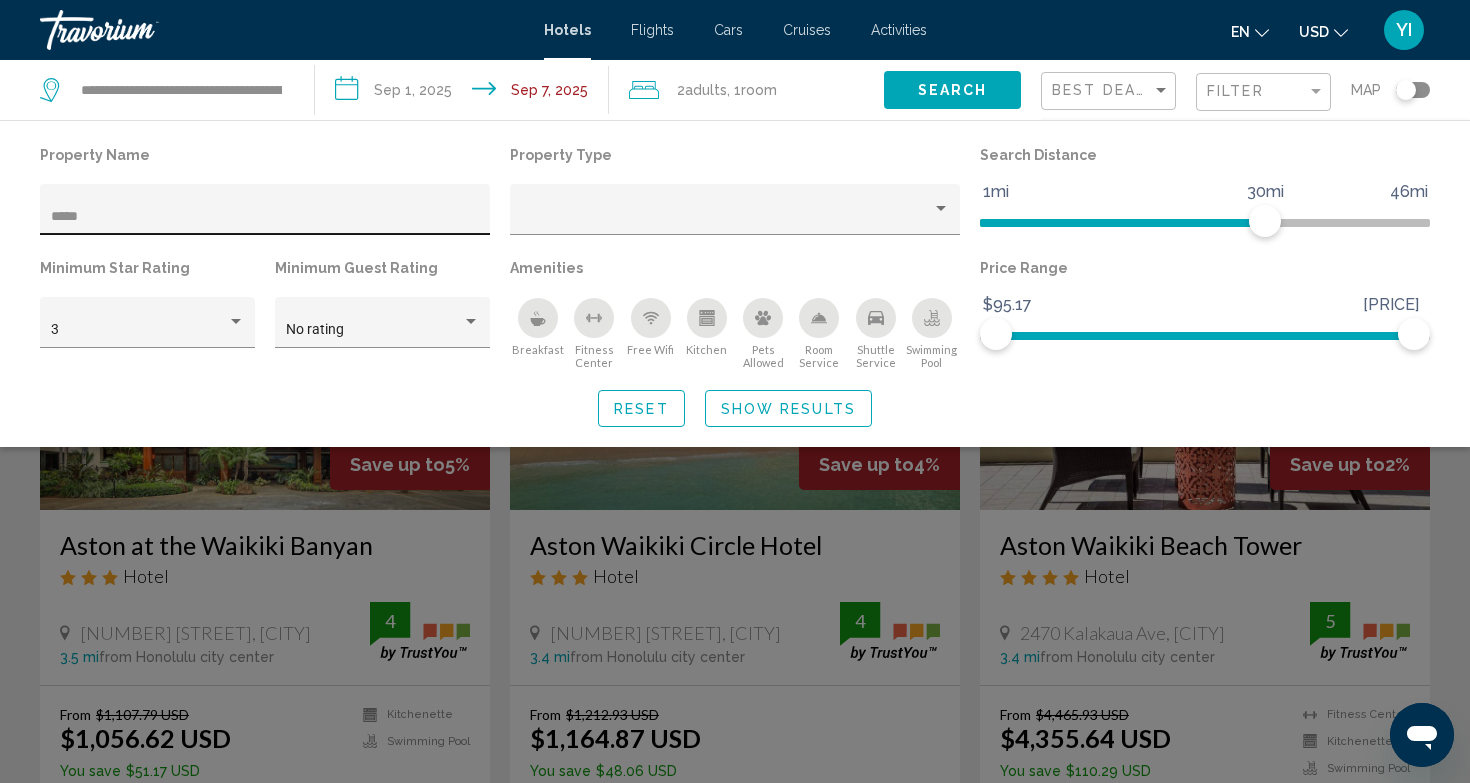 click on "*****" 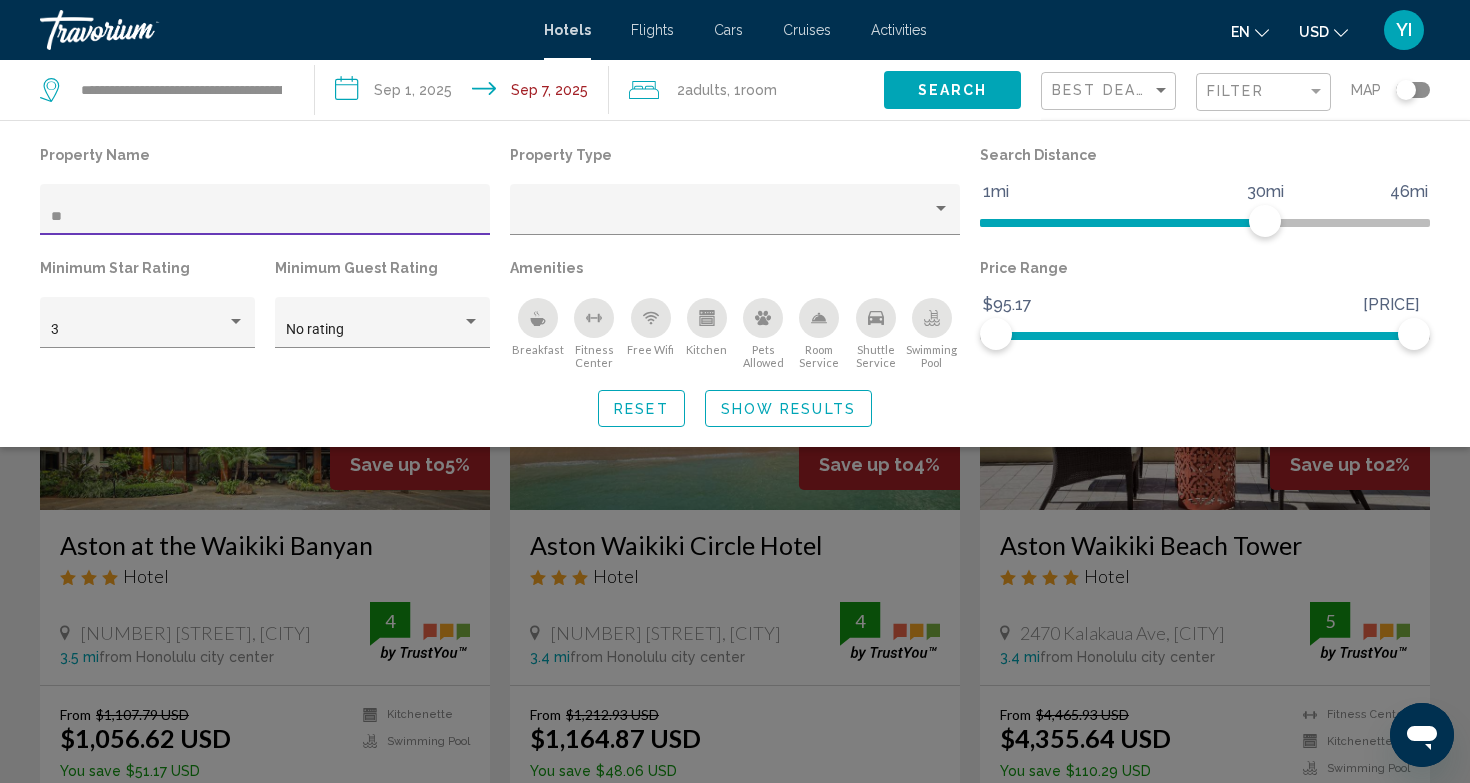 type on "*" 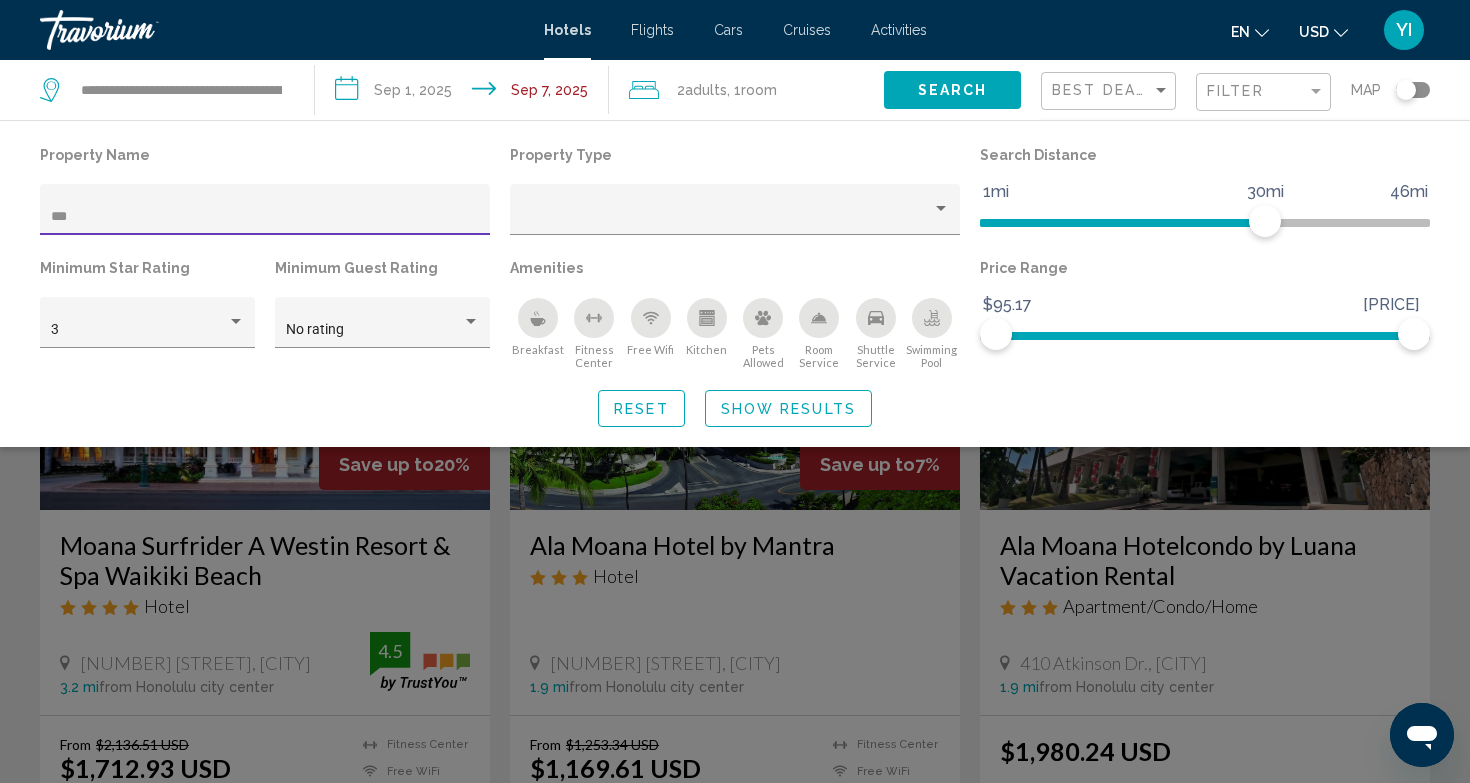 type on "***" 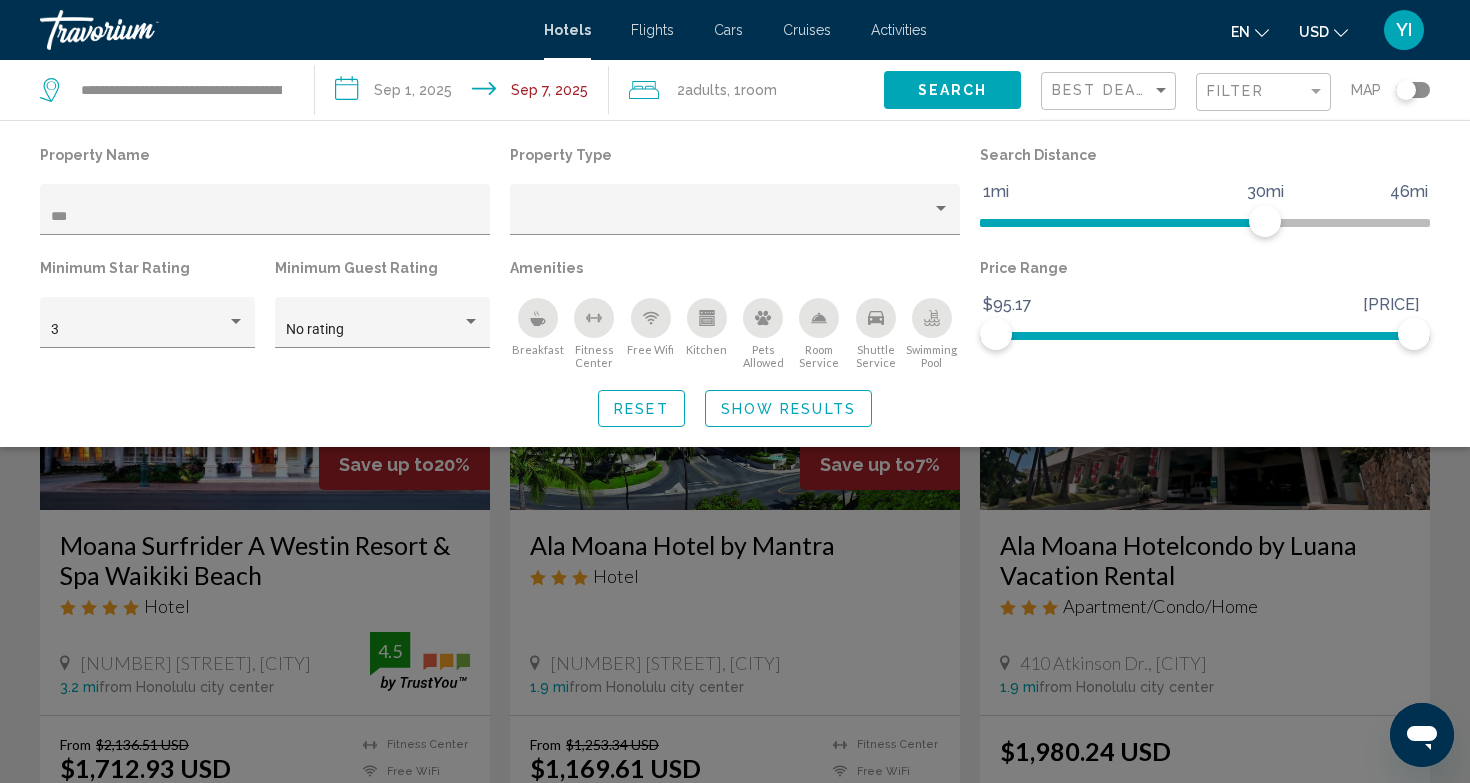 click 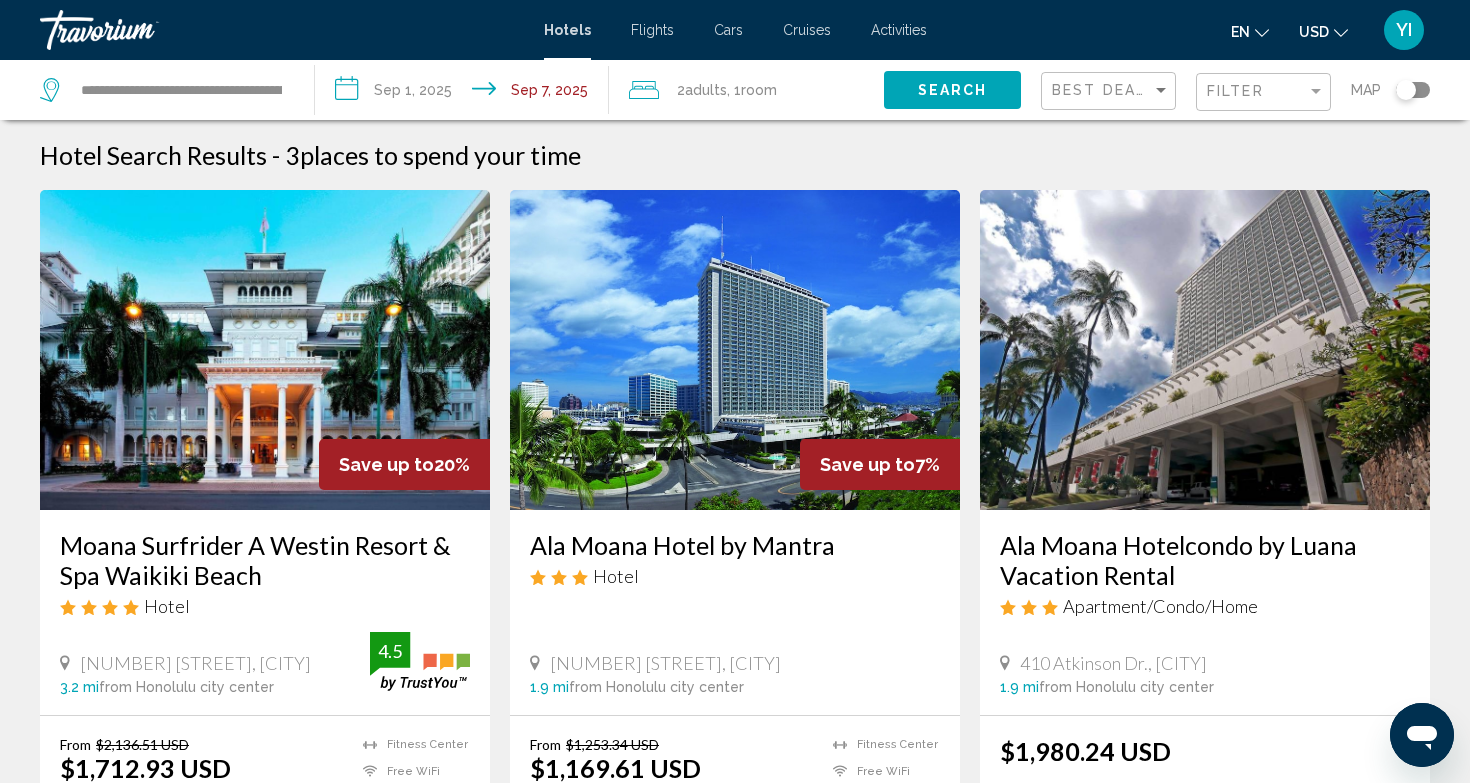 click at bounding box center (265, 350) 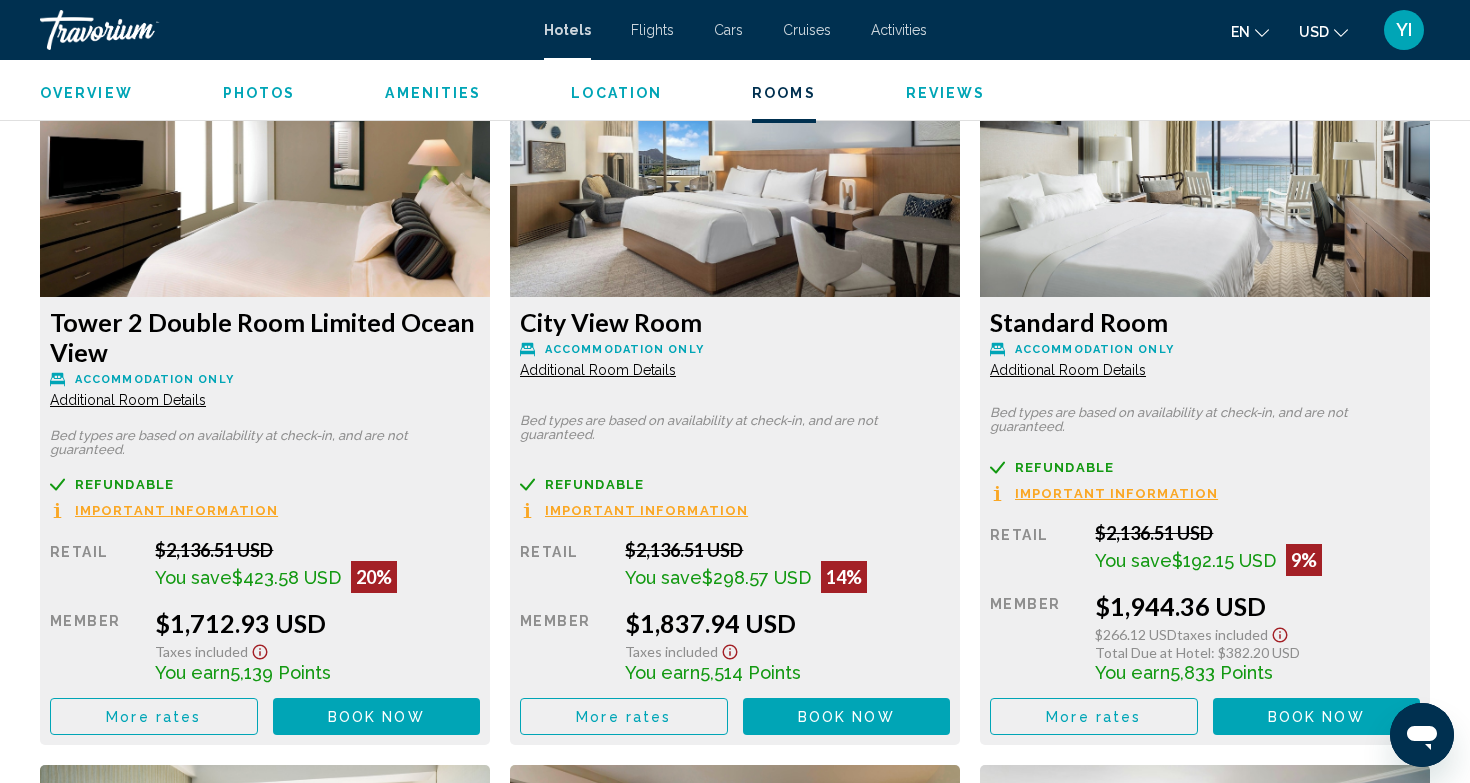 scroll, scrollTop: 2791, scrollLeft: 0, axis: vertical 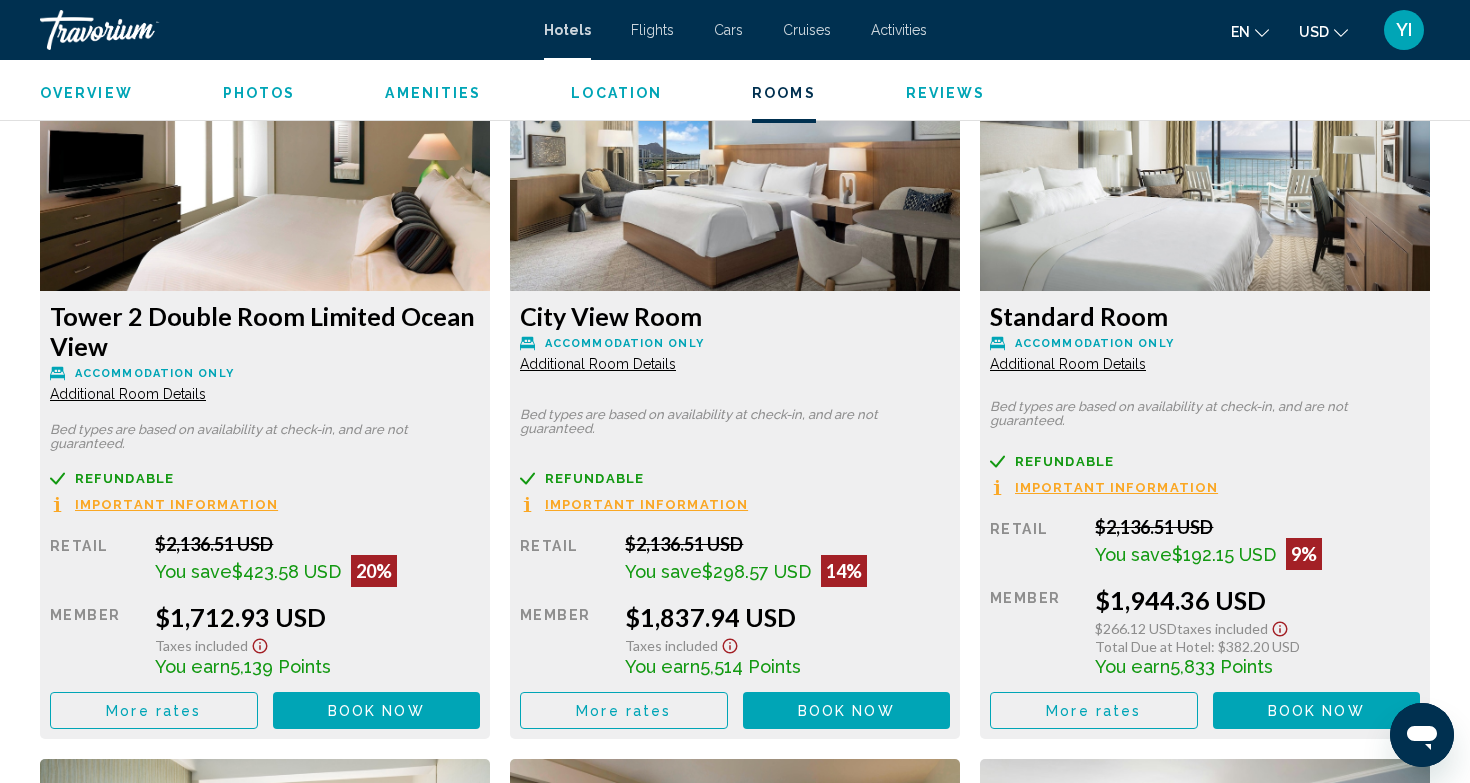 click on "Additional Room Details" at bounding box center (128, 394) 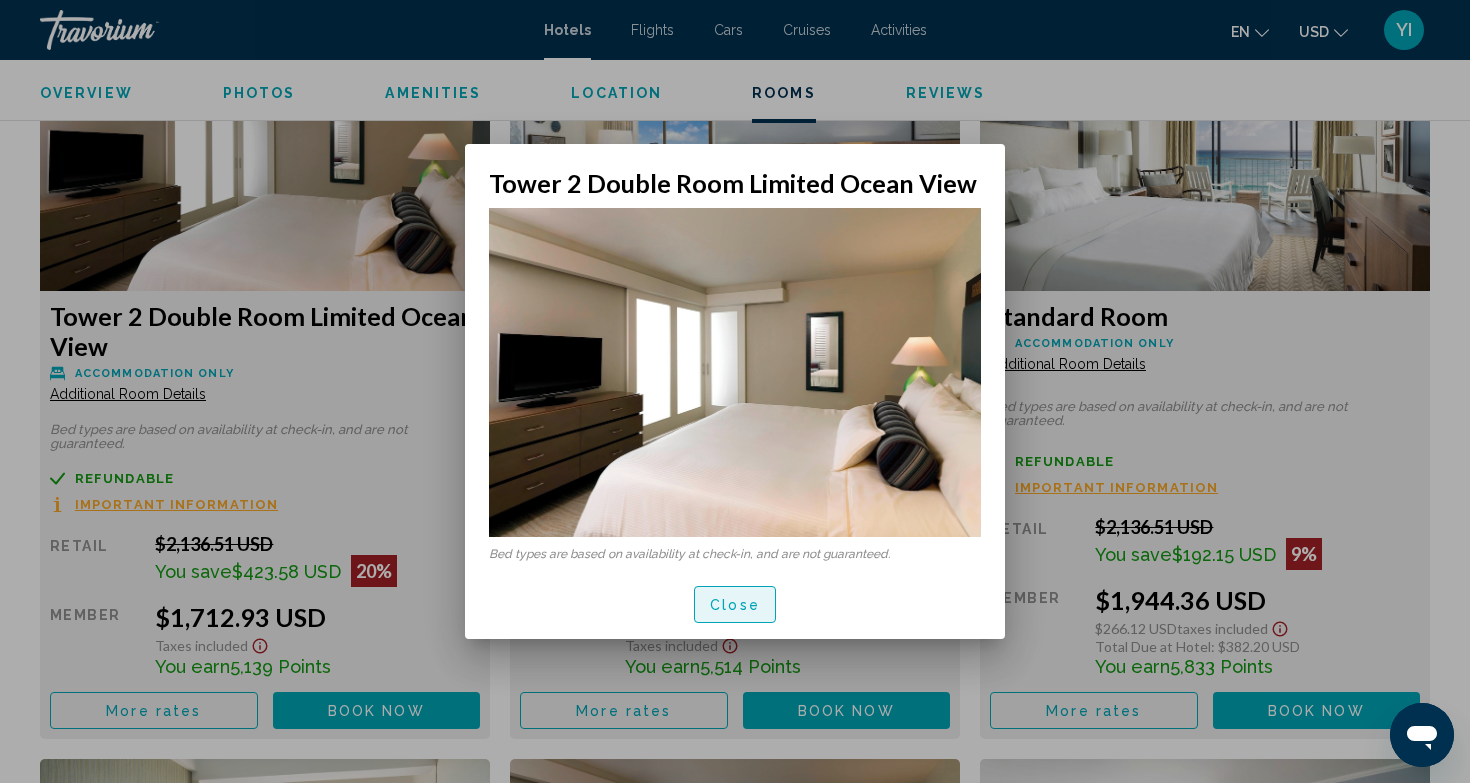 click on "Close" at bounding box center (735, 605) 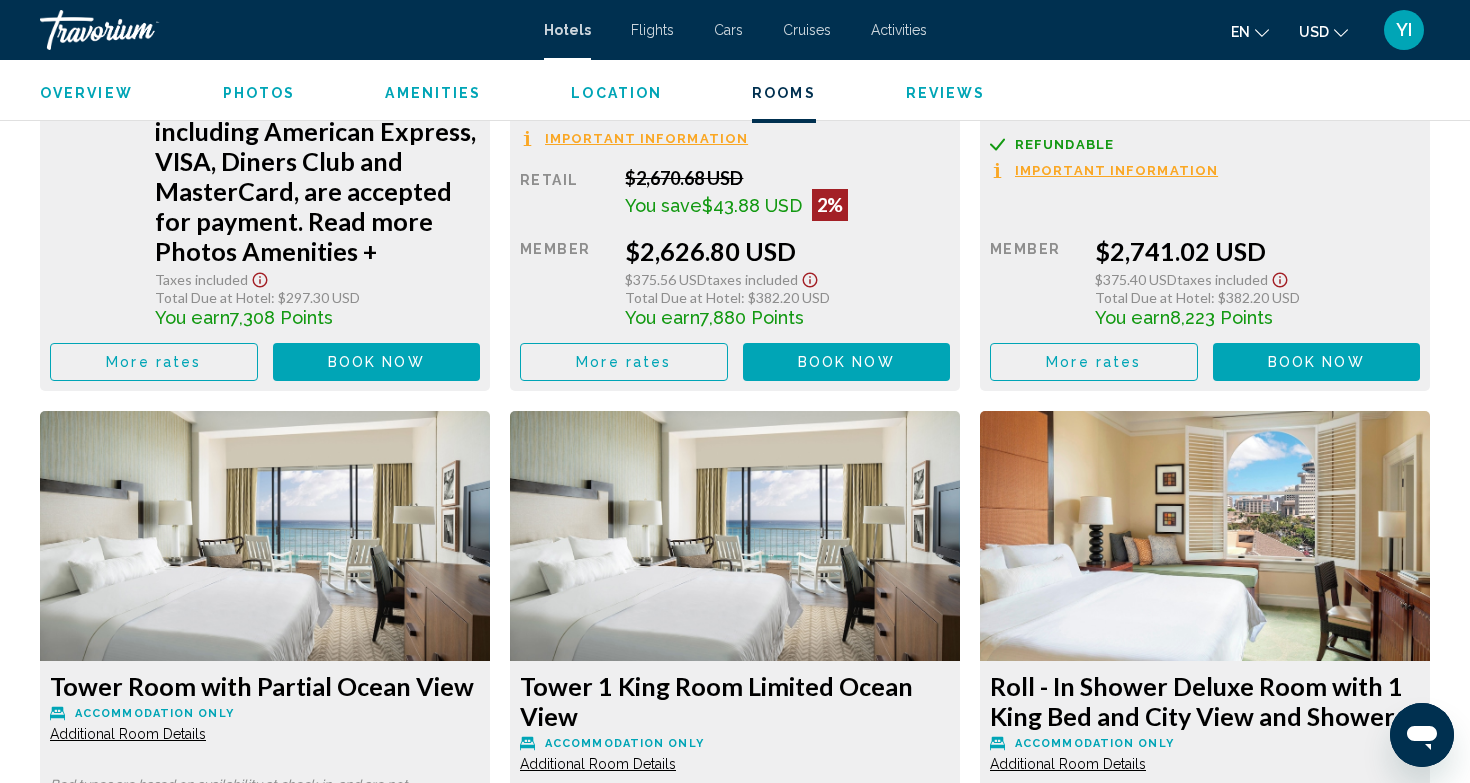 scroll, scrollTop: 6781, scrollLeft: 0, axis: vertical 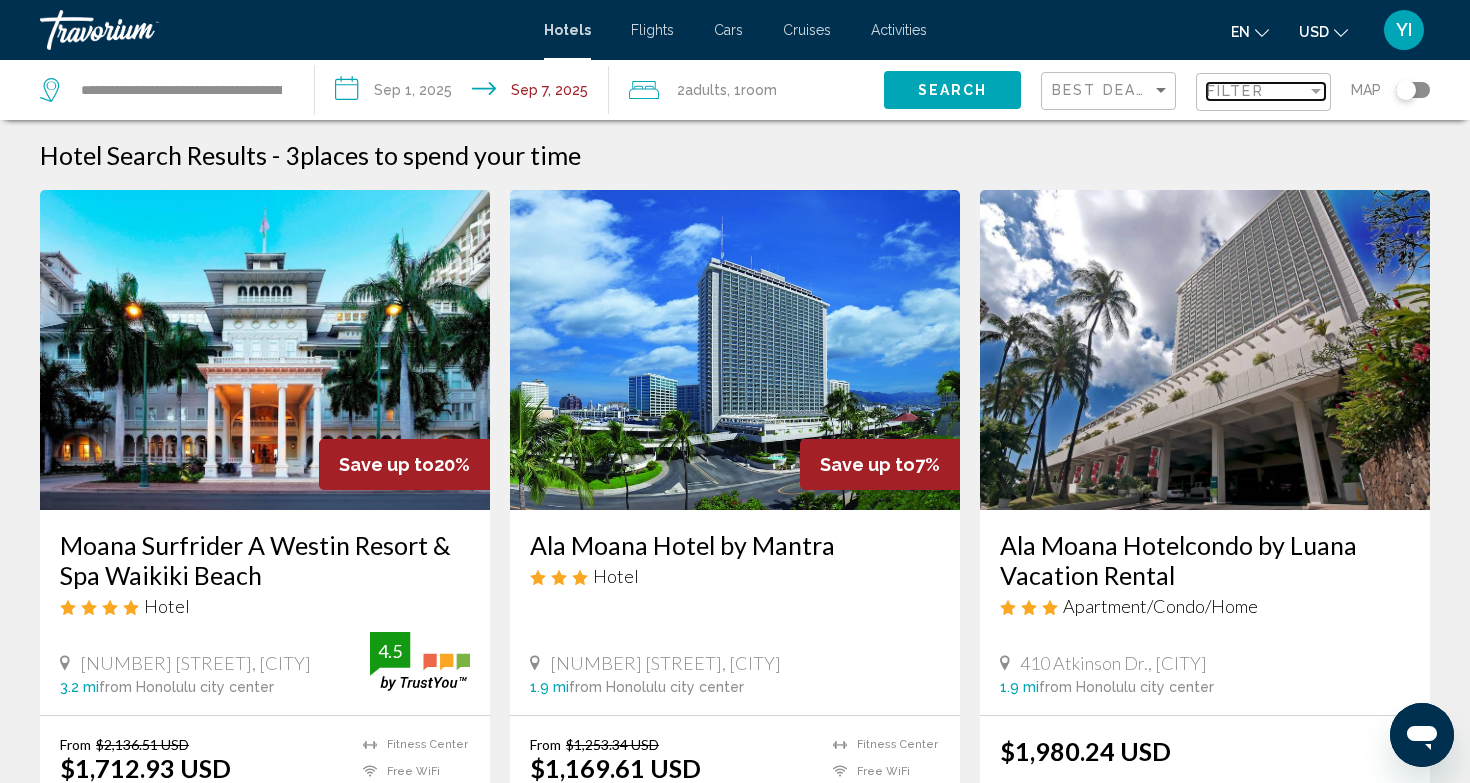 click on "Filter" at bounding box center [1257, 91] 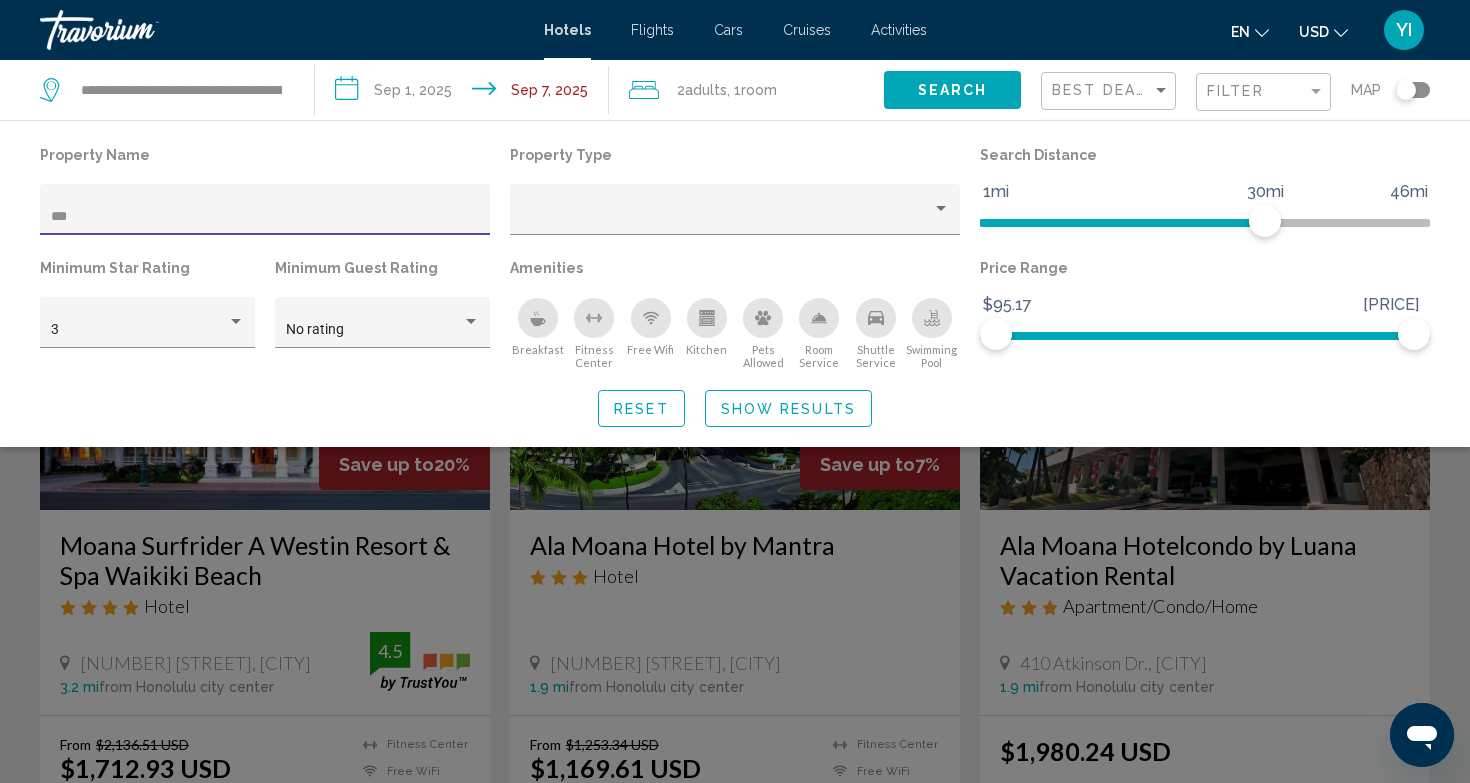 click on "***" at bounding box center [265, 217] 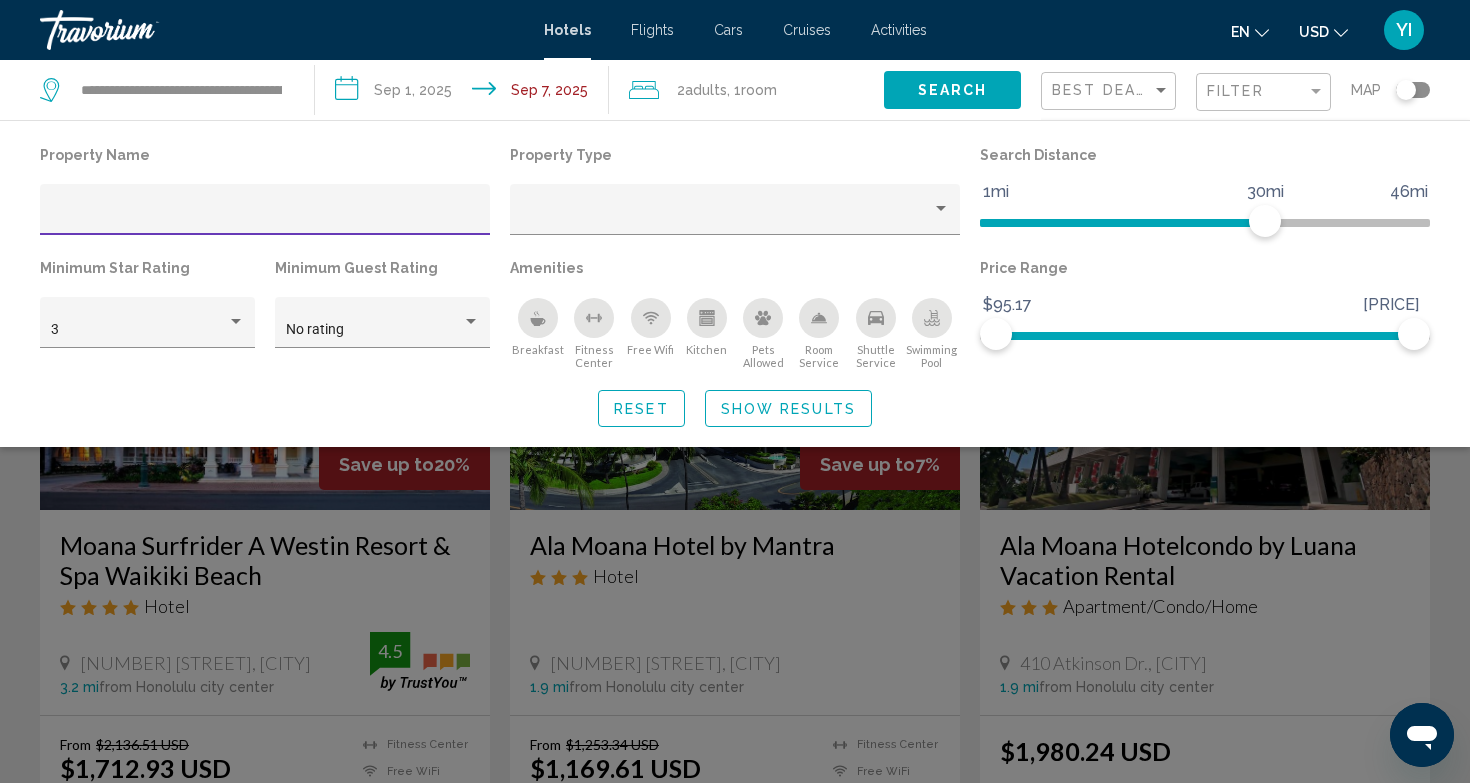 type on "*" 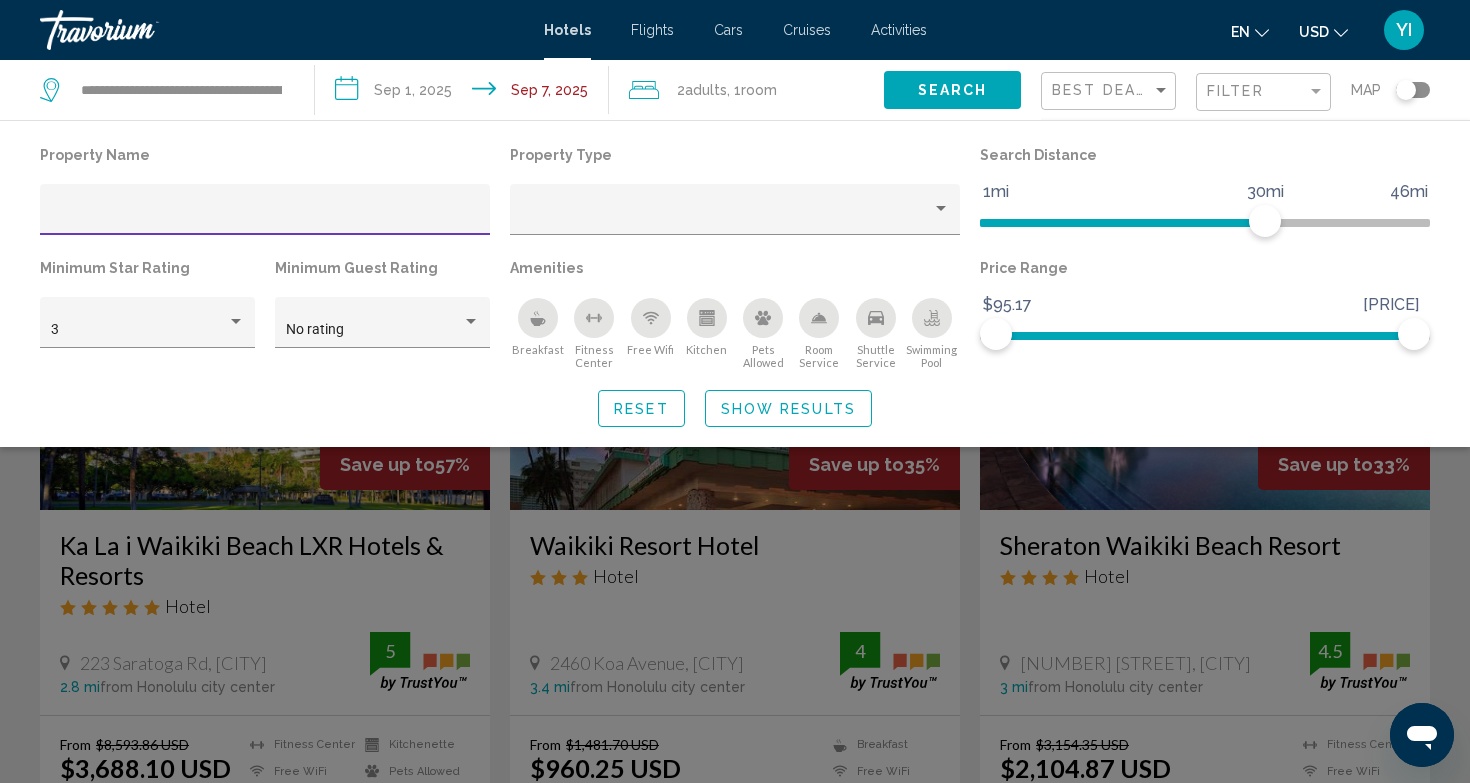 type 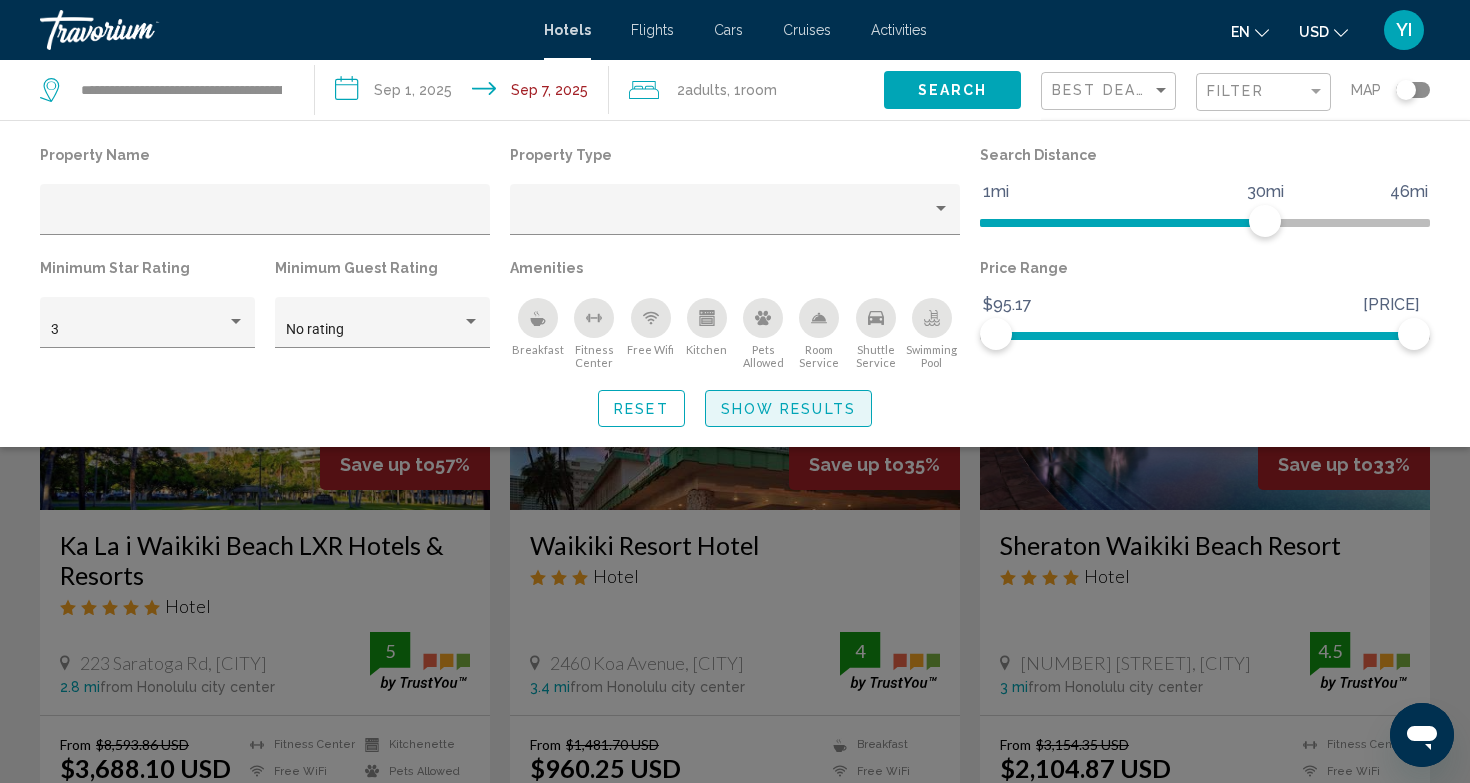 click on "Show Results" 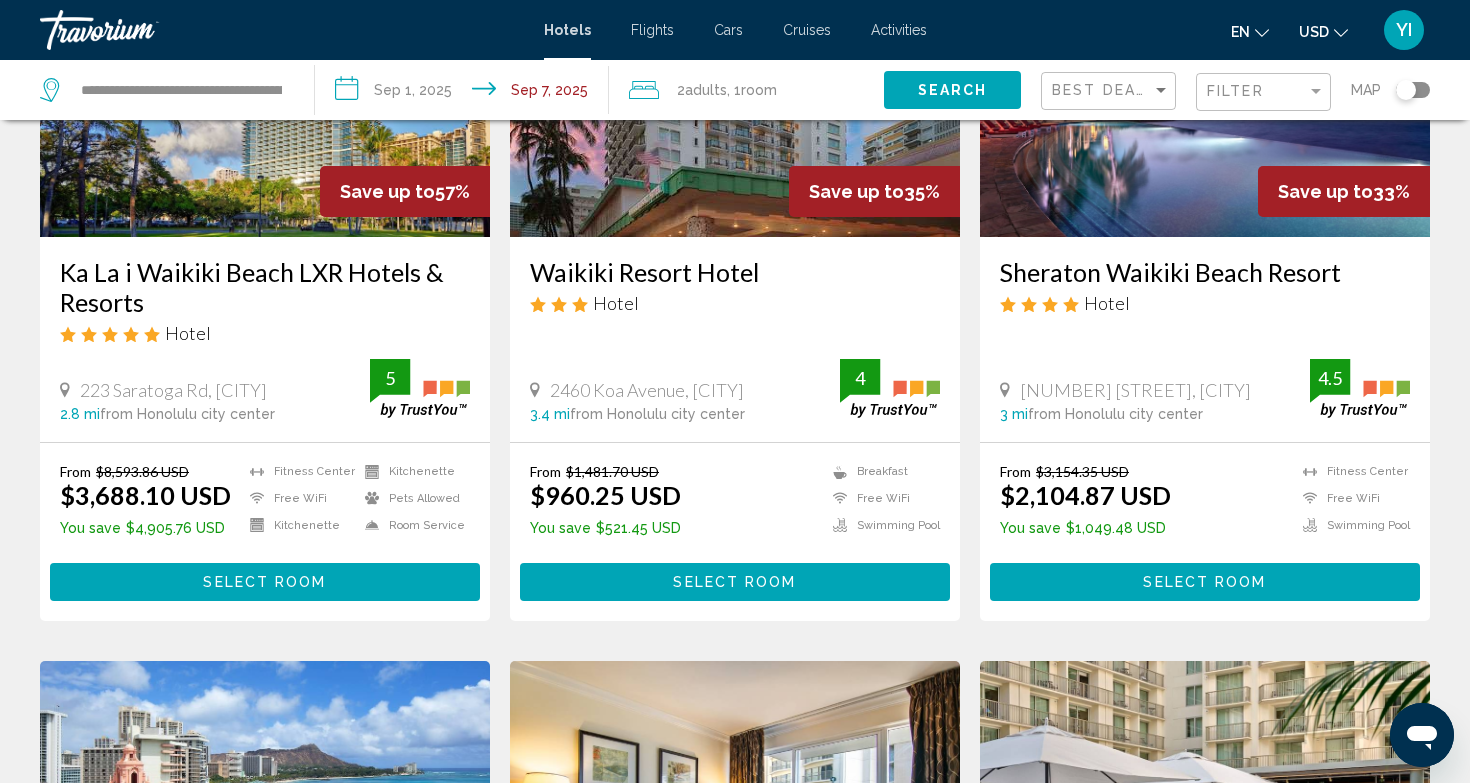 scroll, scrollTop: 304, scrollLeft: 0, axis: vertical 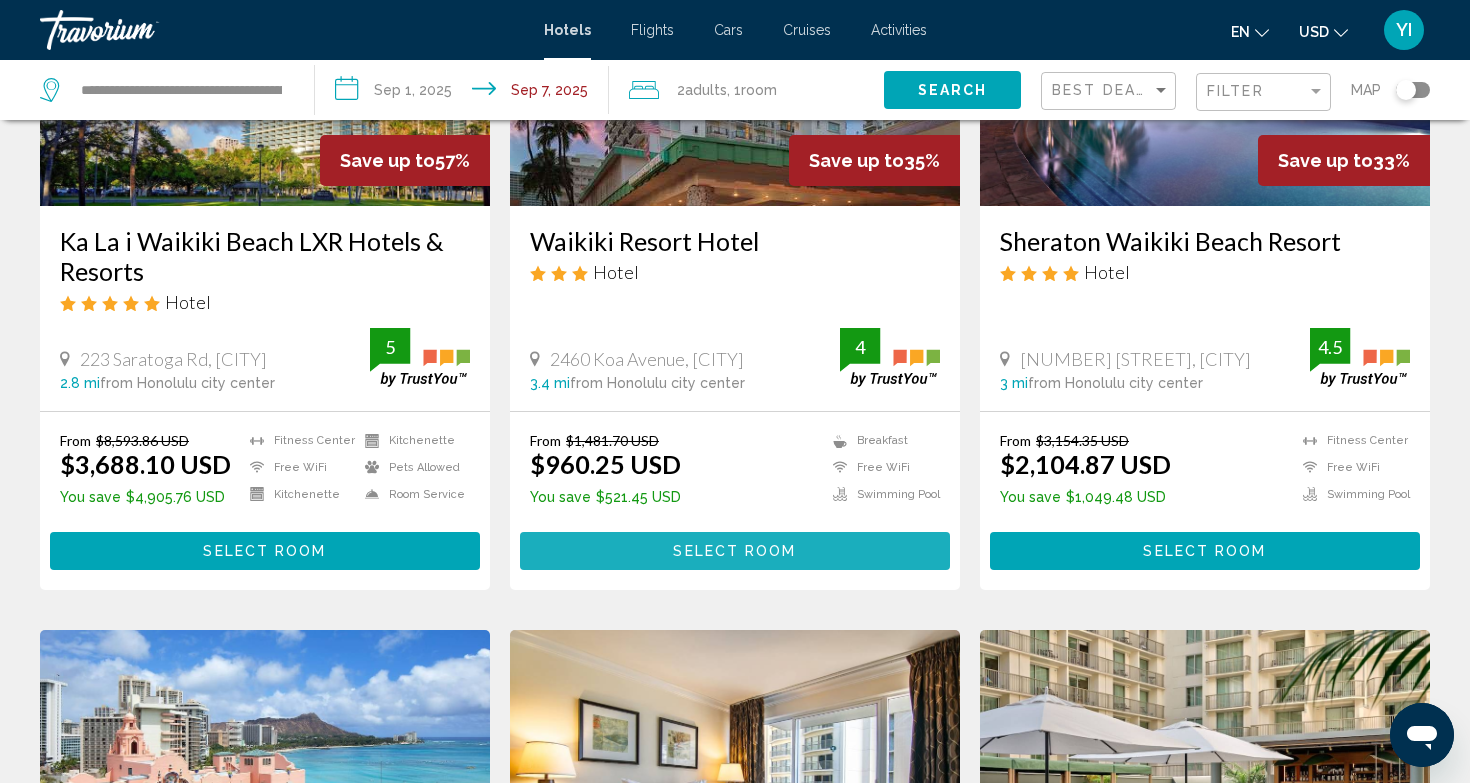 click on "Select Room" at bounding box center [734, 552] 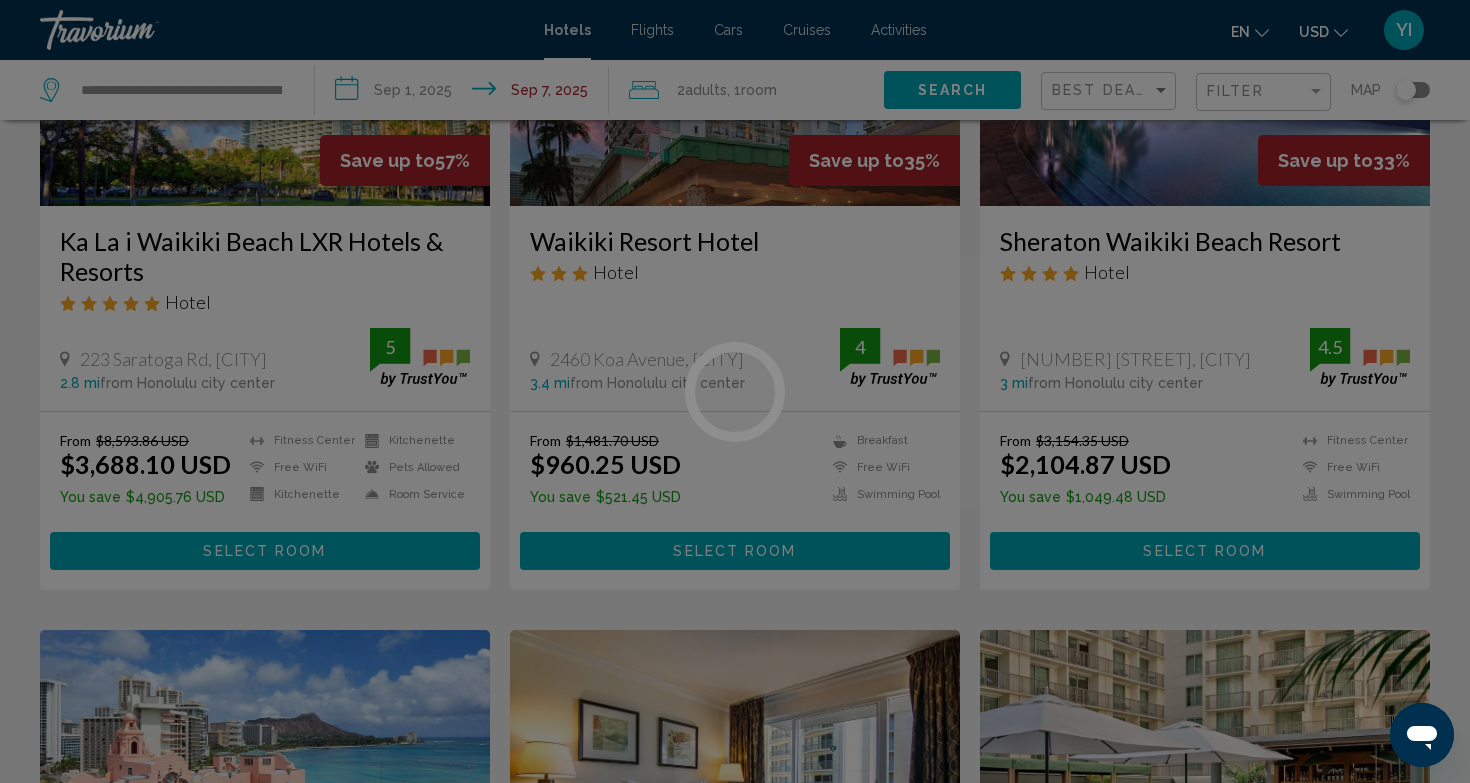scroll, scrollTop: 0, scrollLeft: 0, axis: both 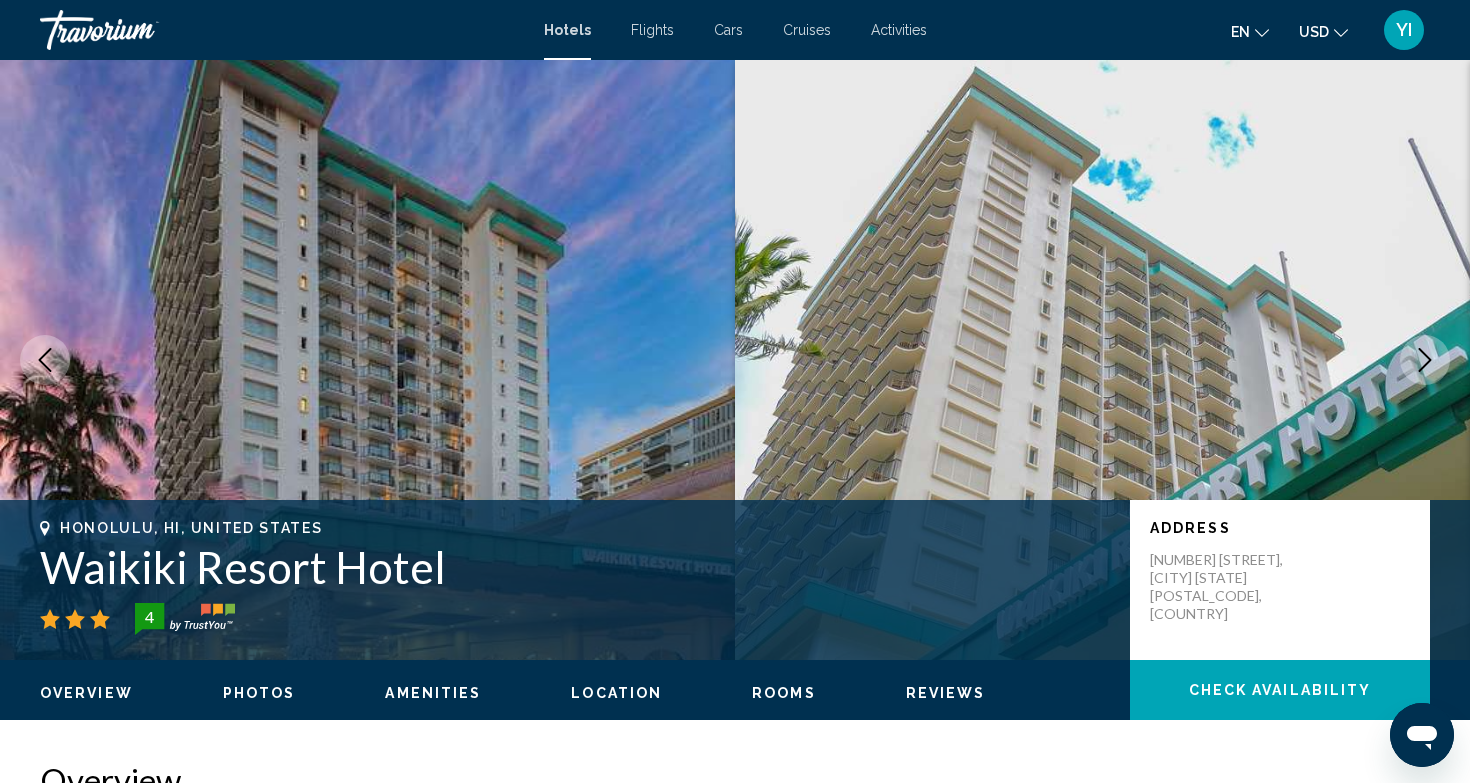 drag, startPoint x: 1277, startPoint y: 575, endPoint x: 1145, endPoint y: 561, distance: 132.74034 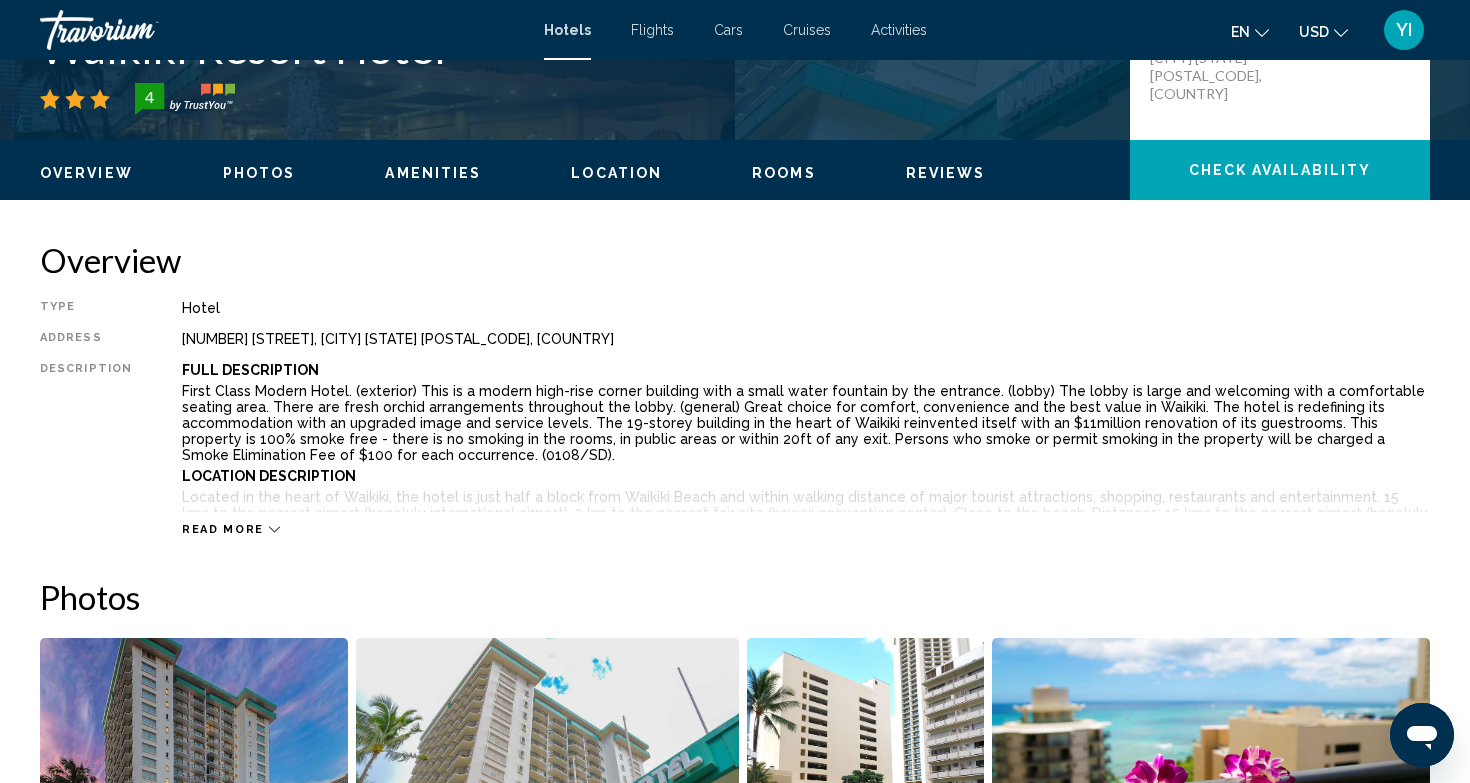 scroll, scrollTop: 542, scrollLeft: 0, axis: vertical 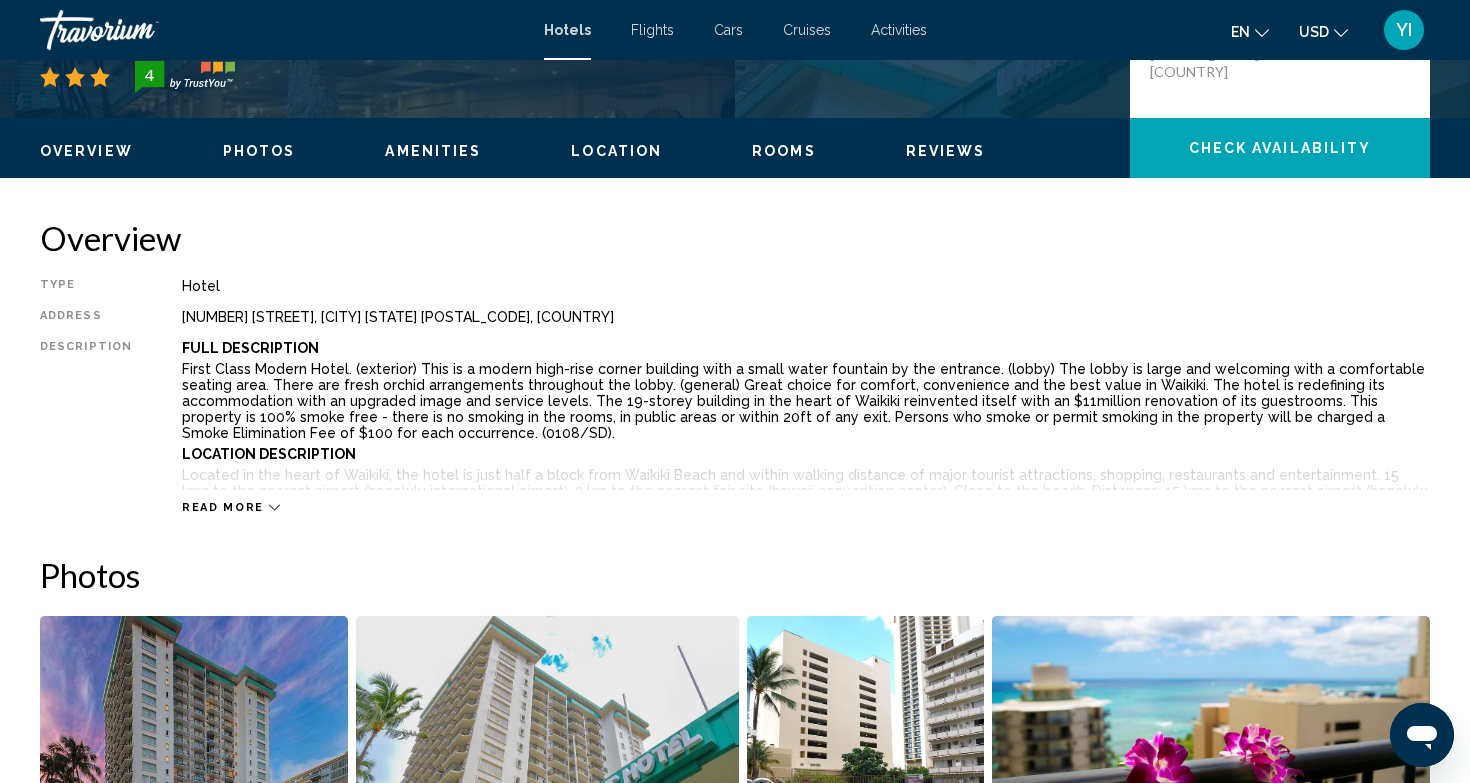 click on "Read more" at bounding box center (223, 507) 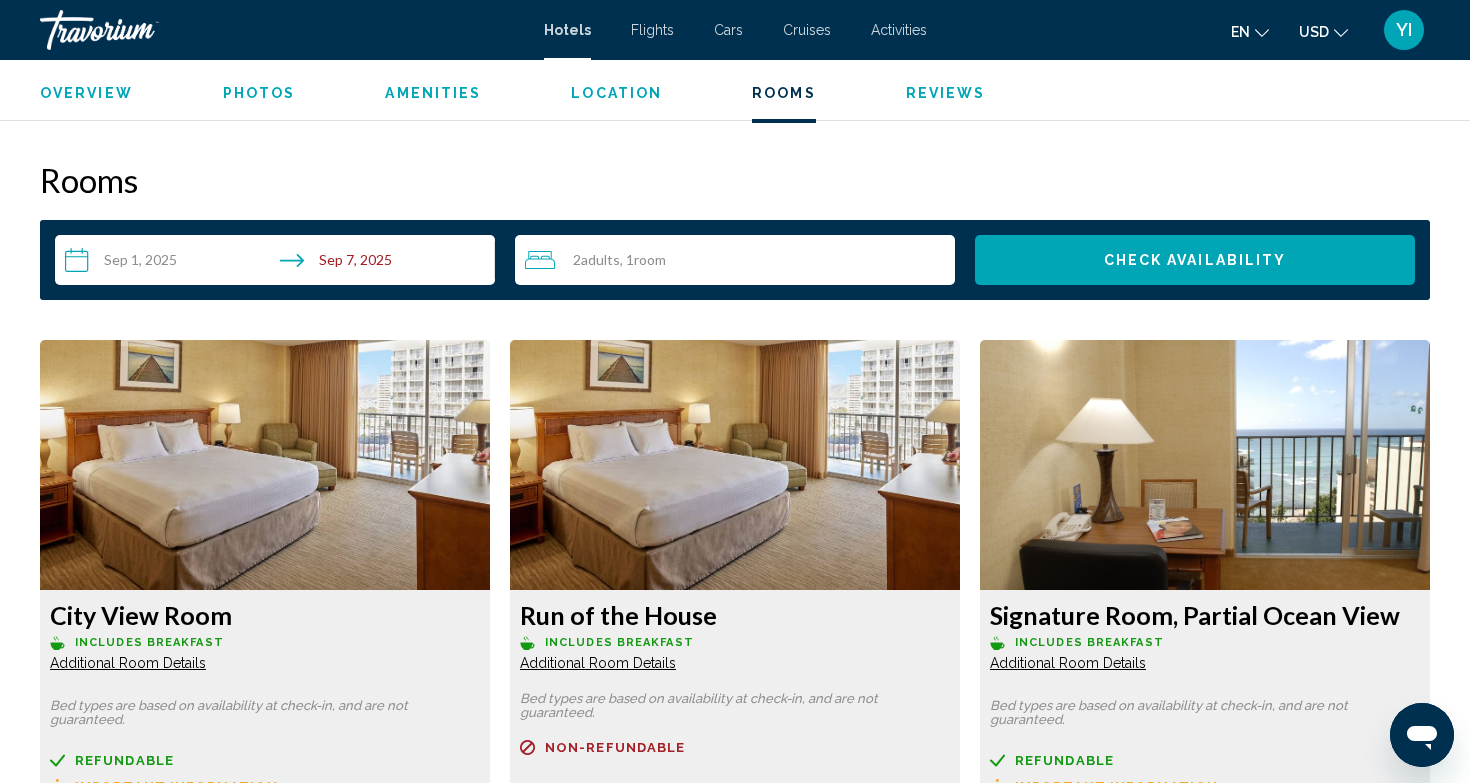 scroll, scrollTop: 2940, scrollLeft: 0, axis: vertical 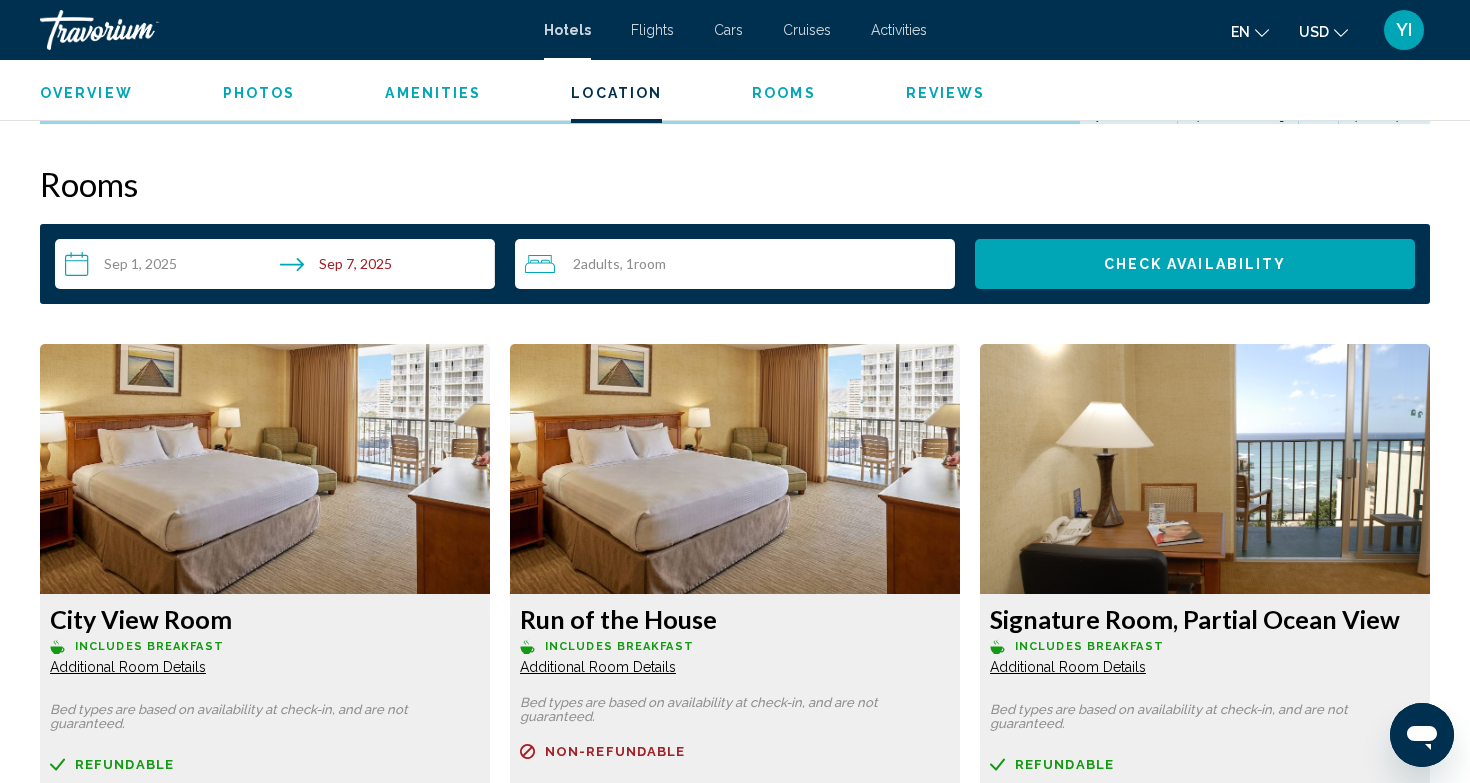 click at bounding box center [265, 469] 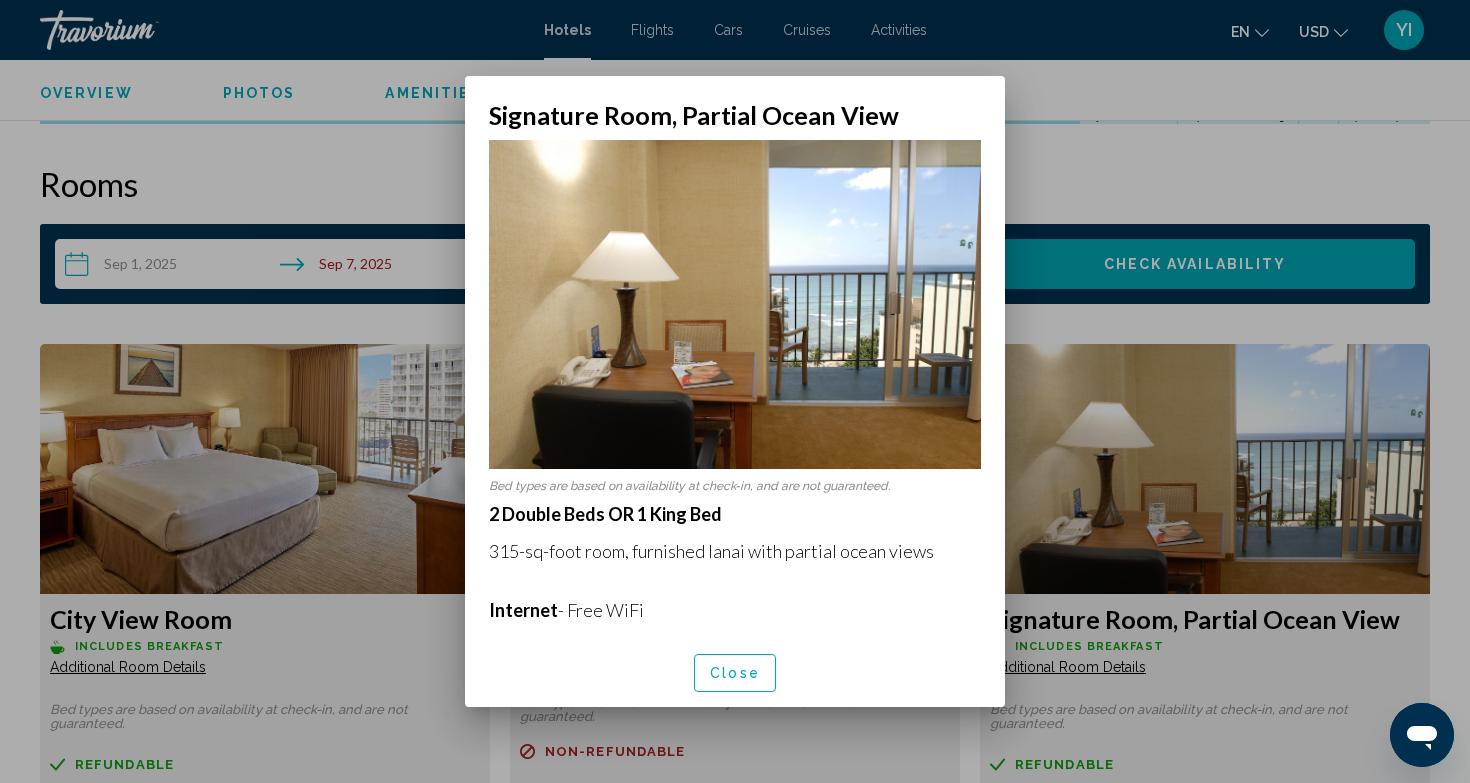 scroll, scrollTop: 0, scrollLeft: 0, axis: both 